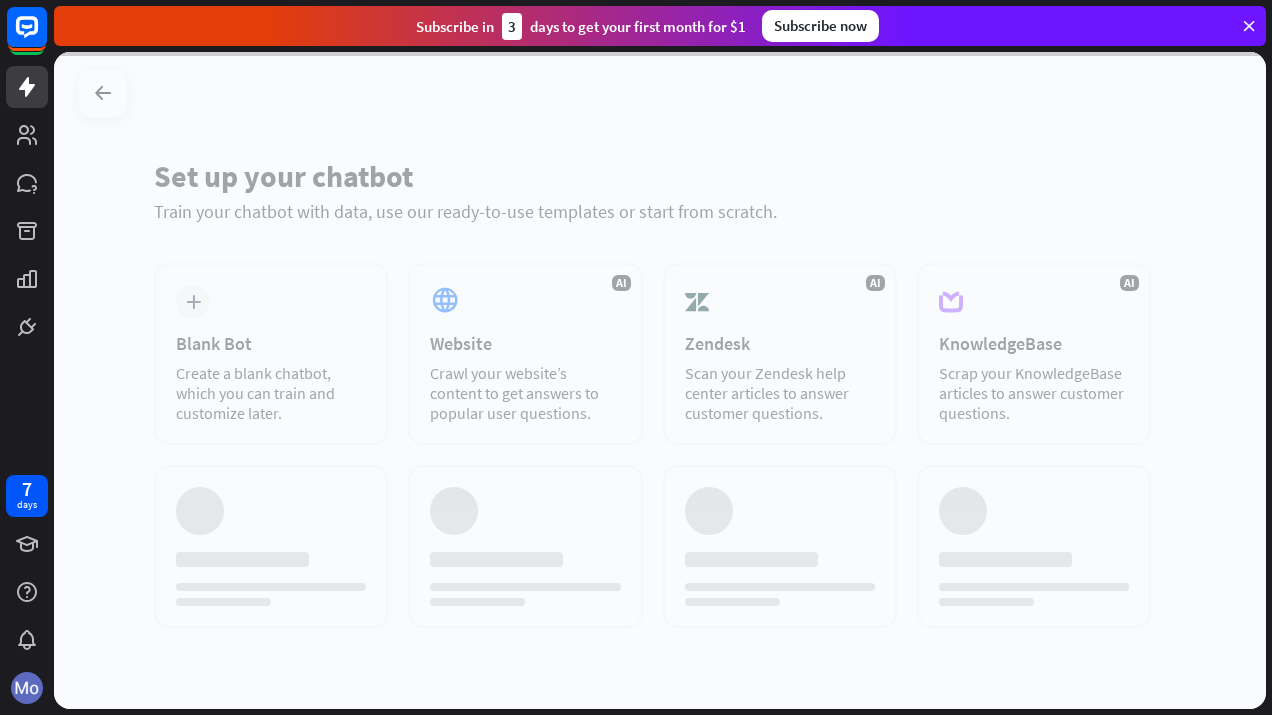 scroll, scrollTop: 0, scrollLeft: 0, axis: both 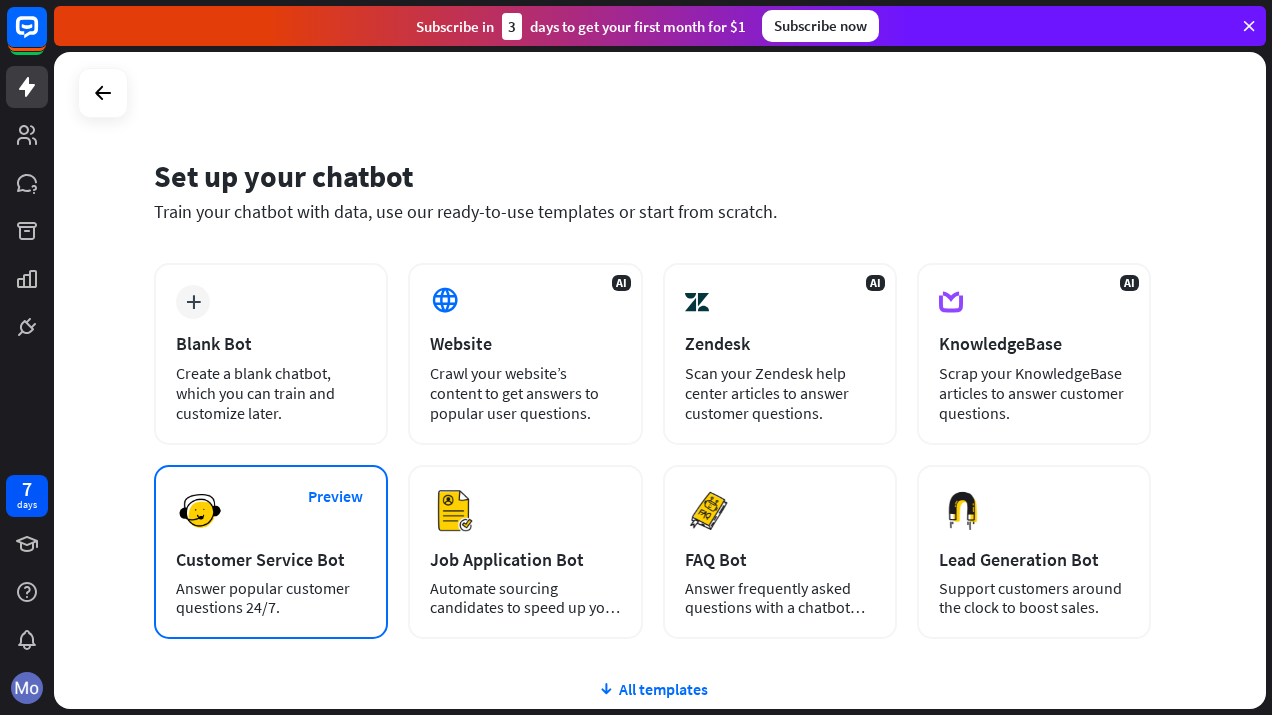click on "Customer Service Bot" at bounding box center [271, 559] 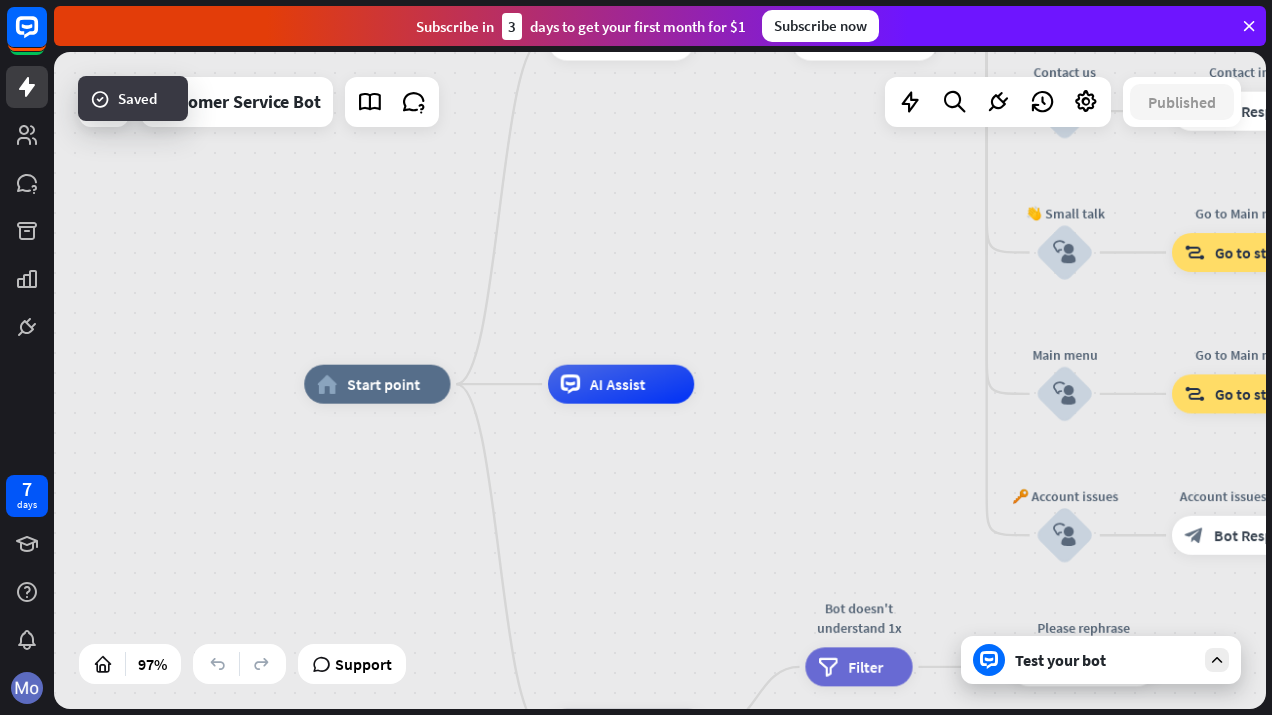 click on "home_2   Start point                 Welcome message   block_bot_response   Bot Response                 🔙 Main menu   block_bot_response   Bot Response                 Our offer   block_user_input                 Select product category   block_bot_response   Bot Response                 ❓ Question   block_user_input                 How can I help you?   block_bot_response   Bot Response                 FAQ   block_user_input                 Type your question   block_bot_response   Bot Response                 Popular questions   block_faq                 Feedback   block_user_input                 Feedback flow   builder_tree   Flow                 Newsletter   block_user_input                 Newsletter flow   builder_tree   Flow                 Contact us   block_user_input                 Contact info   block_bot_response   Bot Response                 👋 Small talk   block_user_input                 Go to Main menu   block_goto   Go to step                 Main menu" at bounding box center [895, 704] 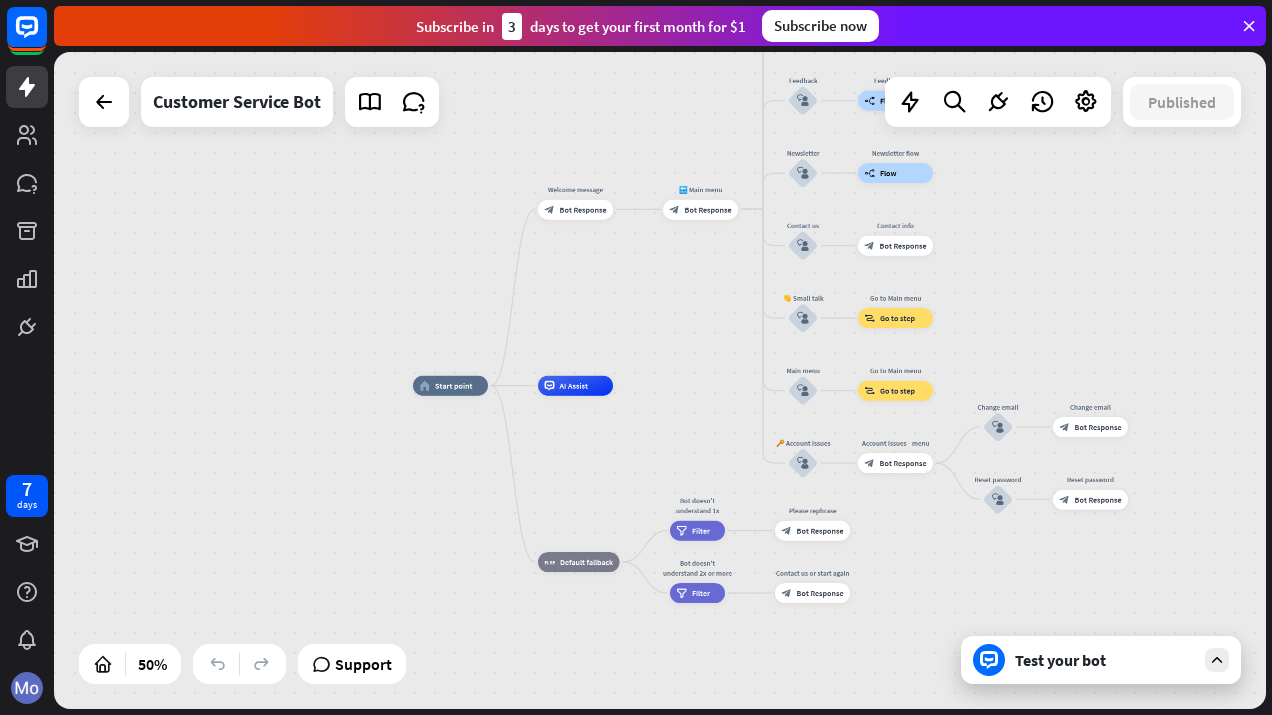 drag, startPoint x: 731, startPoint y: 364, endPoint x: 680, endPoint y: 305, distance: 77.987175 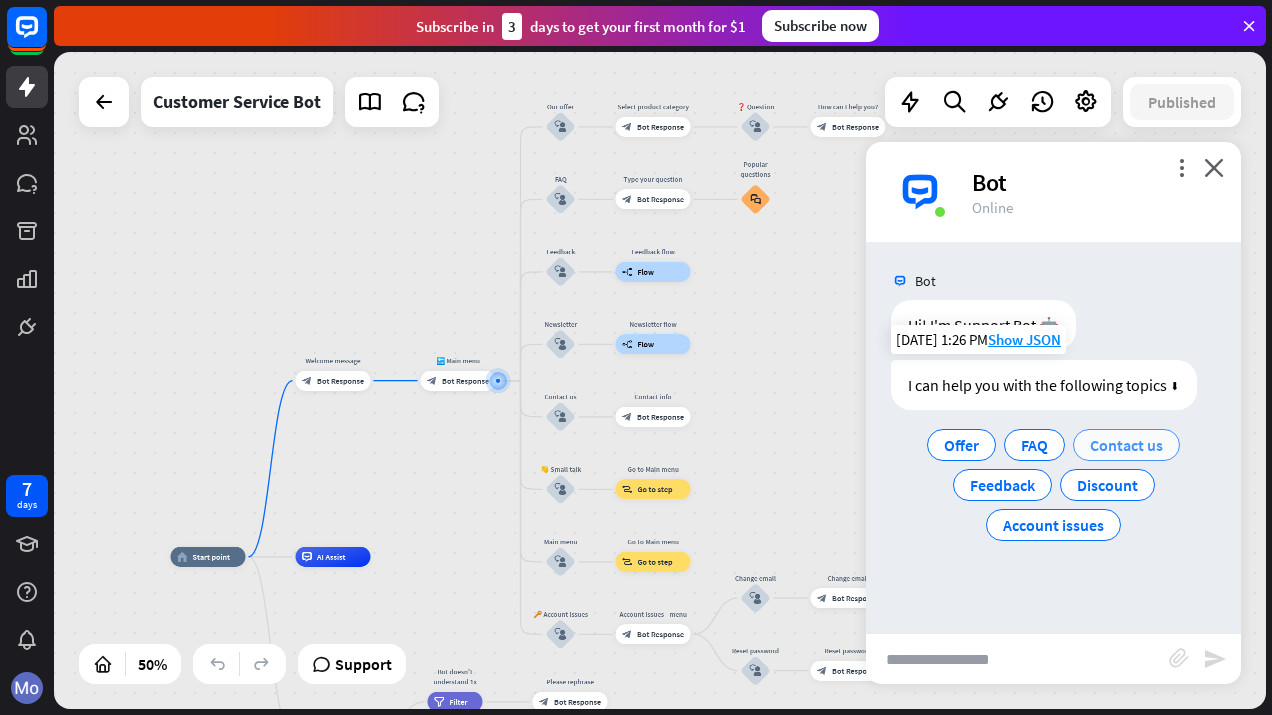 click on "Contact us" at bounding box center [1126, 445] 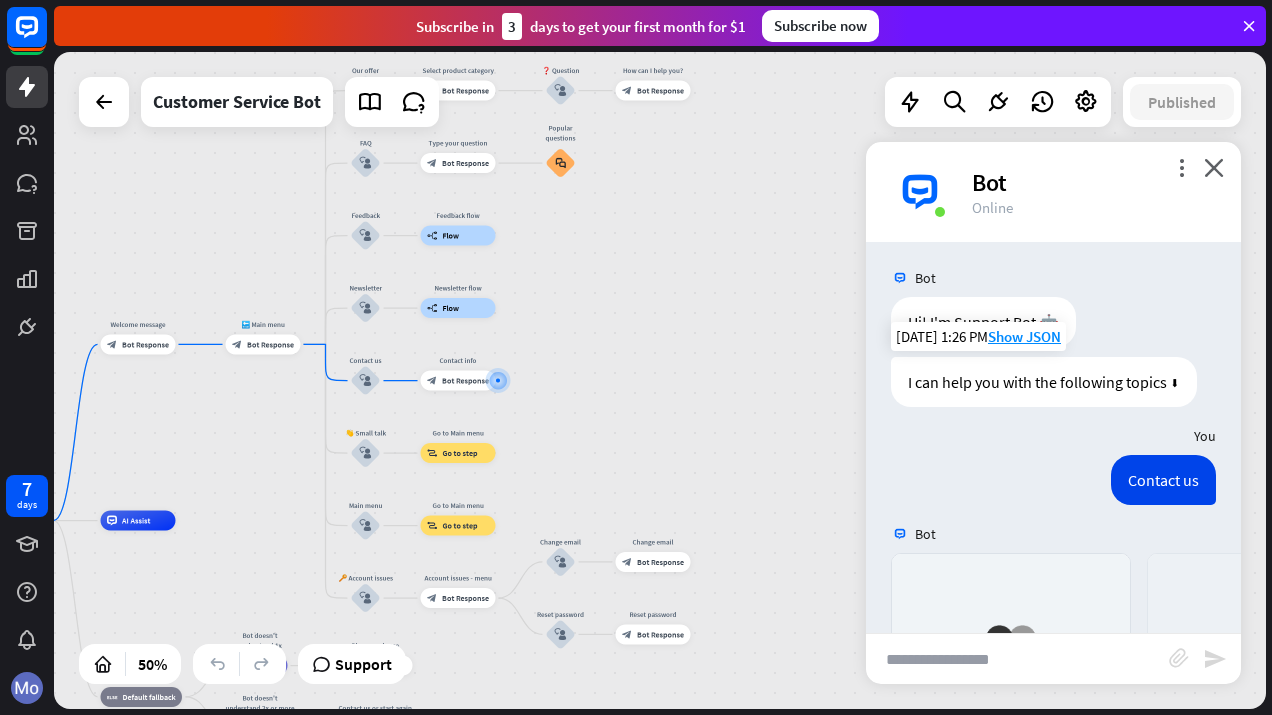 scroll, scrollTop: 349, scrollLeft: 0, axis: vertical 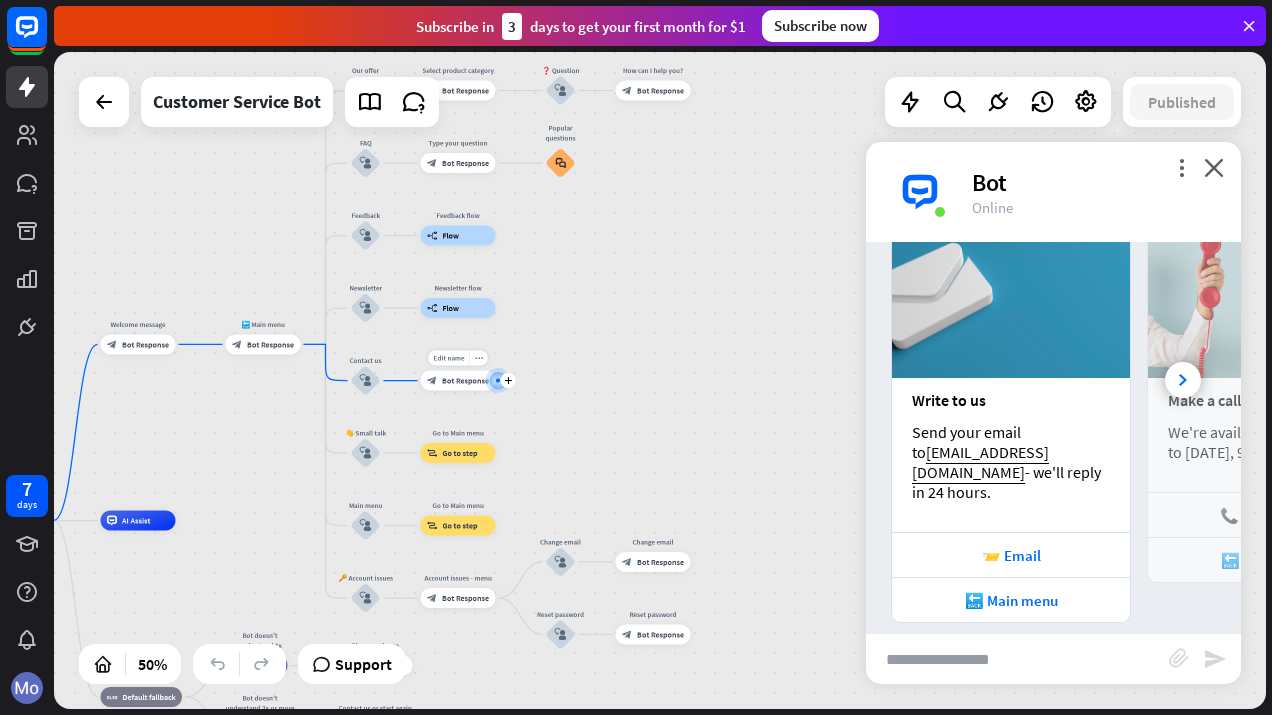 click on "Bot Response" at bounding box center (465, 381) 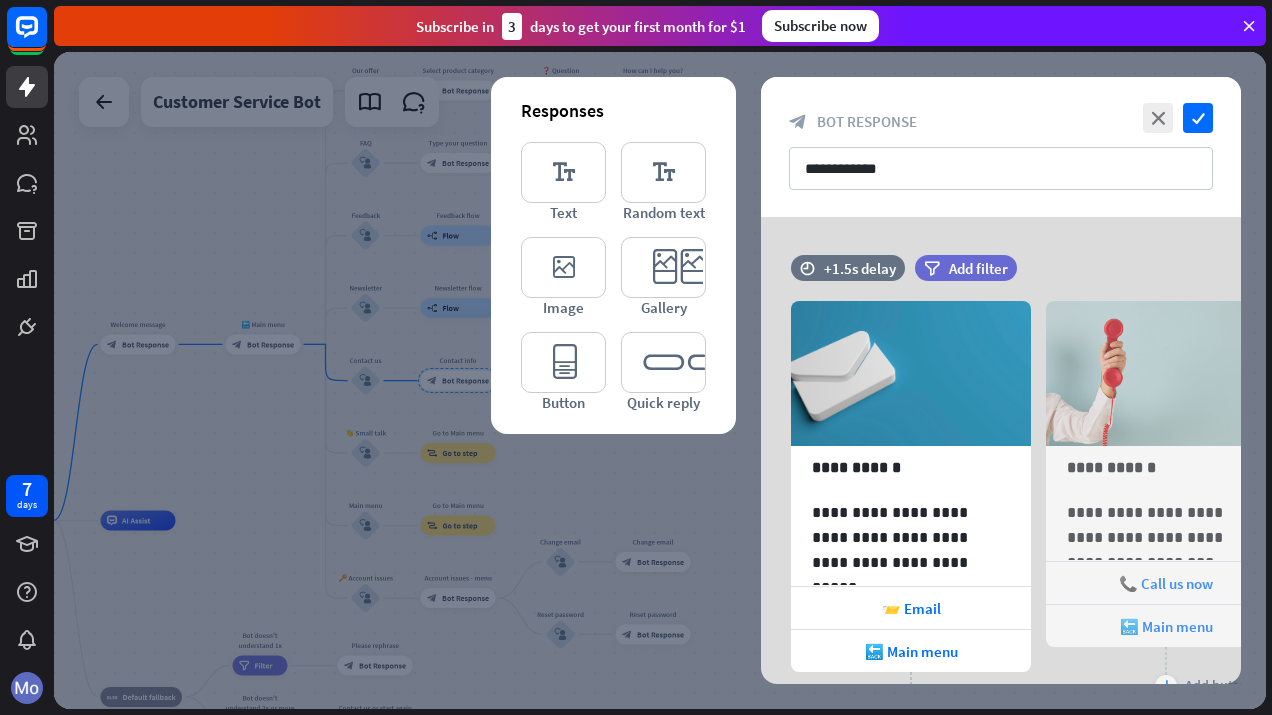 click at bounding box center (660, 380) 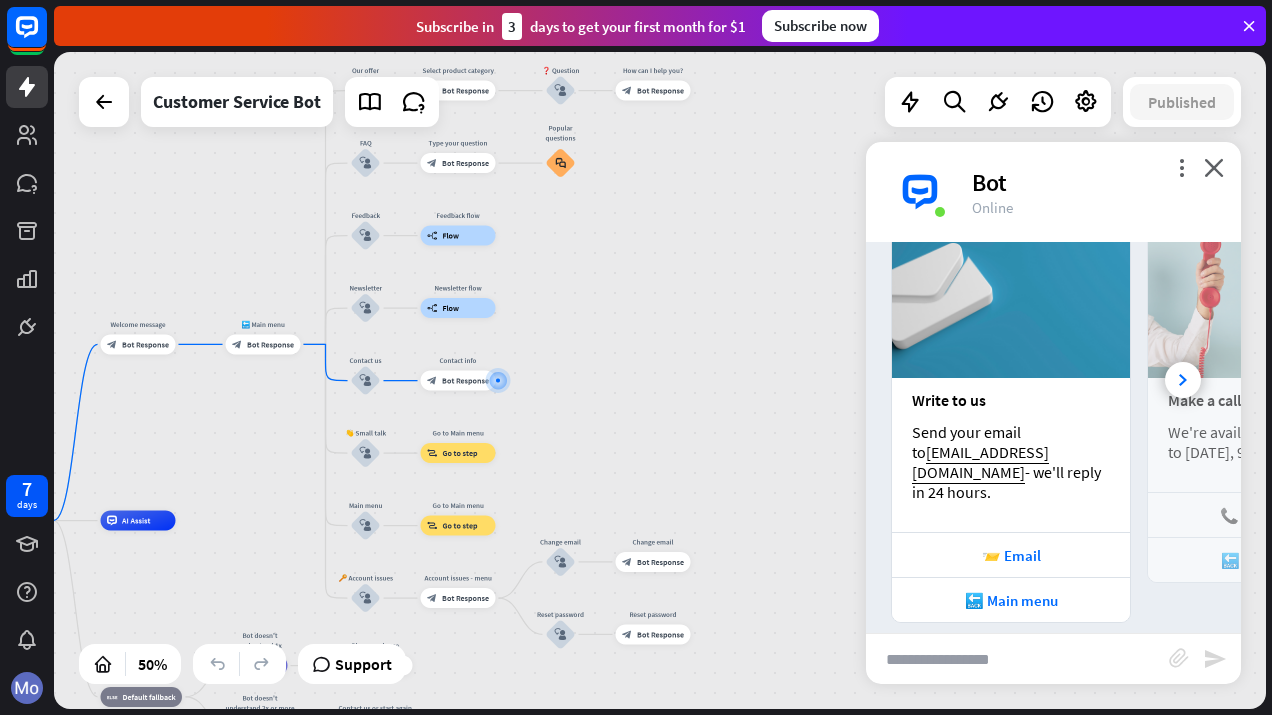 scroll, scrollTop: 0, scrollLeft: 0, axis: both 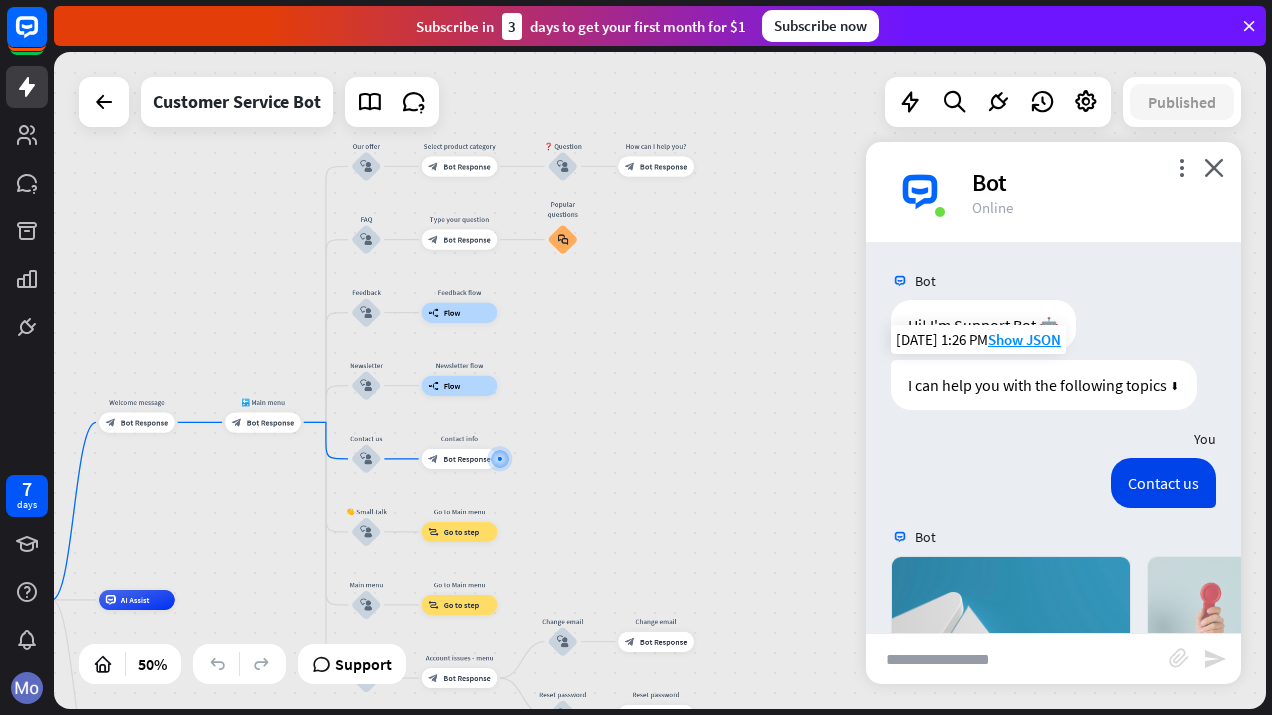 drag, startPoint x: 678, startPoint y: 240, endPoint x: 681, endPoint y: 318, distance: 78.05767 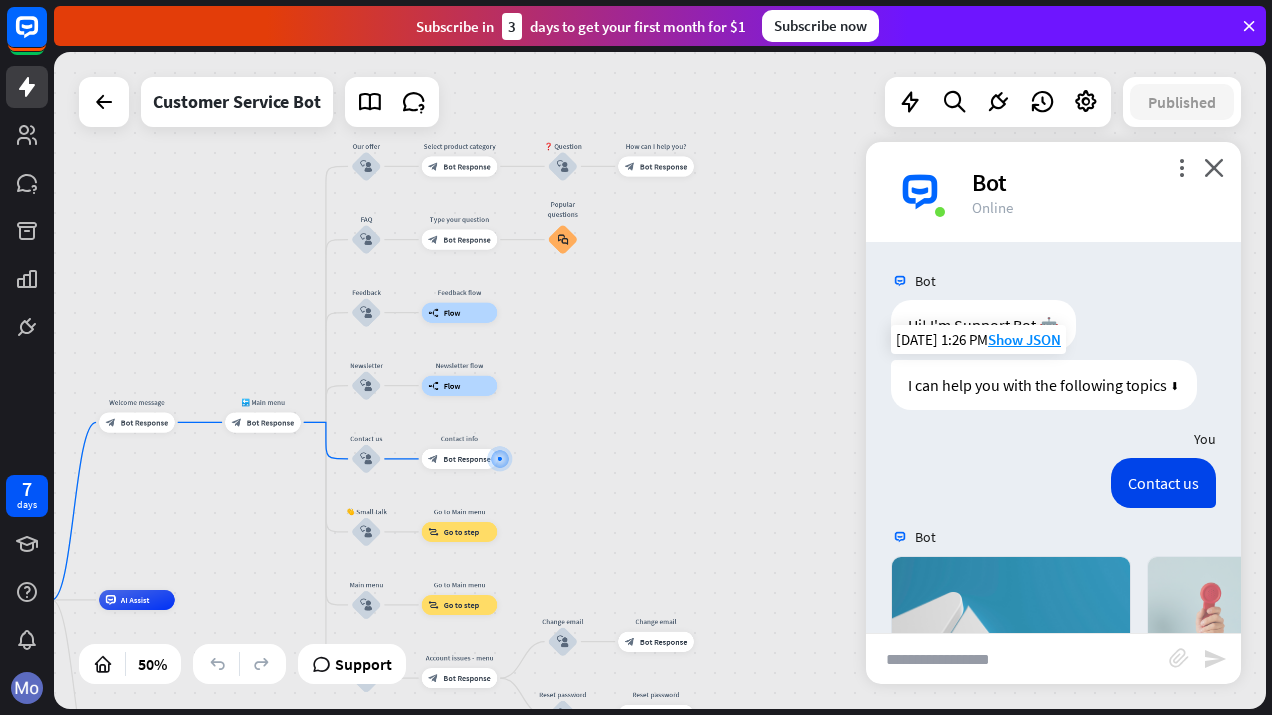 click on "home_2   Start point                 Welcome message   block_bot_response   Bot Response                 🔙 Main menu   block_bot_response   Bot Response                 Our offer   block_user_input                 Select product category   block_bot_response   Bot Response                 ❓ Question   block_user_input                 How can I help you?   block_bot_response   Bot Response                 FAQ   block_user_input                 Type your question   block_bot_response   Bot Response                 Popular questions   block_faq                 Feedback   block_user_input                 Feedback flow   builder_tree   Flow                 Newsletter   block_user_input                 Newsletter flow   builder_tree   Flow                 Contact us   block_user_input                 Contact info   block_bot_response   Bot Response                     👋 Small talk   block_user_input                 Go to Main menu   block_goto   Go to step                 Main menu" at bounding box center [660, 380] 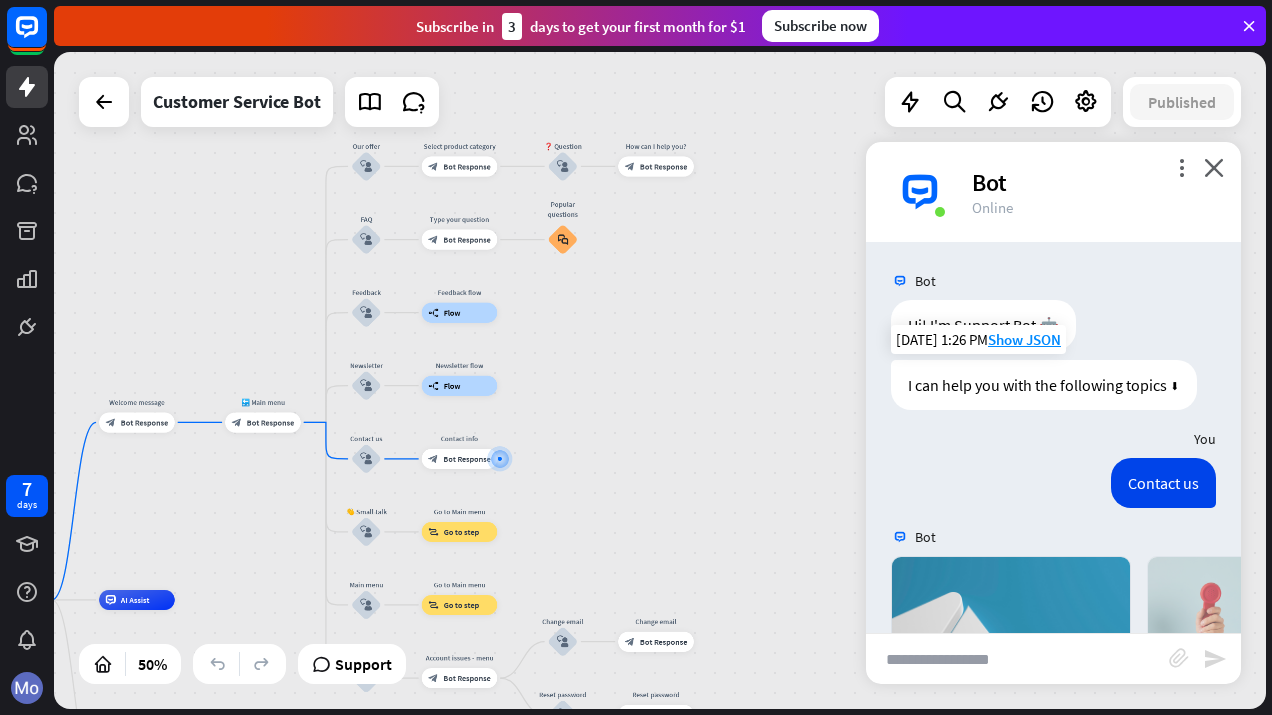 scroll, scrollTop: 349, scrollLeft: 0, axis: vertical 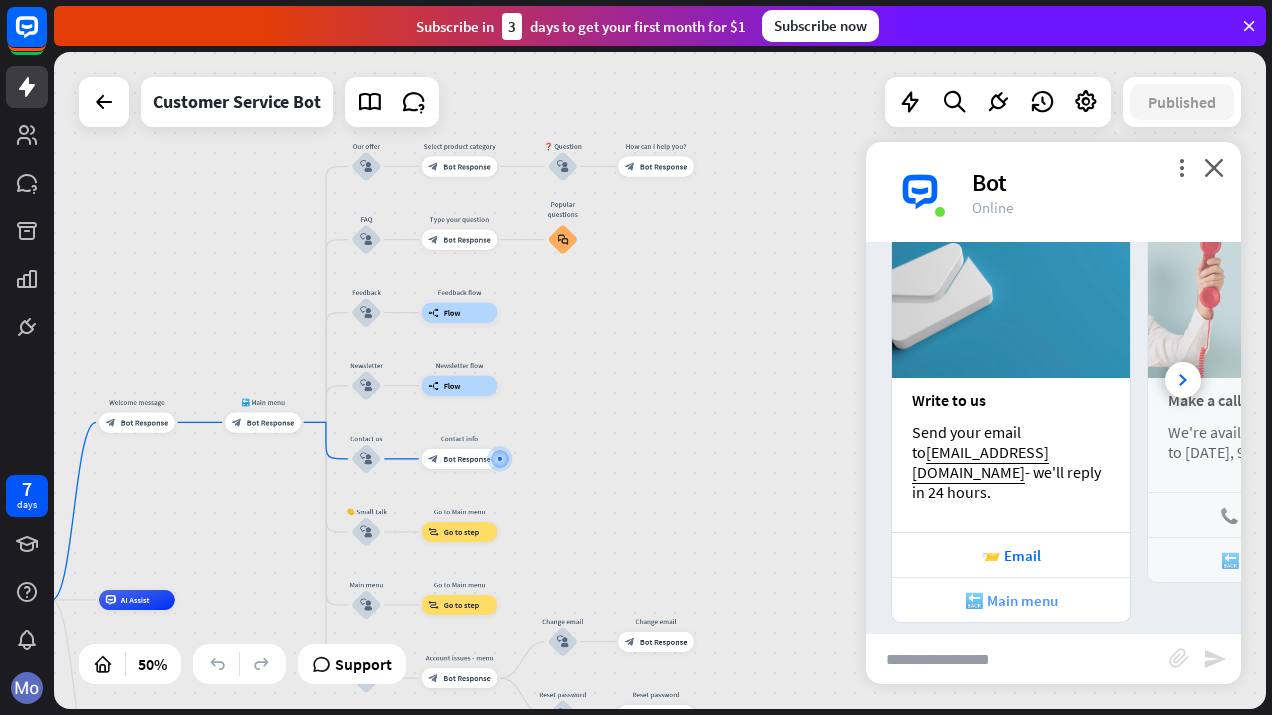 click on "🔙 Main menu" at bounding box center [1011, 600] 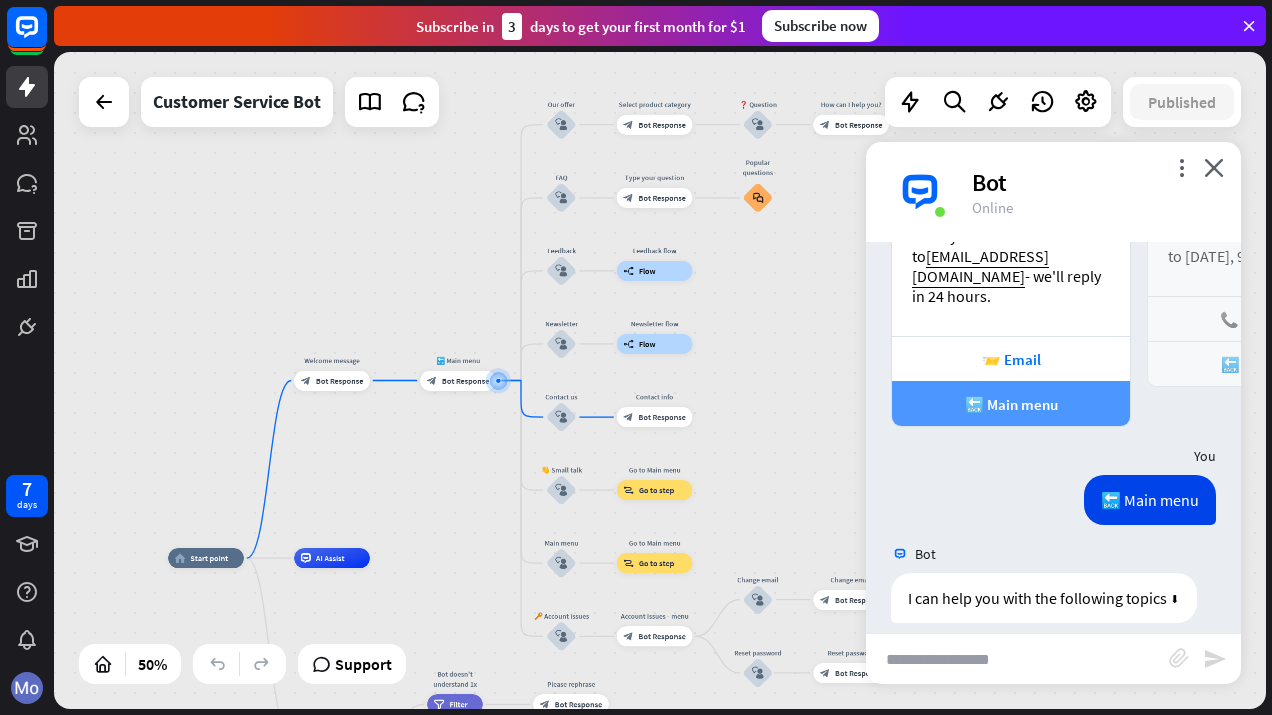 scroll, scrollTop: 680, scrollLeft: 0, axis: vertical 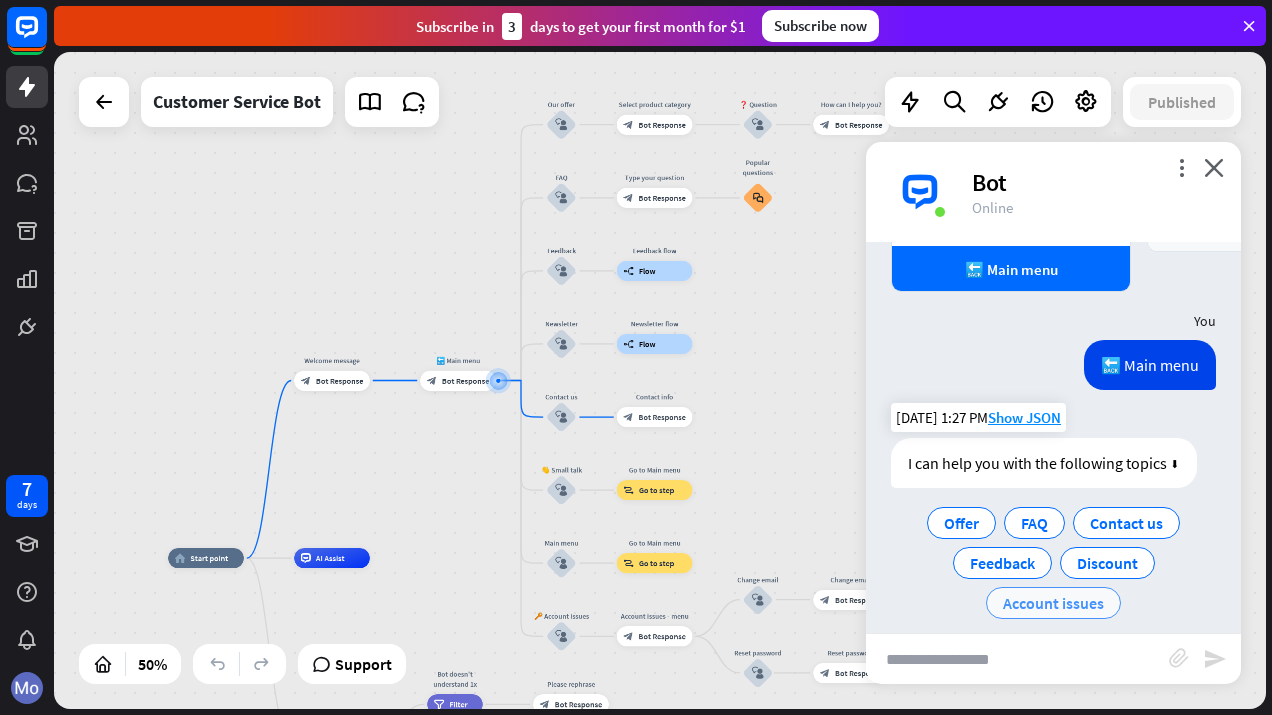 click on "Account issues" at bounding box center (1053, 603) 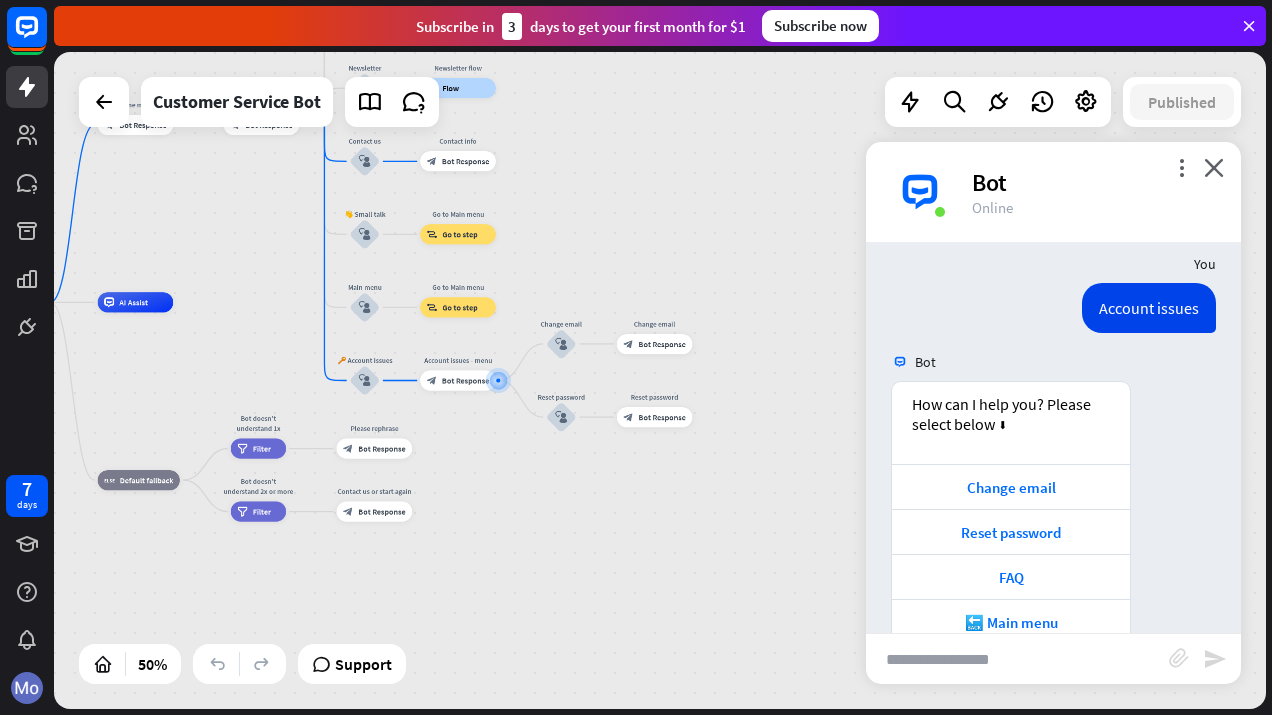 scroll, scrollTop: 955, scrollLeft: 0, axis: vertical 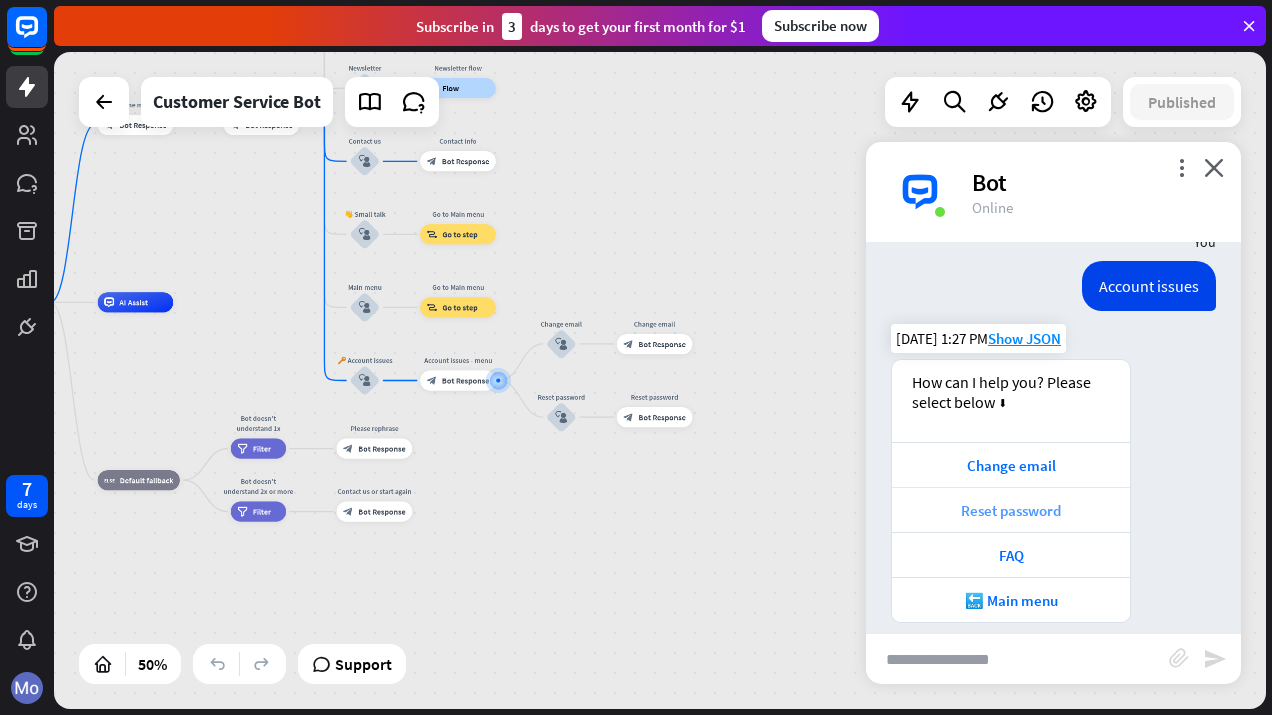 click on "Reset password" at bounding box center (1011, 510) 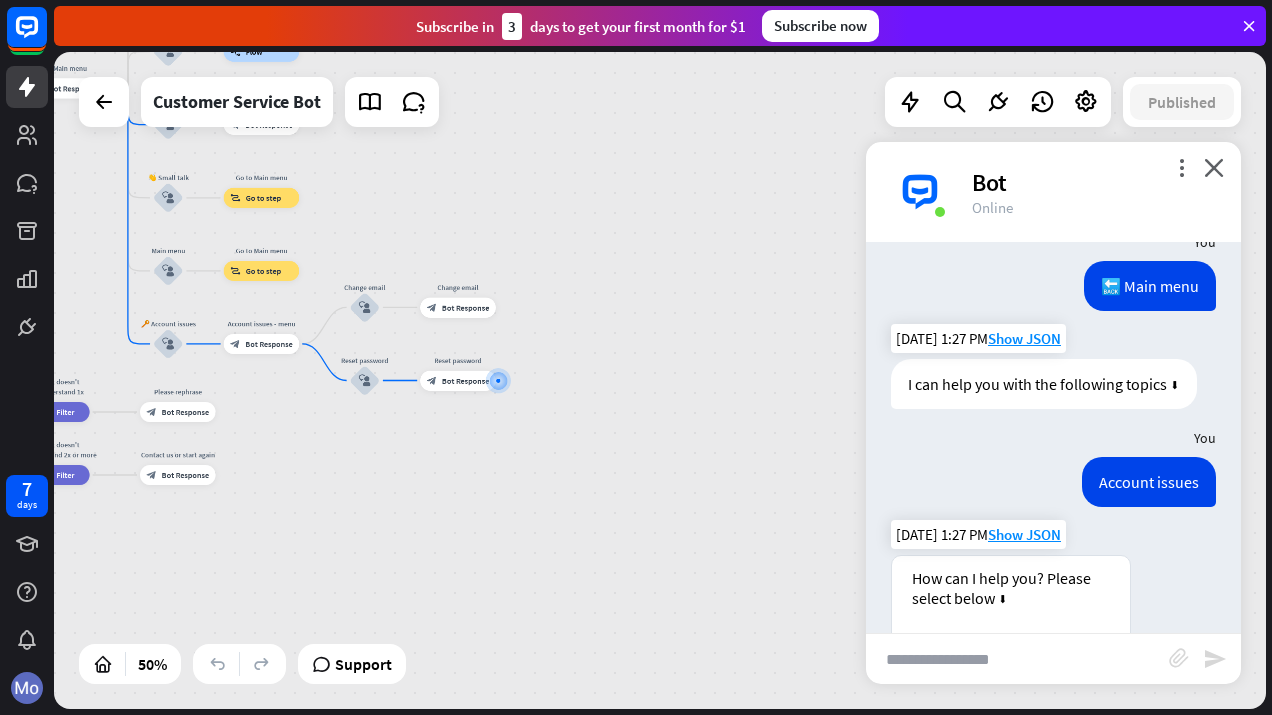 scroll, scrollTop: 1246, scrollLeft: 0, axis: vertical 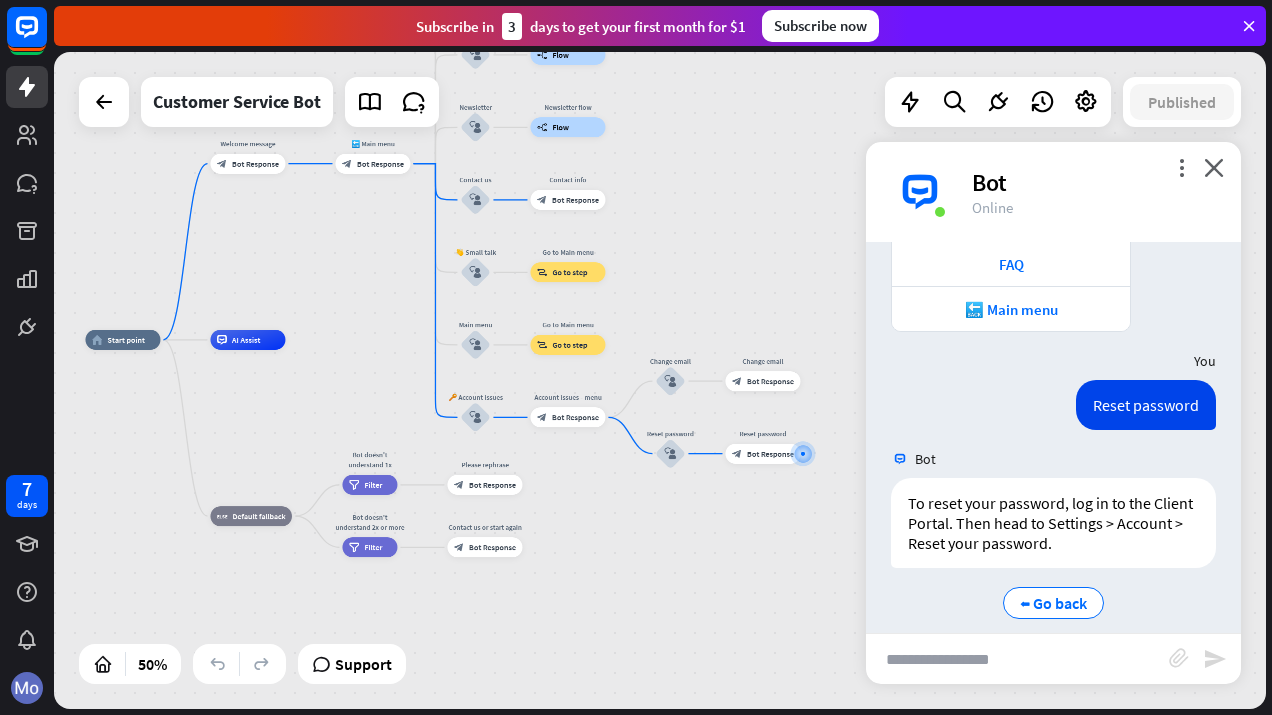drag, startPoint x: 337, startPoint y: 485, endPoint x: 641, endPoint y: 557, distance: 312.40997 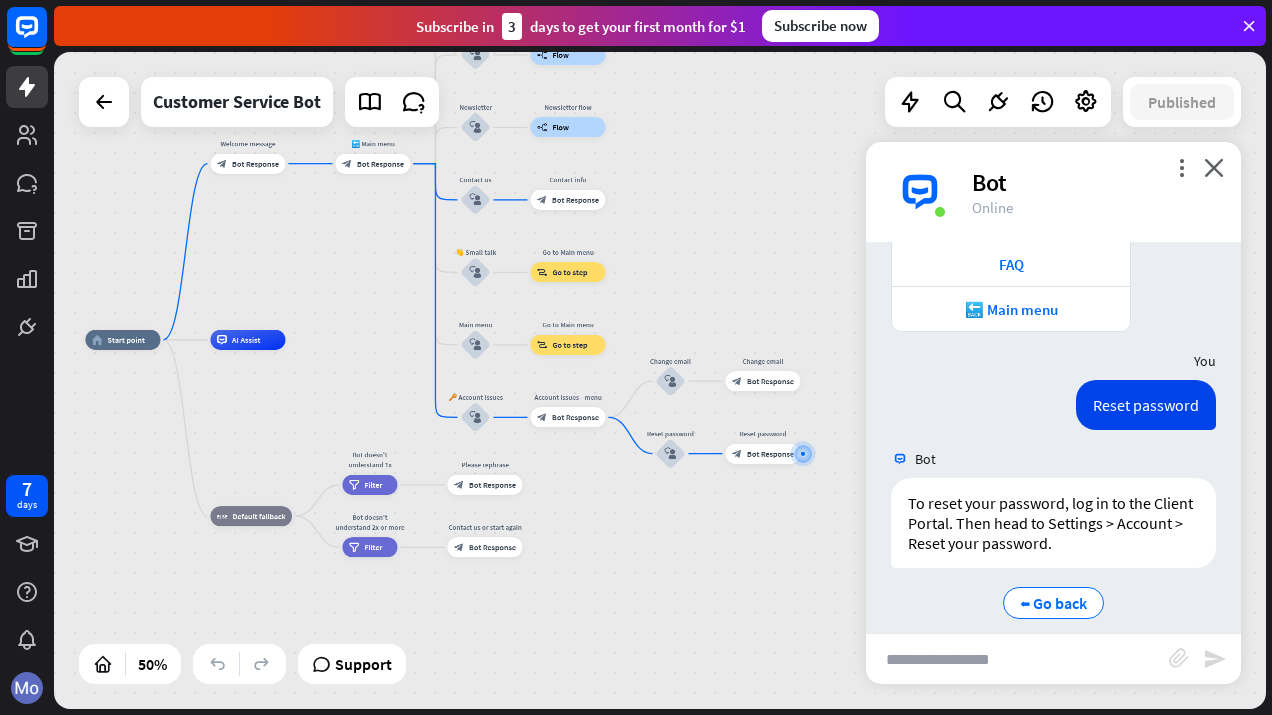 click on "home_2   Start point                 Welcome message   block_bot_response   Bot Response                 🔙 Main menu   block_bot_response   Bot Response                 Our offer   block_user_input                 Select product category   block_bot_response   Bot Response                 ❓ Question   block_user_input                 How can I help you?   block_bot_response   Bot Response                 FAQ   block_user_input                 Type your question   block_bot_response   Bot Response                 Popular questions   block_faq                 Feedback   block_user_input                 Feedback flow   builder_tree   Flow                 Newsletter   block_user_input                 Newsletter flow   builder_tree   Flow                 Contact us   block_user_input                 Contact info   block_bot_response   Bot Response                 👋 Small talk   block_user_input                 Go to Main menu   block_goto   Go to step                 Main menu" at bounding box center [388, 504] 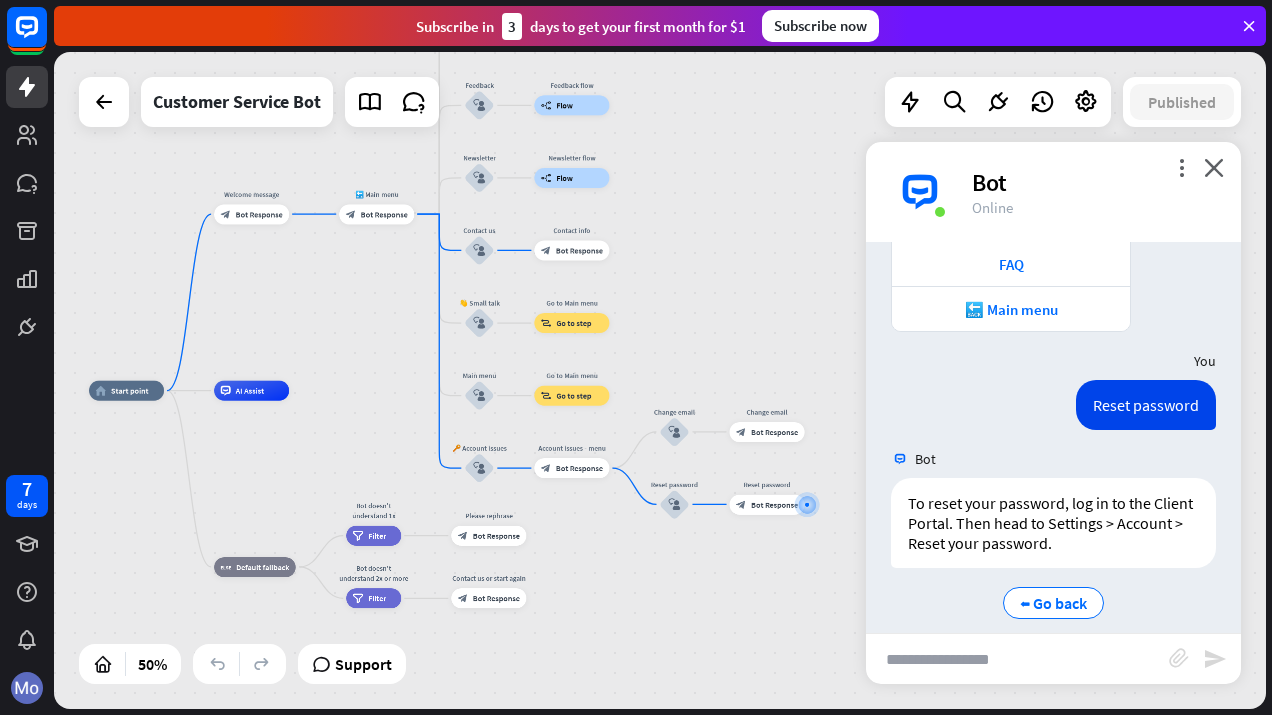 drag, startPoint x: 600, startPoint y: 514, endPoint x: 604, endPoint y: 565, distance: 51.156624 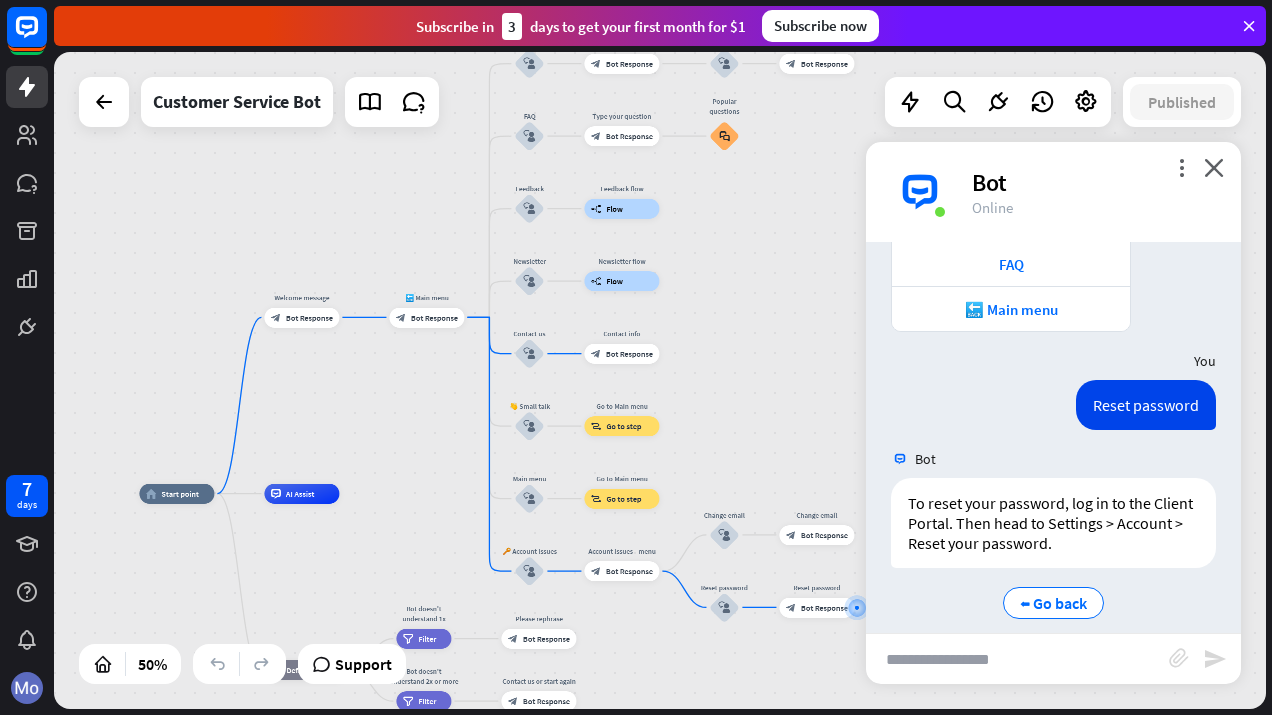 drag, startPoint x: 674, startPoint y: 226, endPoint x: 724, endPoint y: 329, distance: 114.494545 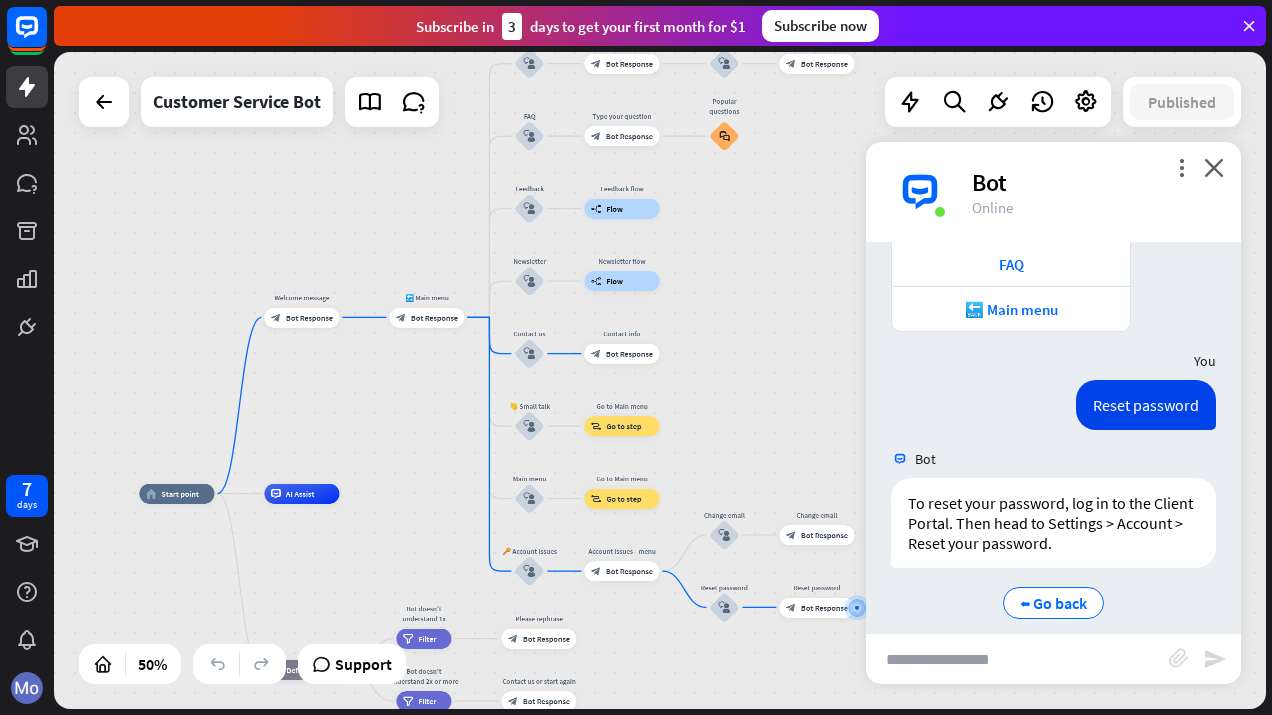 click on "home_2   Start point                 Welcome message   block_bot_response   Bot Response                 🔙 Main menu   block_bot_response   Bot Response                 Our offer   block_user_input                 Select product category   block_bot_response   Bot Response                 ❓ Question   block_user_input                 How can I help you?   block_bot_response   Bot Response                 FAQ   block_user_input                 Type your question   block_bot_response   Bot Response                 Popular questions   block_faq                 Feedback   block_user_input                 Feedback flow   builder_tree   Flow                 Newsletter   block_user_input                 Newsletter flow   builder_tree   Flow                 Contact us   block_user_input                 Contact info   block_bot_response   Bot Response                 👋 Small talk   block_user_input                 Go to Main menu   block_goto   Go to step                 Main menu" at bounding box center [660, 380] 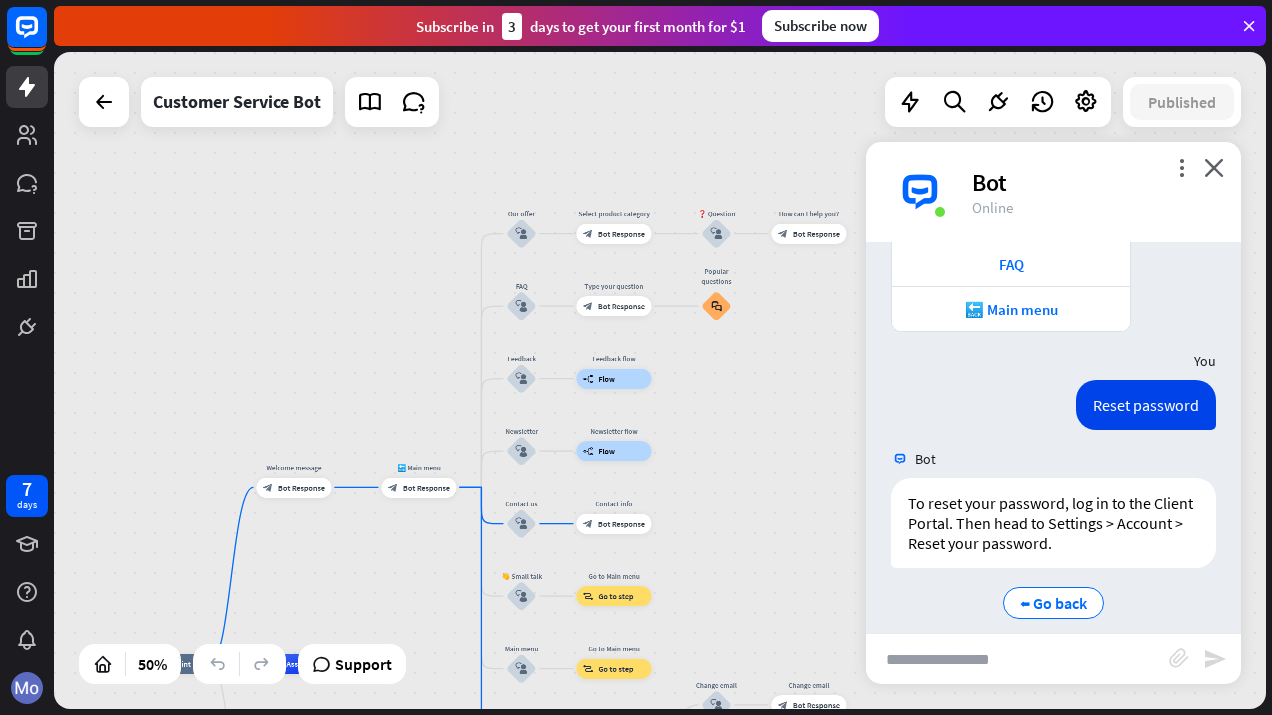 drag, startPoint x: 724, startPoint y: 329, endPoint x: 716, endPoint y: 499, distance: 170.18813 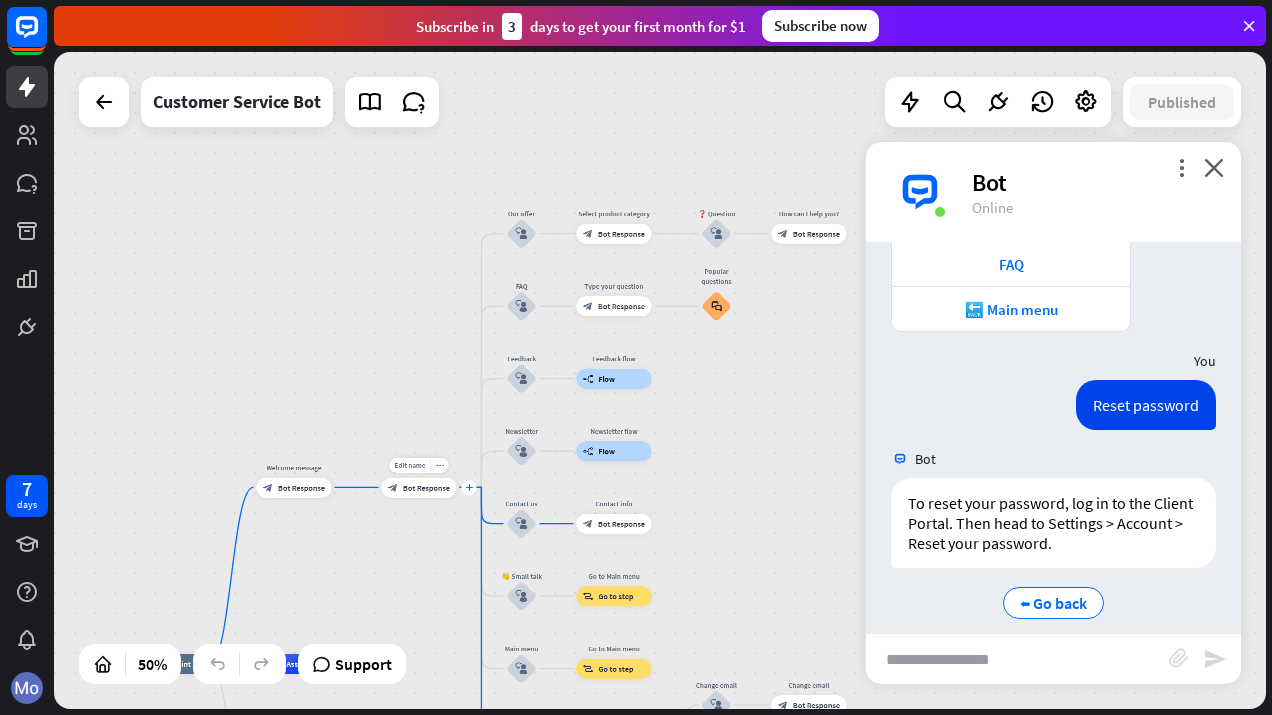 click on "plus" at bounding box center [469, 487] 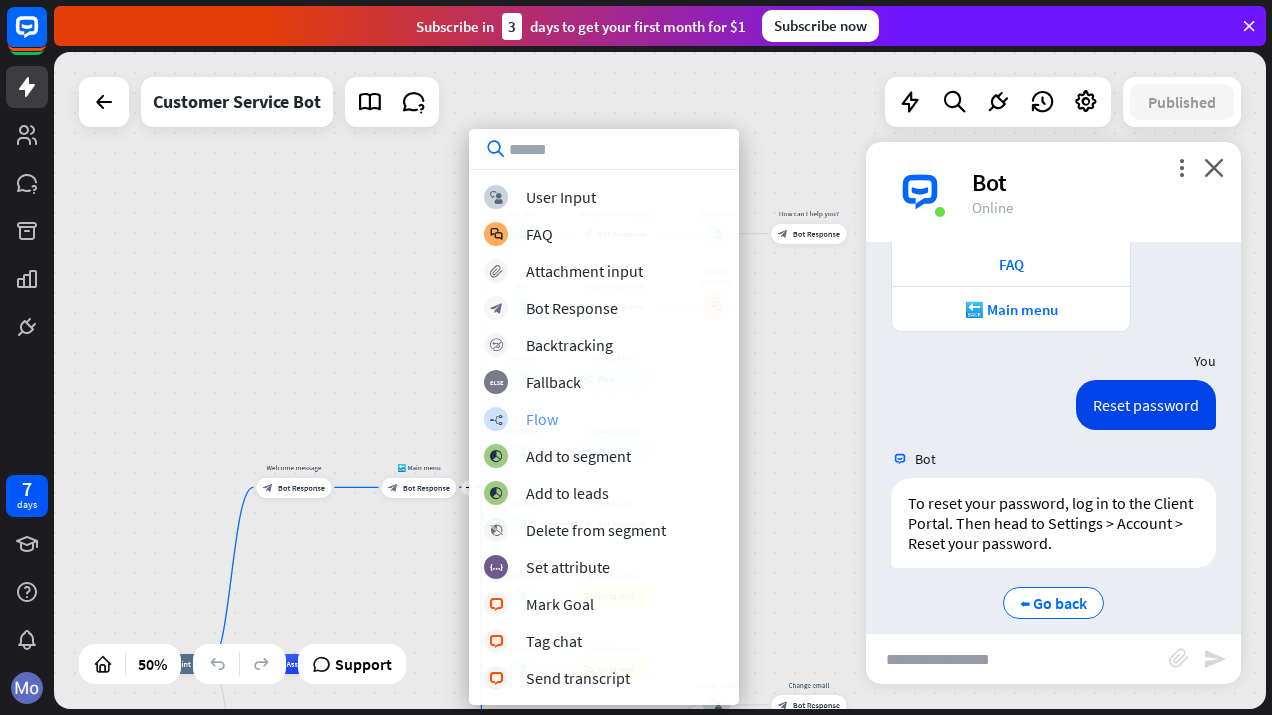 click on "Flow" at bounding box center [542, 419] 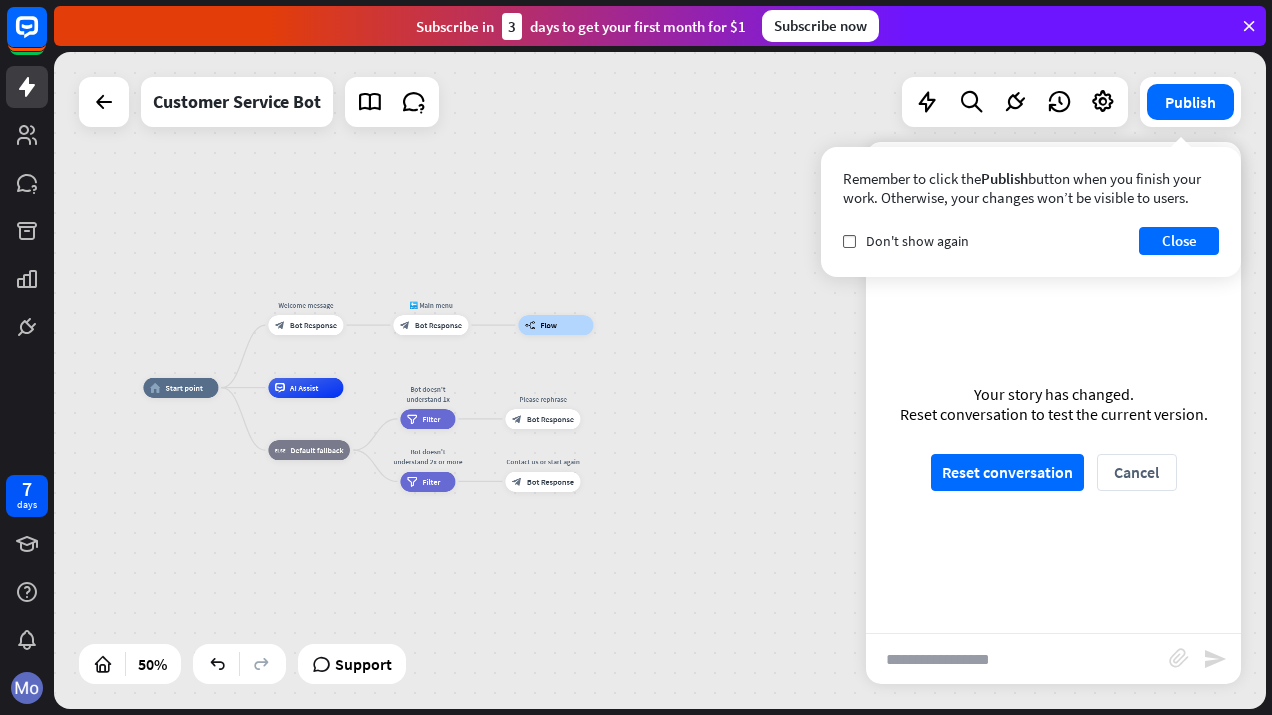 drag, startPoint x: 552, startPoint y: 421, endPoint x: 564, endPoint y: 145, distance: 276.26074 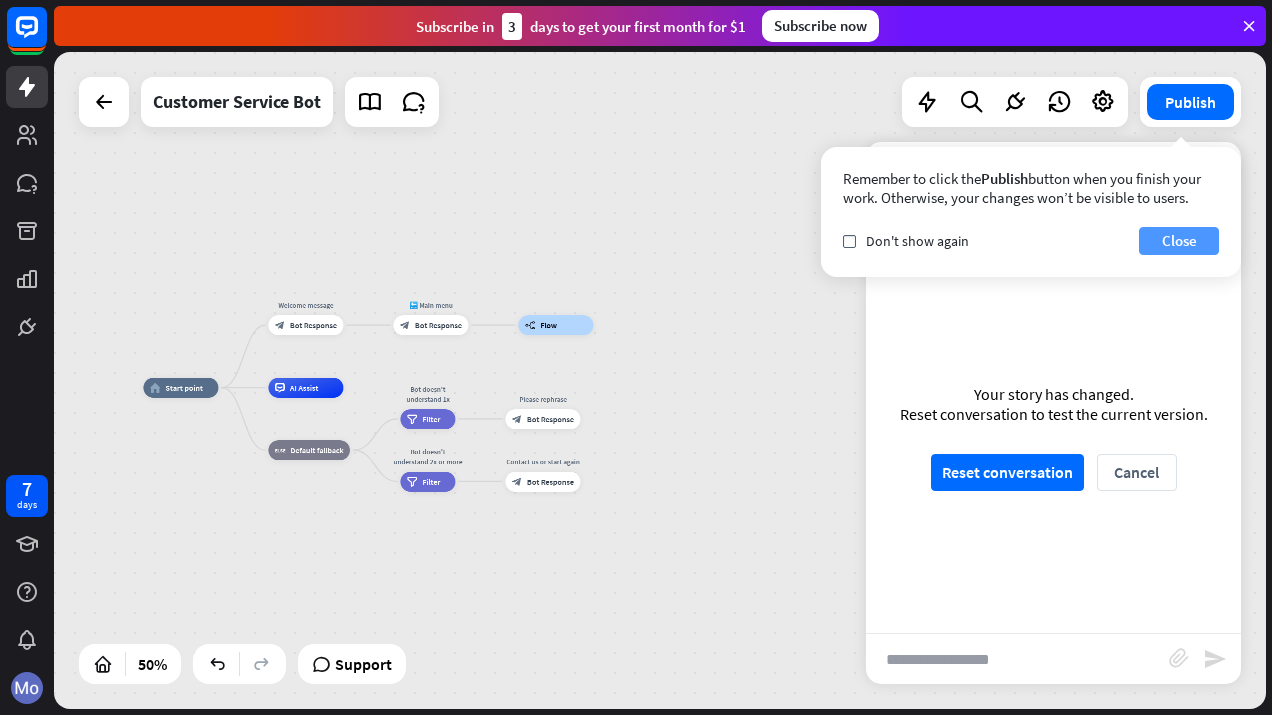 click on "Close" at bounding box center [1179, 241] 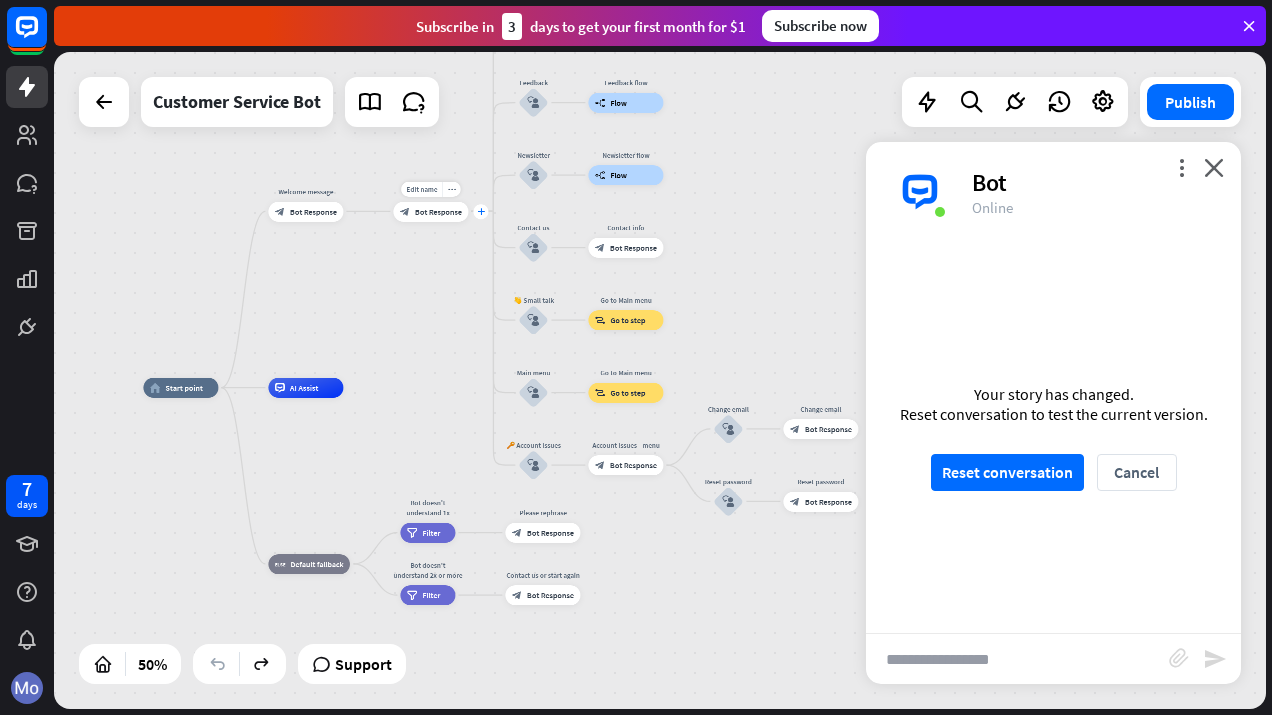 click on "plus" at bounding box center (481, 211) 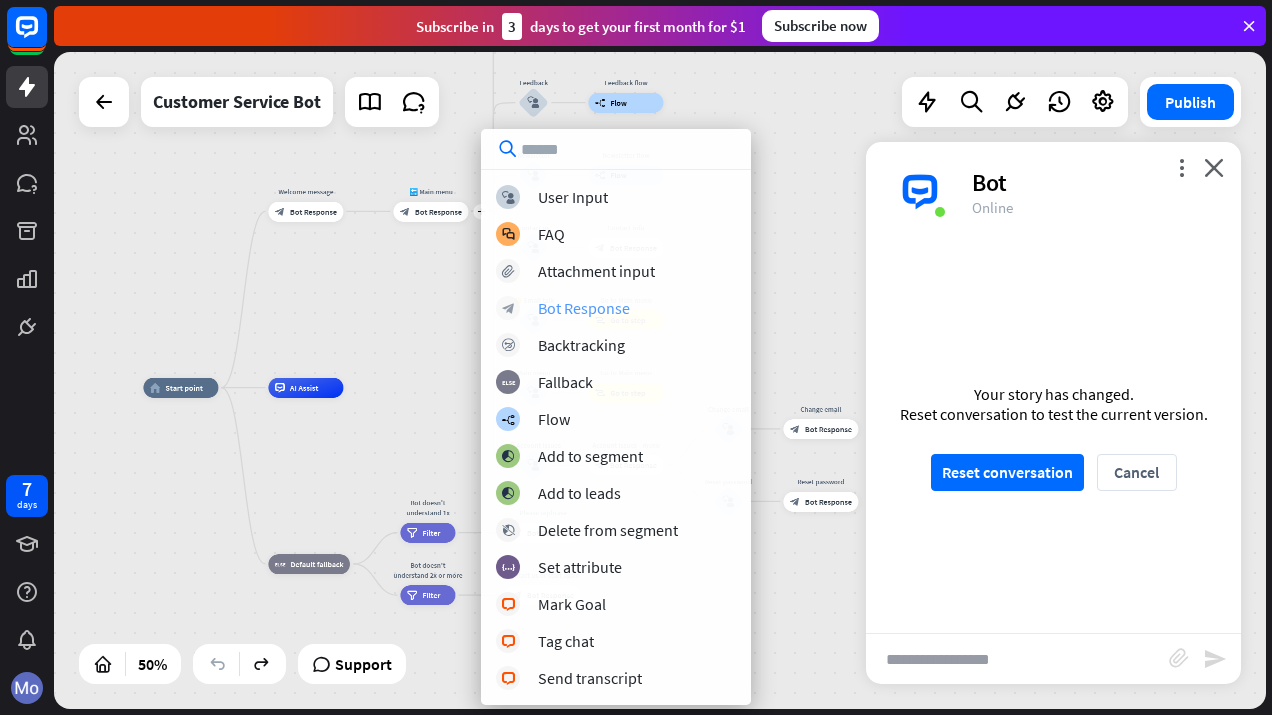 click on "Bot Response" at bounding box center (584, 308) 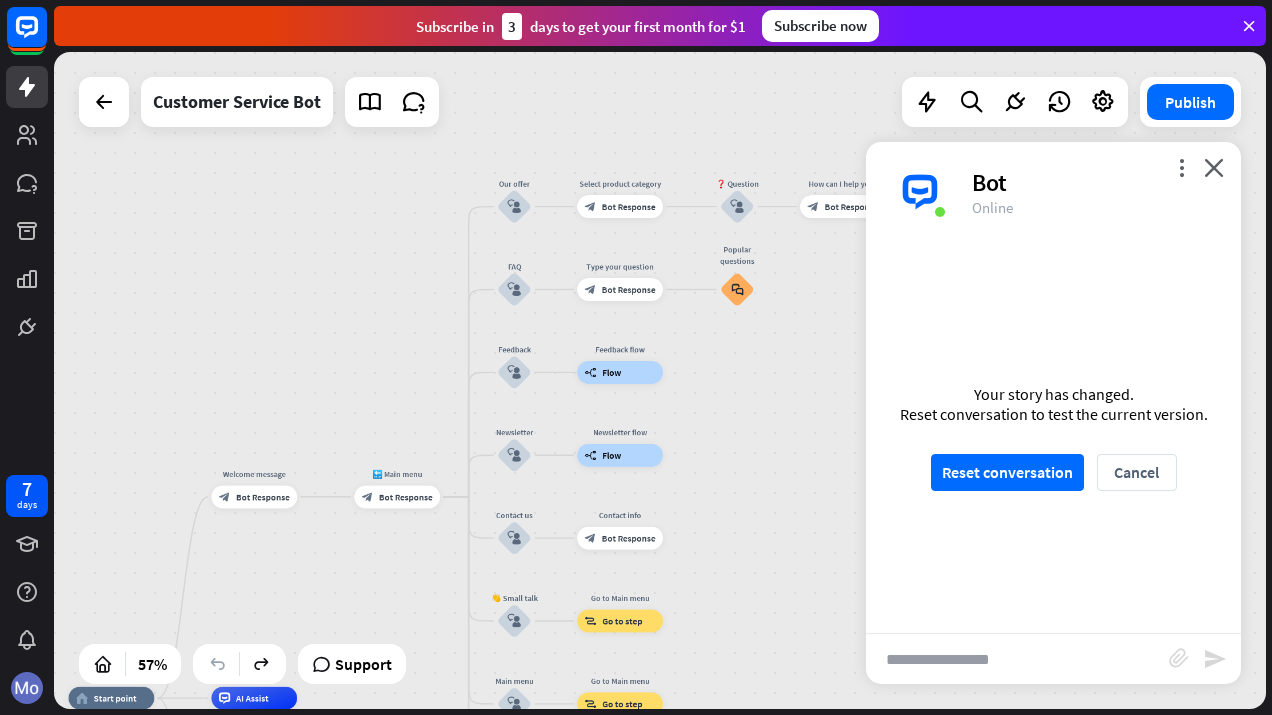 drag, startPoint x: 761, startPoint y: 238, endPoint x: 743, endPoint y: 537, distance: 299.54132 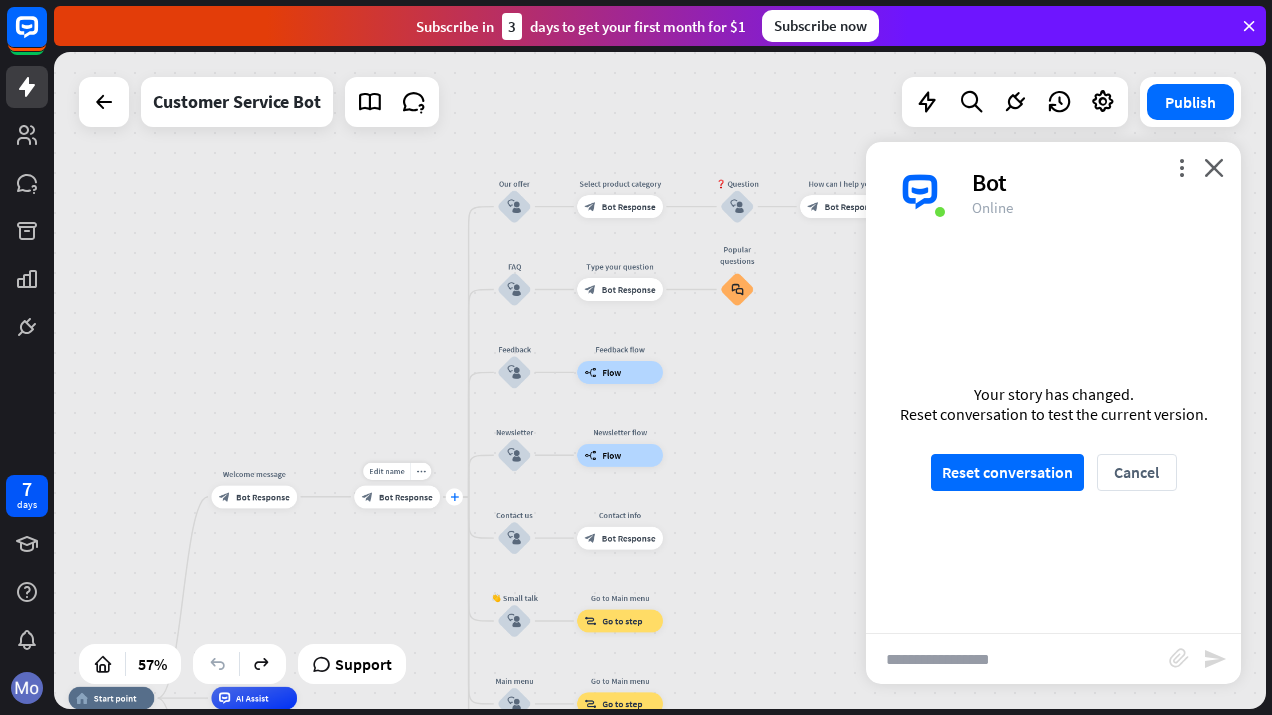 click on "plus" at bounding box center [454, 496] 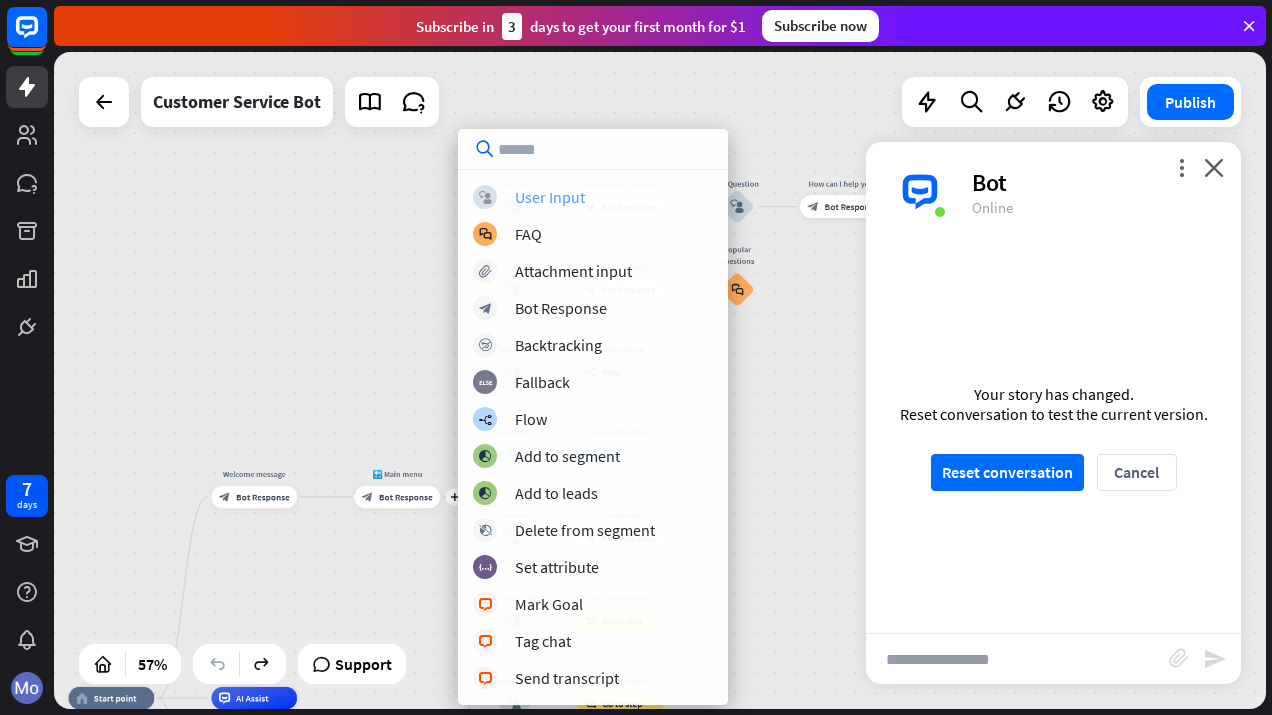 click on "User Input" at bounding box center (550, 197) 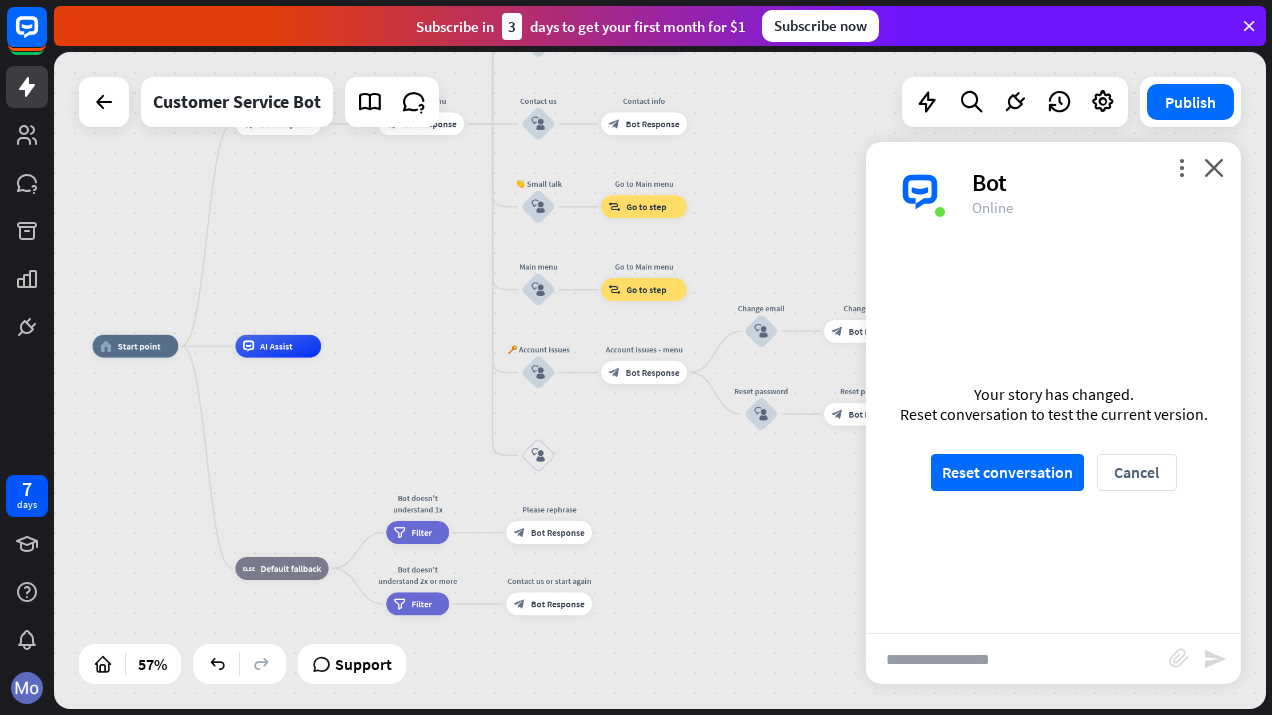 drag, startPoint x: 721, startPoint y: 396, endPoint x: 745, endPoint y: 44, distance: 352.81723 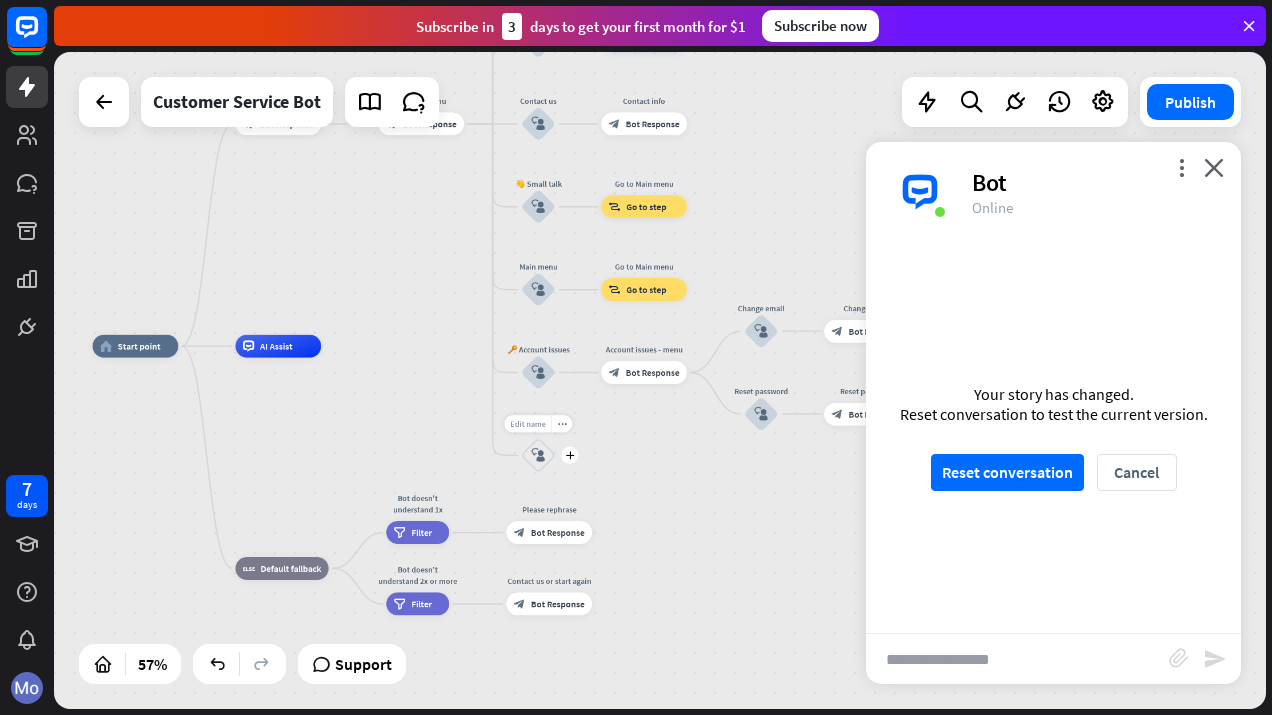 click on "Edit name" at bounding box center (527, 424) 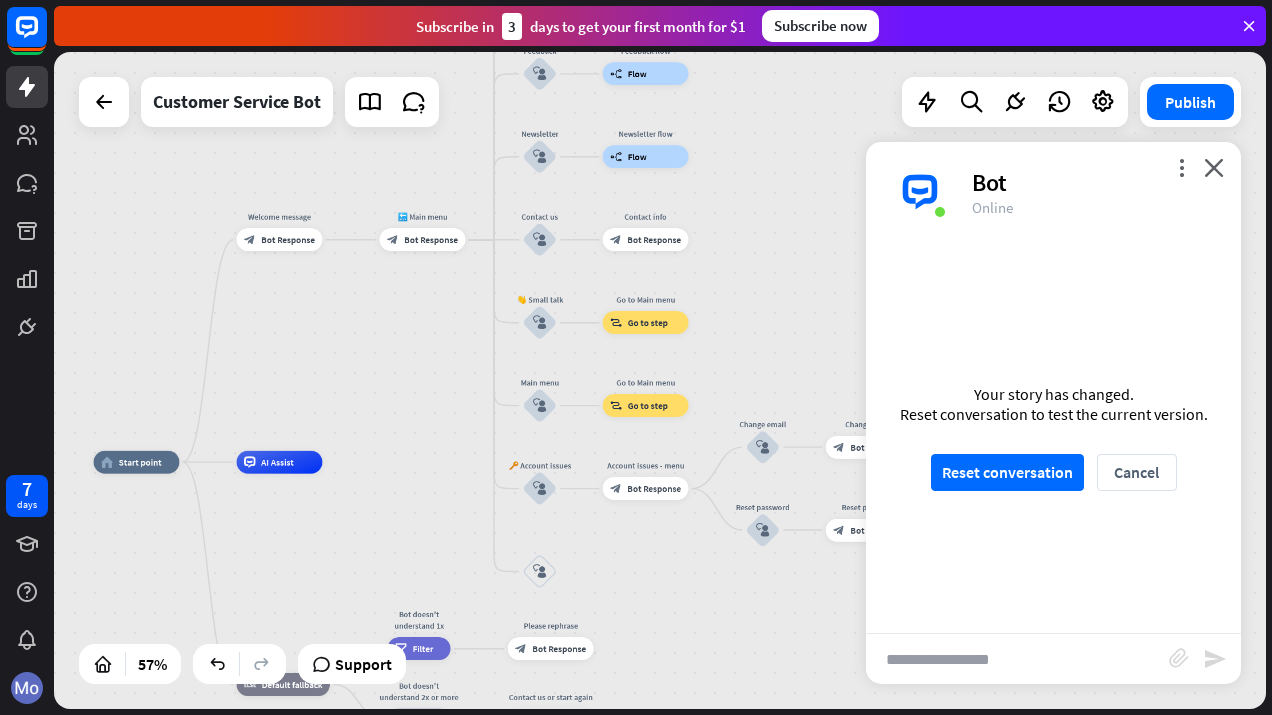 drag, startPoint x: 742, startPoint y: 152, endPoint x: 745, endPoint y: 268, distance: 116.03879 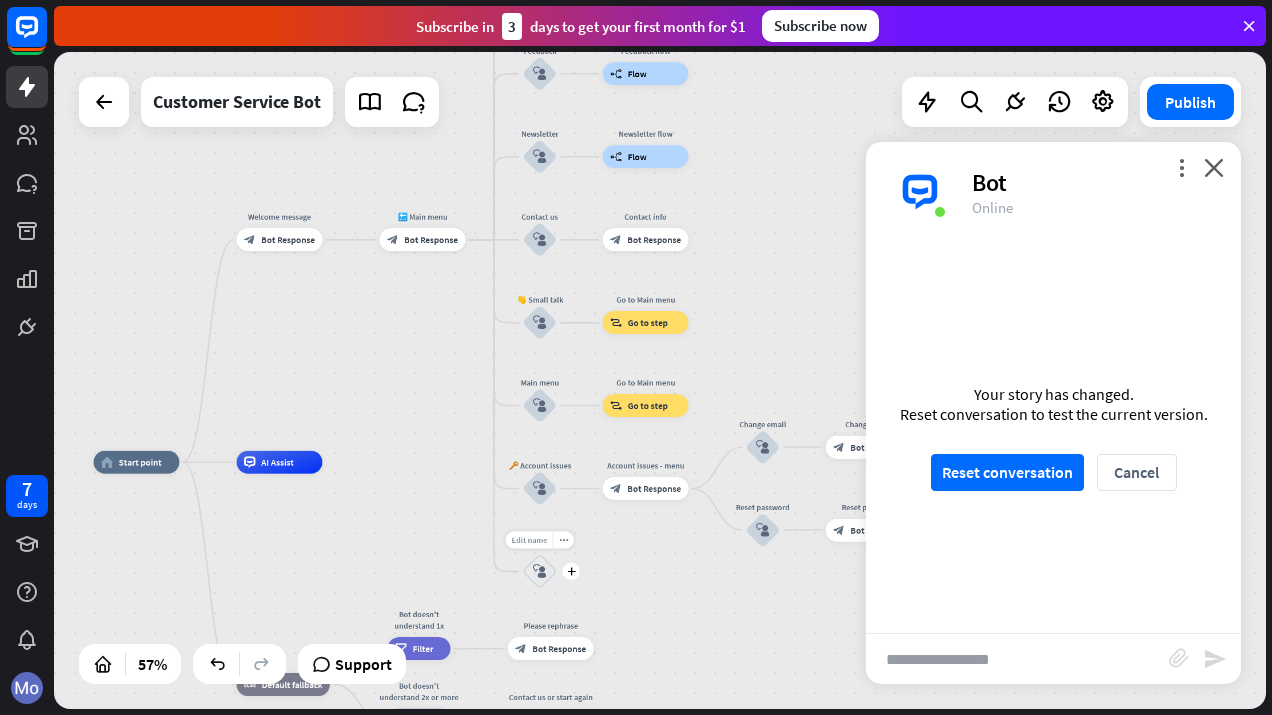 click on "Edit name" at bounding box center (528, 540) 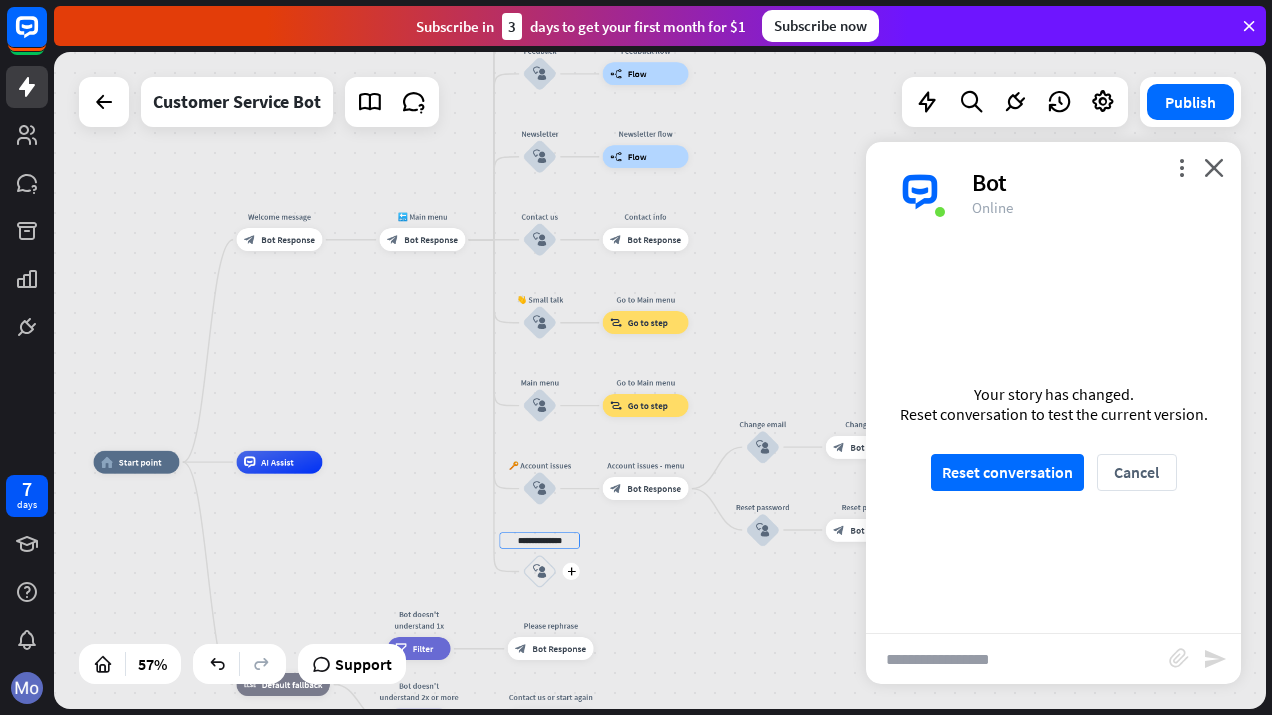 type on "**********" 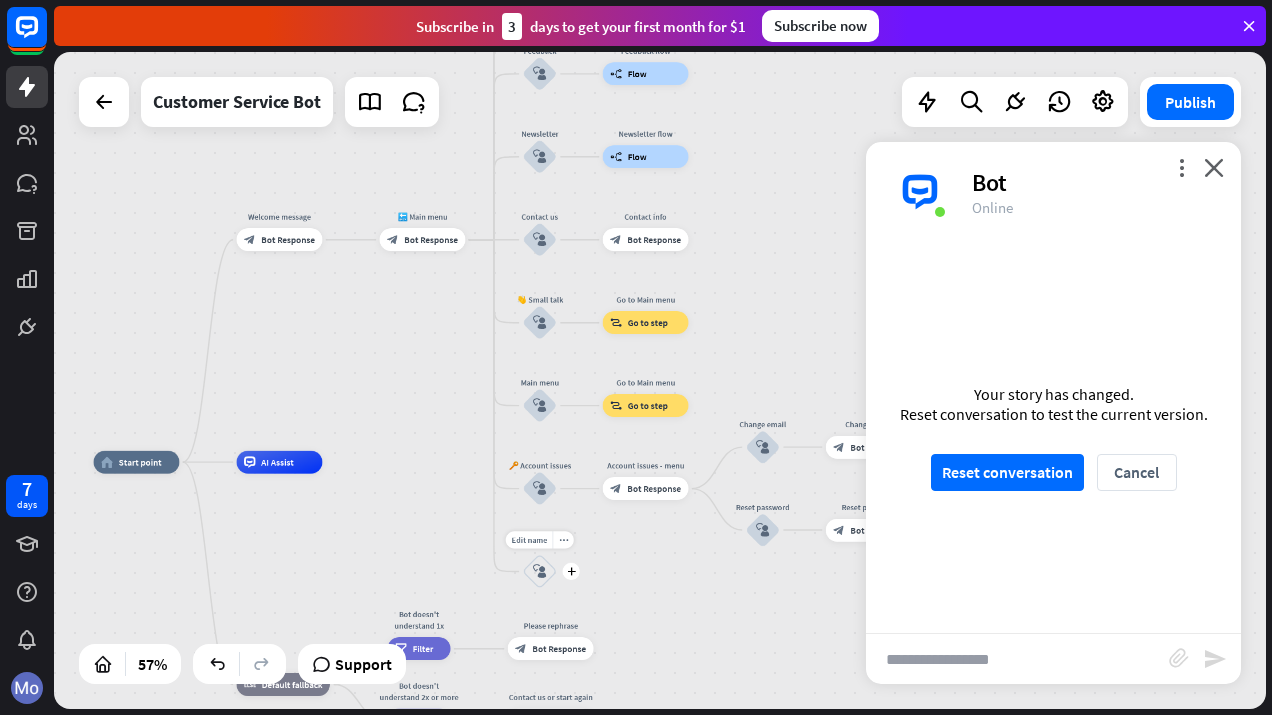 click on "Edit name   more_horiz         plus     block_user_input" at bounding box center (540, 571) 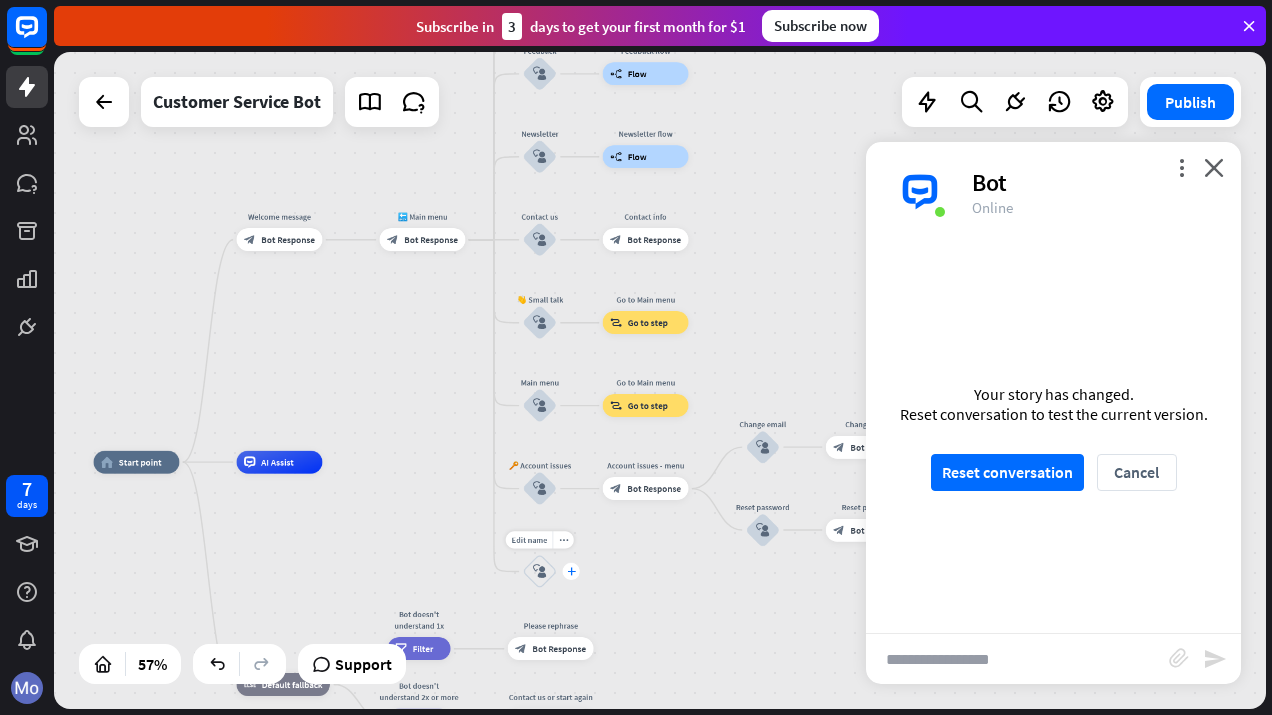 click on "plus" at bounding box center [571, 572] 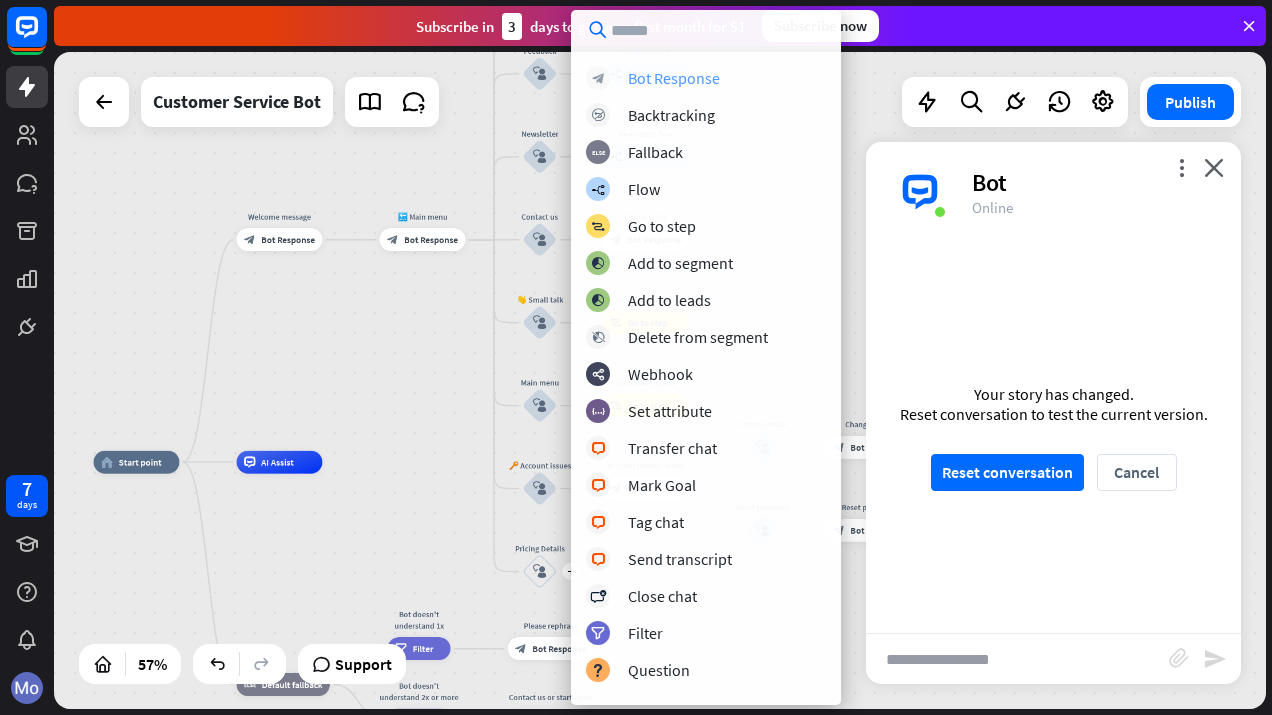 click on "Bot Response" at bounding box center (674, 78) 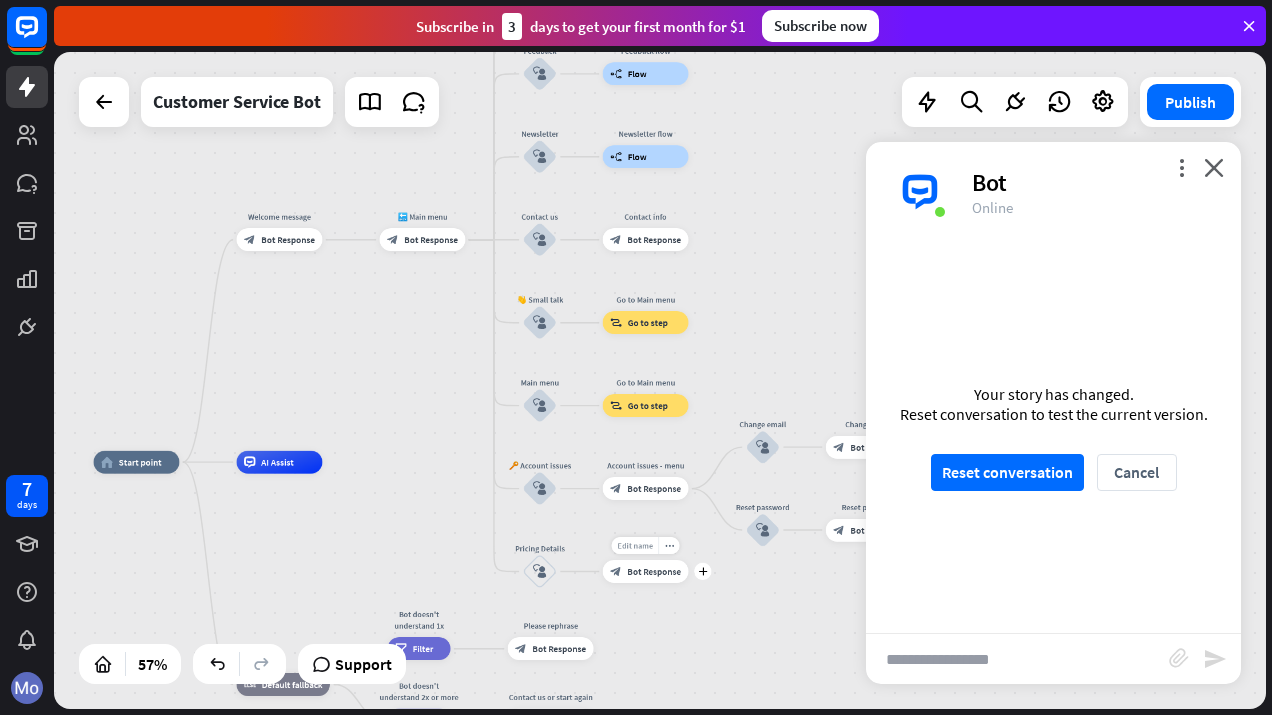 click on "Edit name" at bounding box center (634, 546) 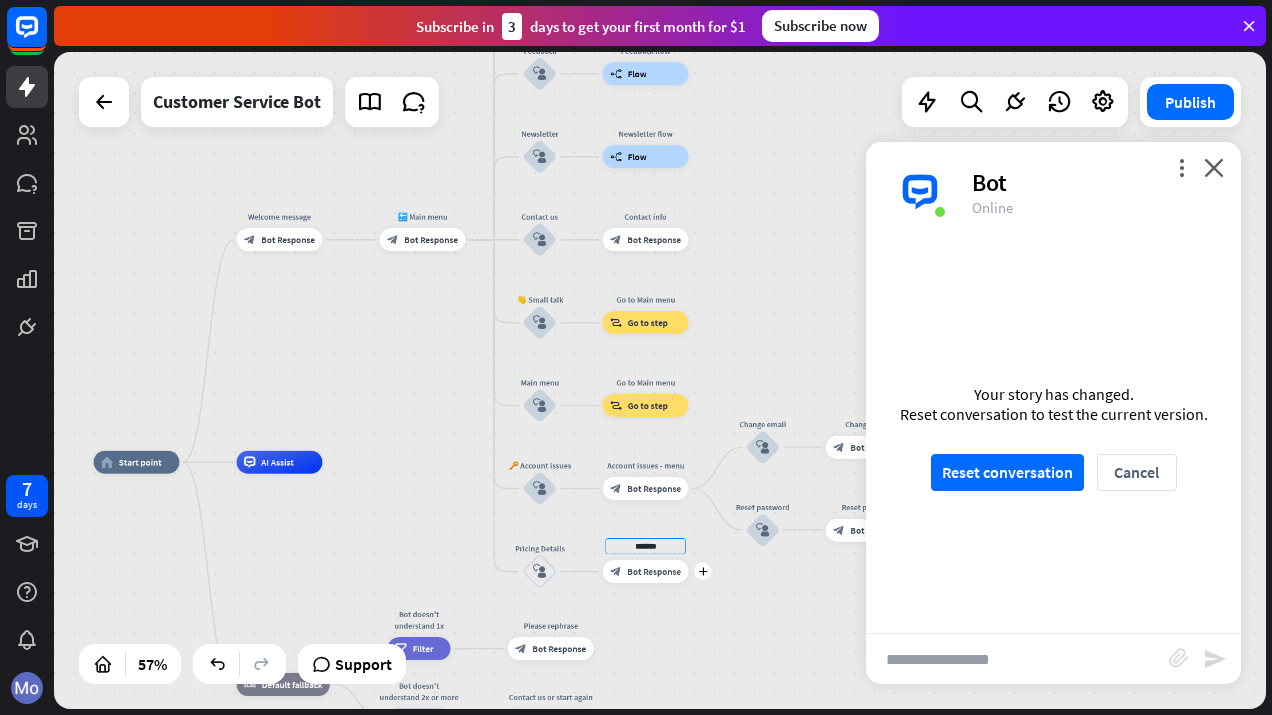 type on "*******" 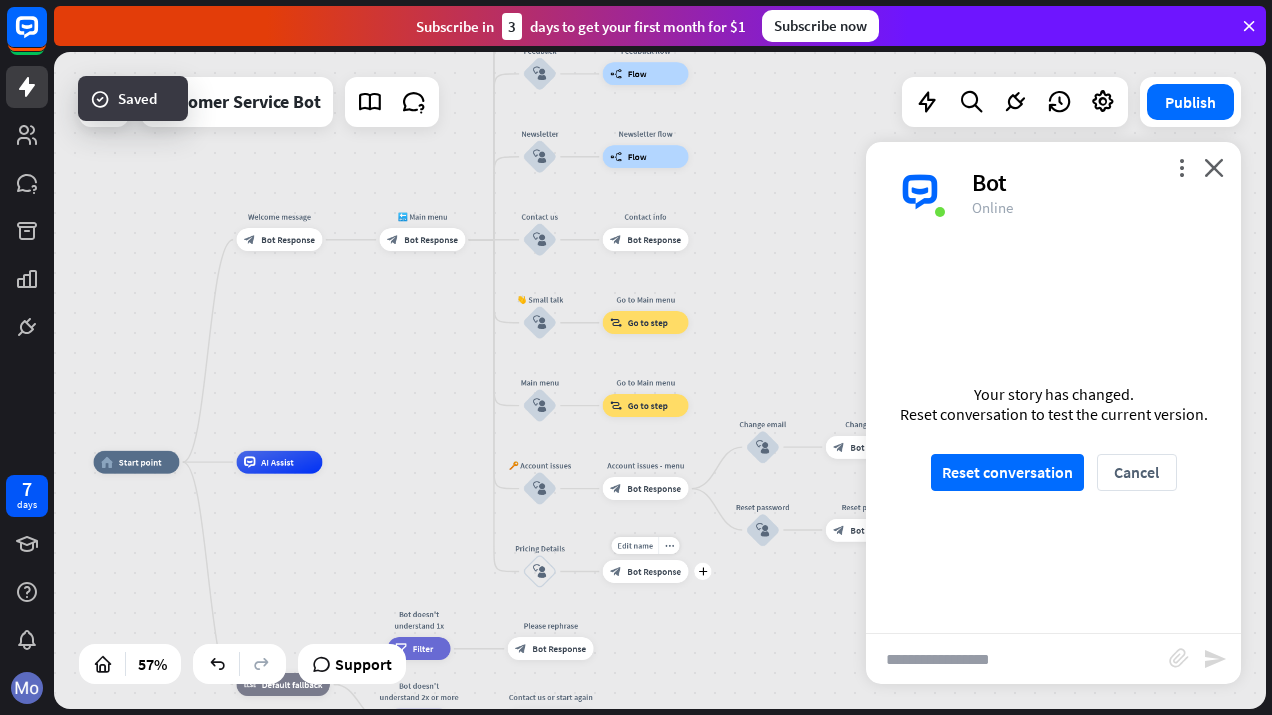 click on "Bot Response" at bounding box center (654, 571) 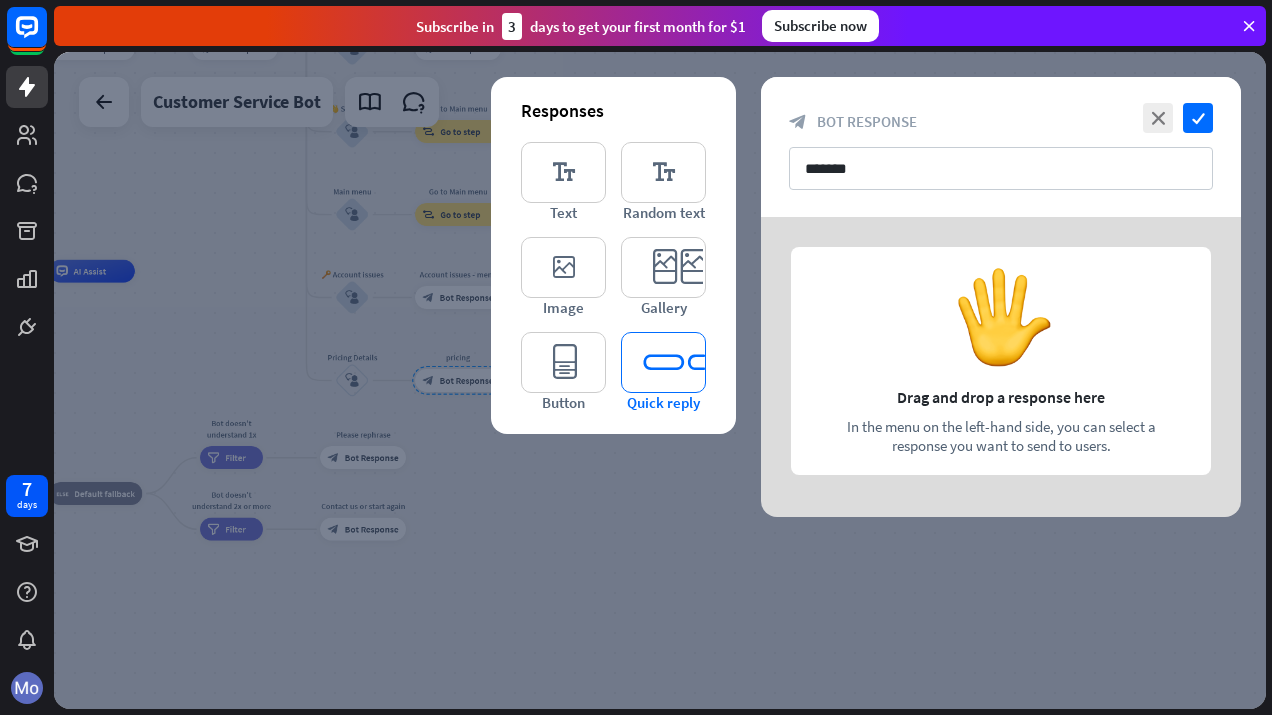 click on "editor_quick_replies" at bounding box center (663, 362) 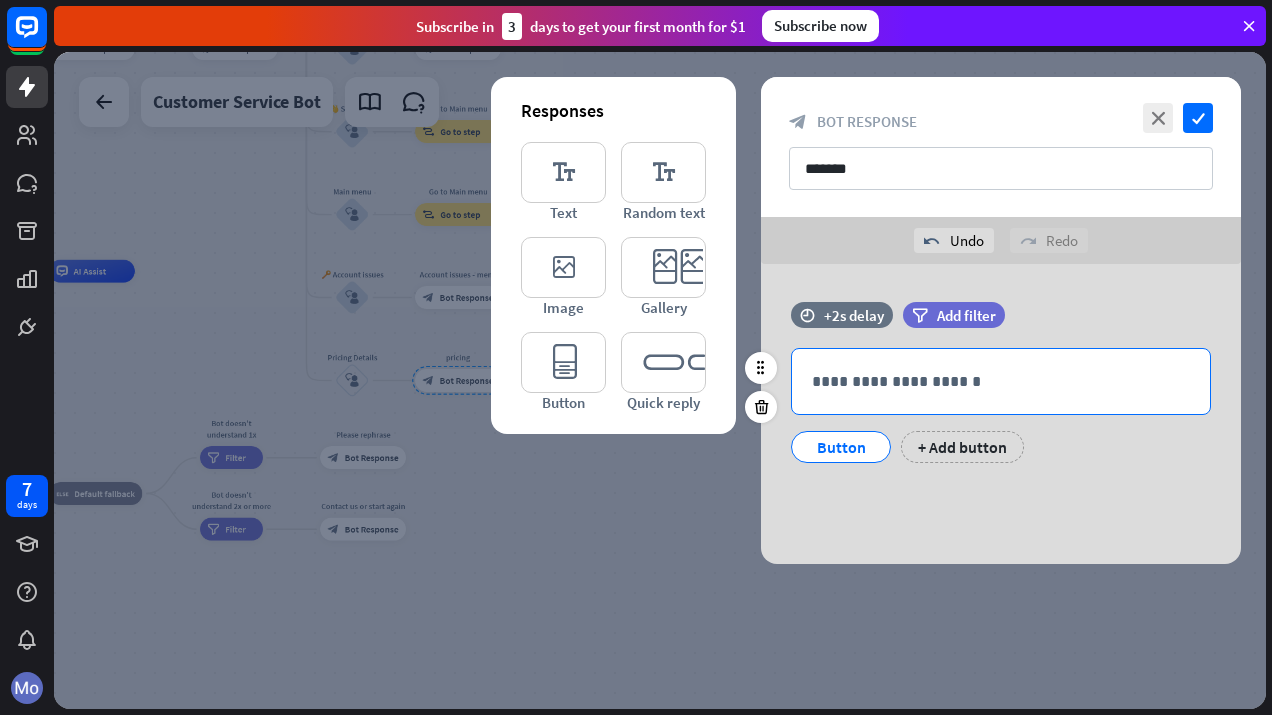 click on "**********" at bounding box center (1001, 381) 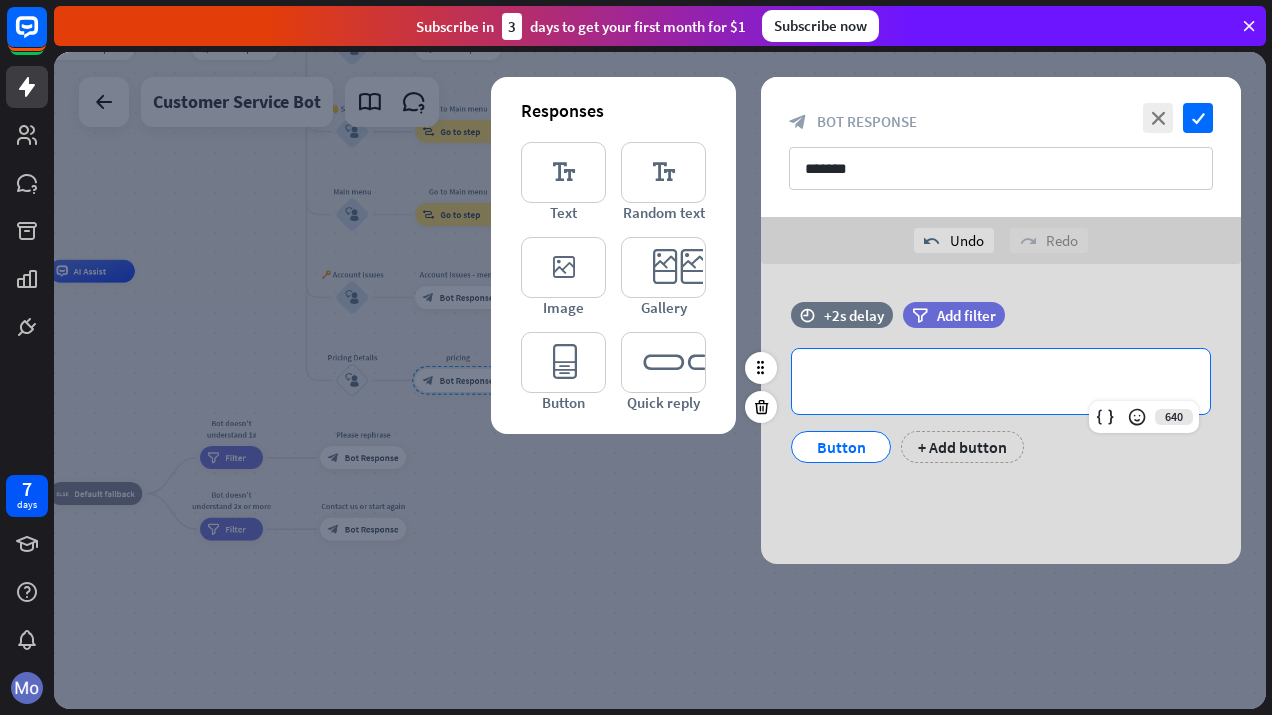 type 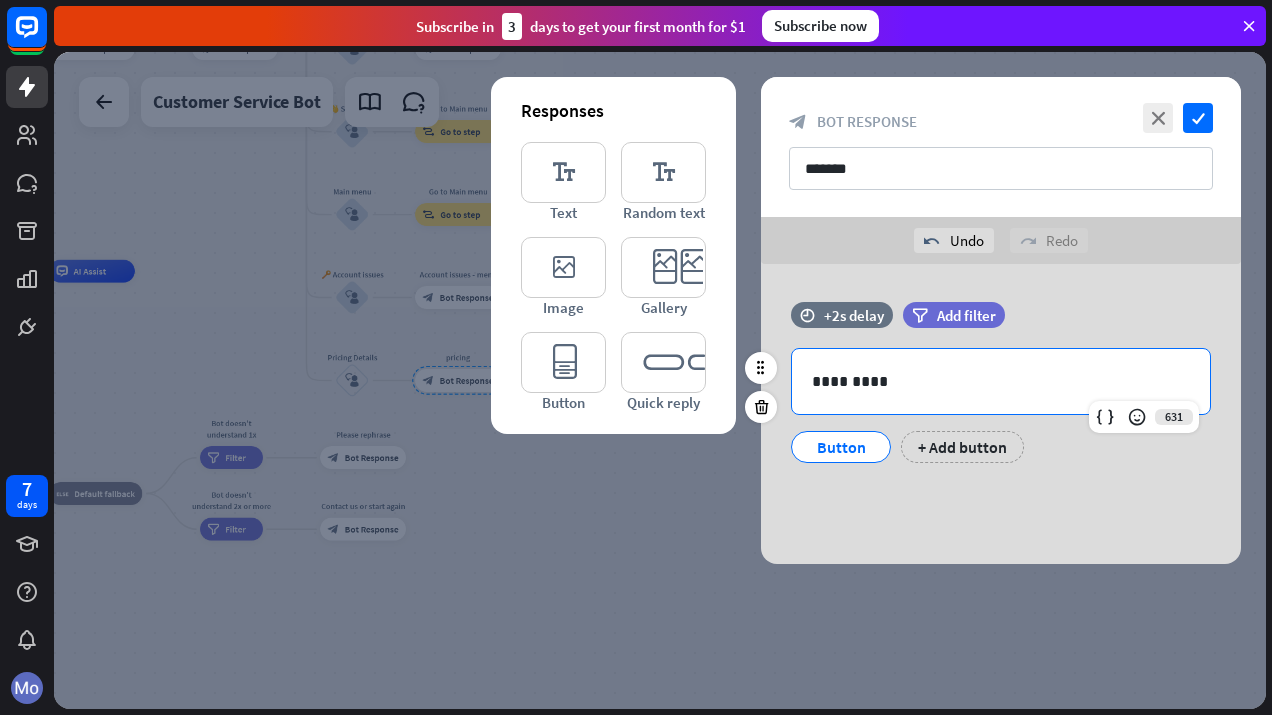click on "Button" at bounding box center [841, 447] 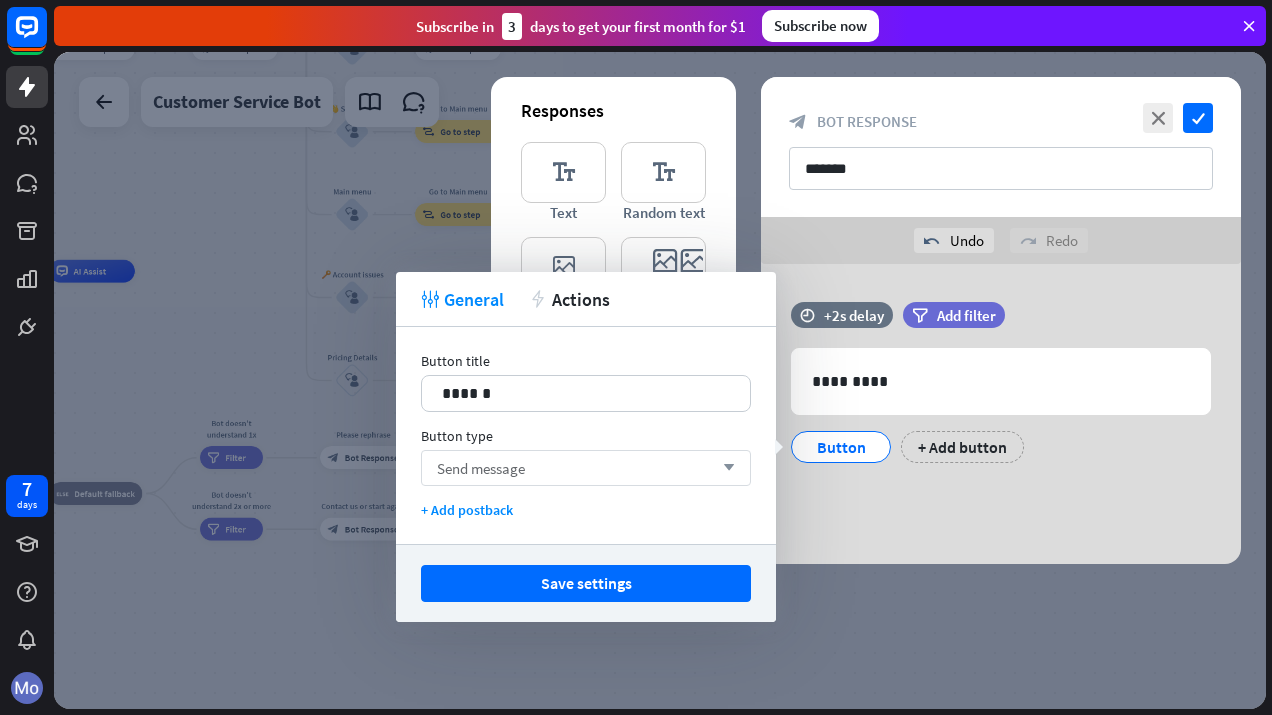 click on "Send message
arrow_down" at bounding box center (586, 468) 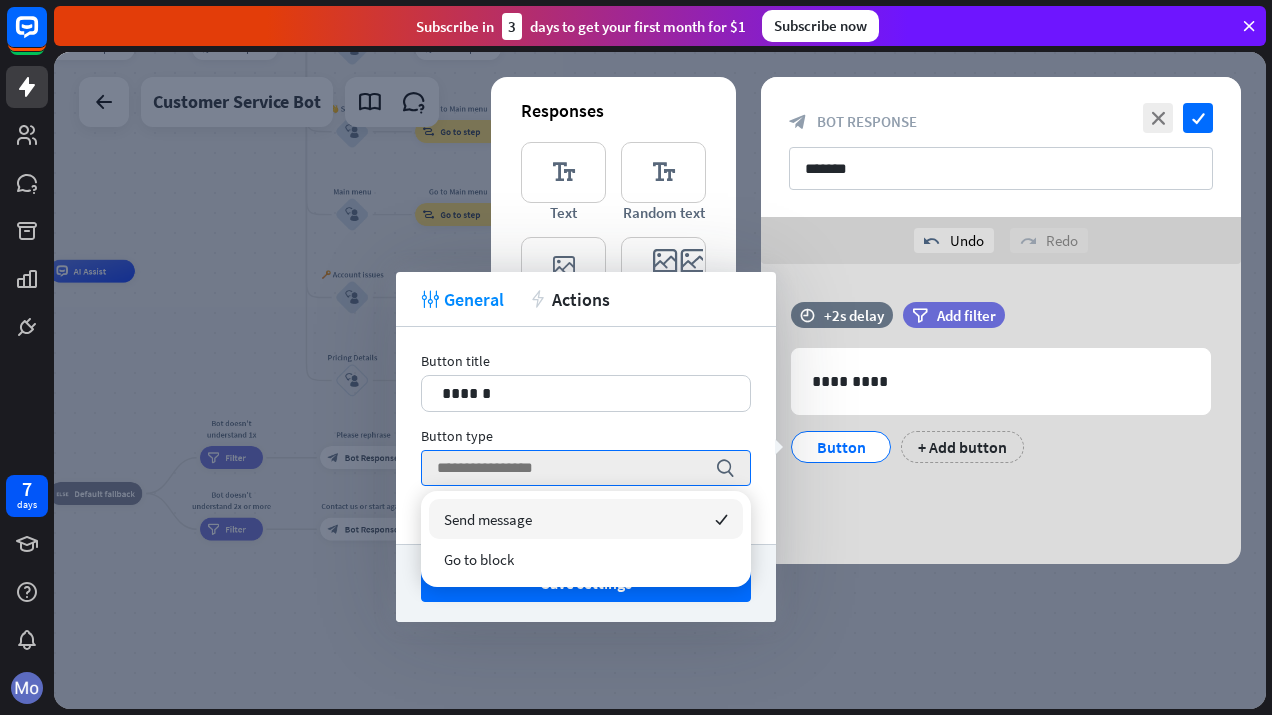 click on "Send message
checked" at bounding box center [586, 519] 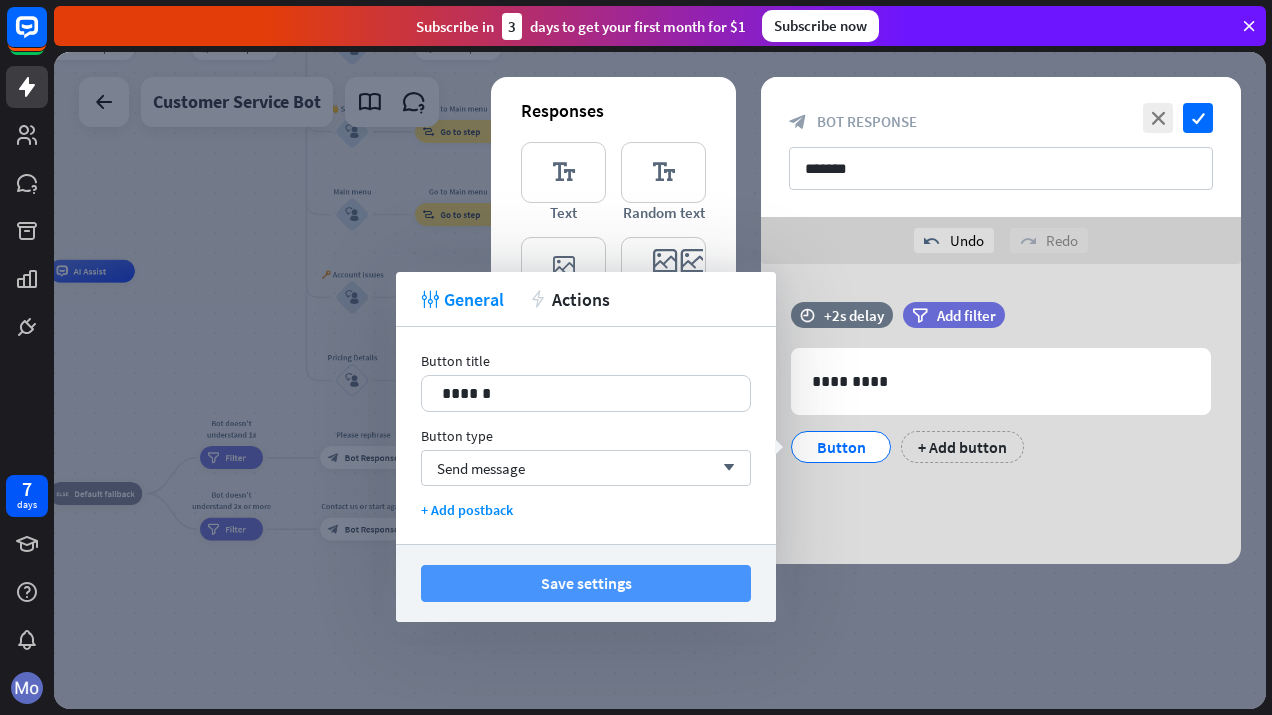 click on "Save settings" at bounding box center (586, 583) 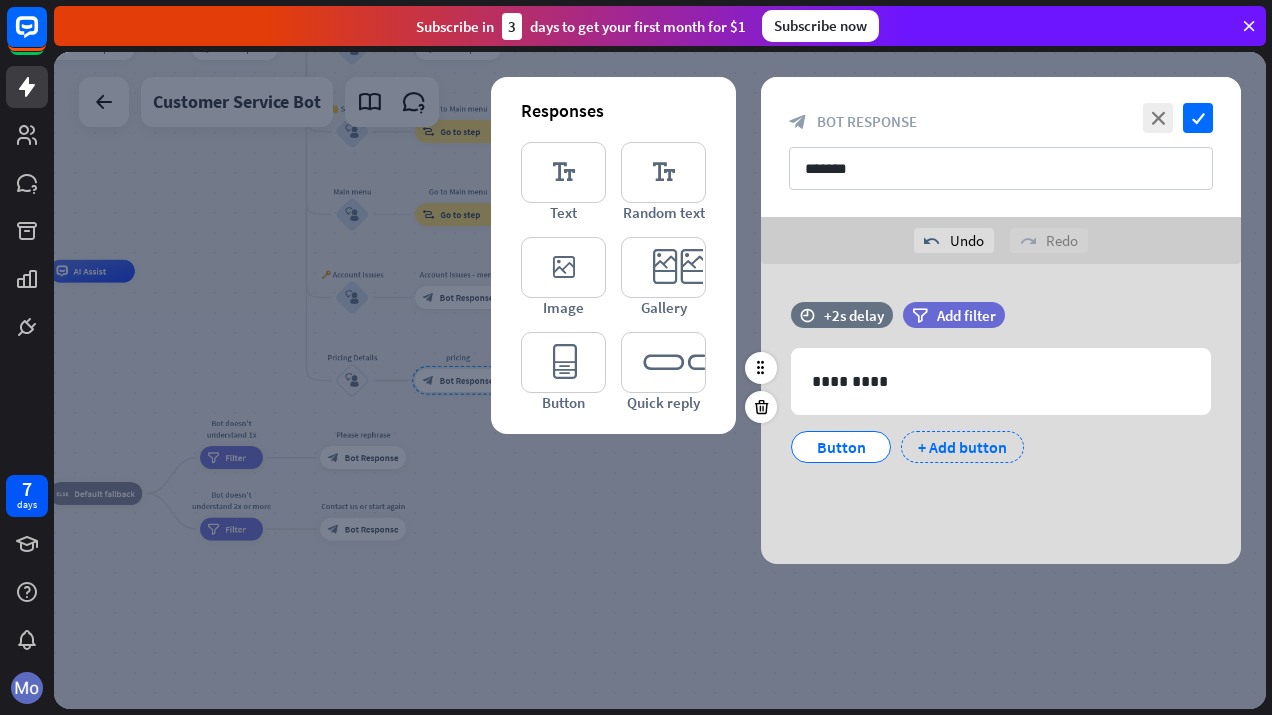 click on "+ Add button" at bounding box center [962, 447] 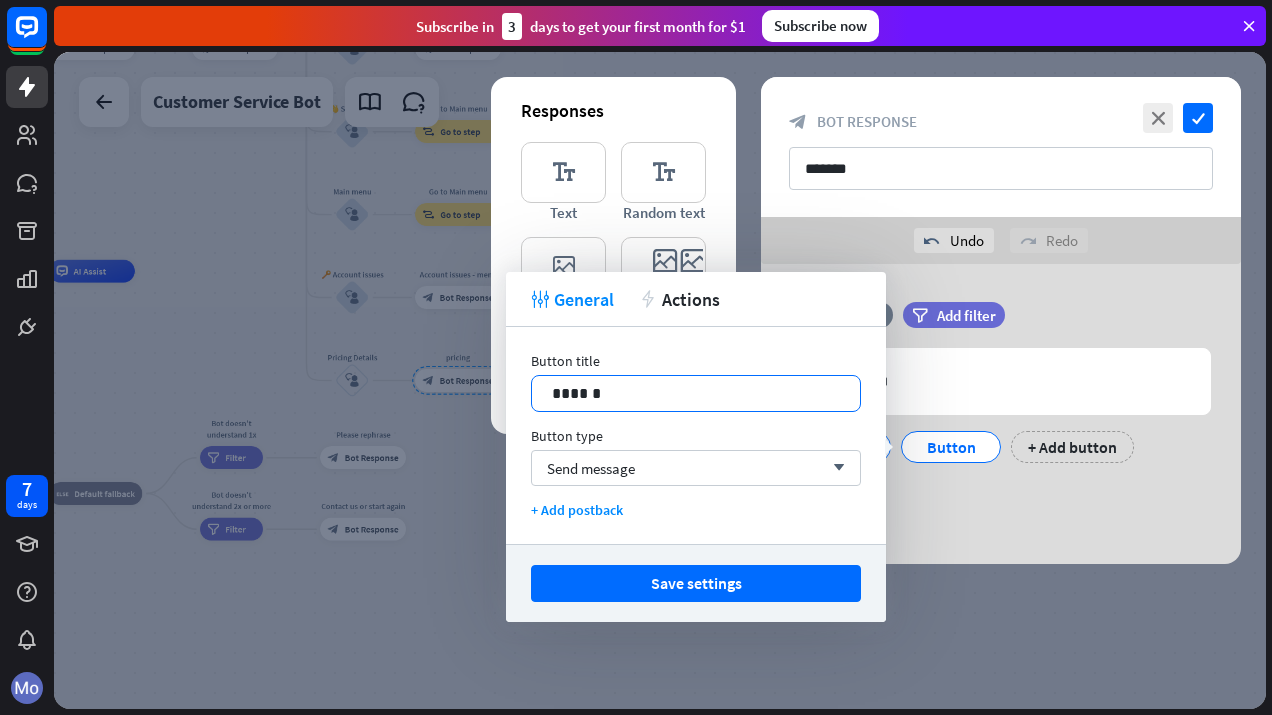 click on "******" at bounding box center (696, 393) 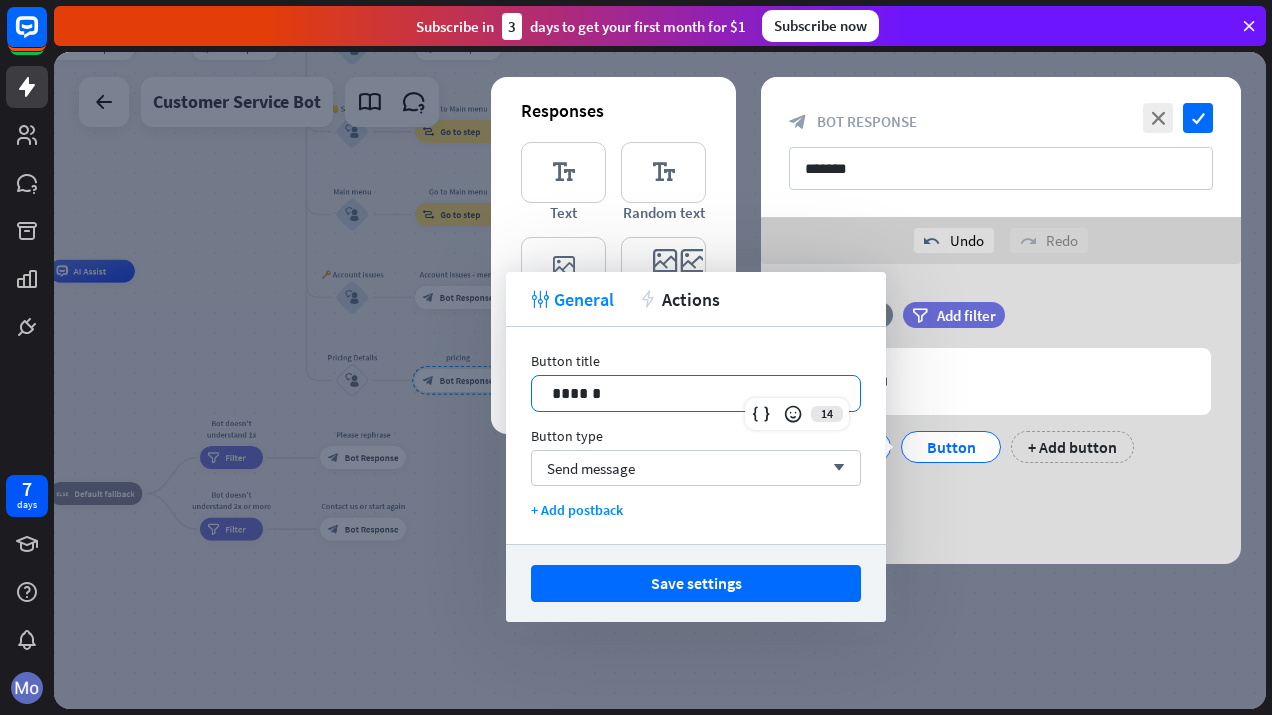 click on "******" at bounding box center (696, 393) 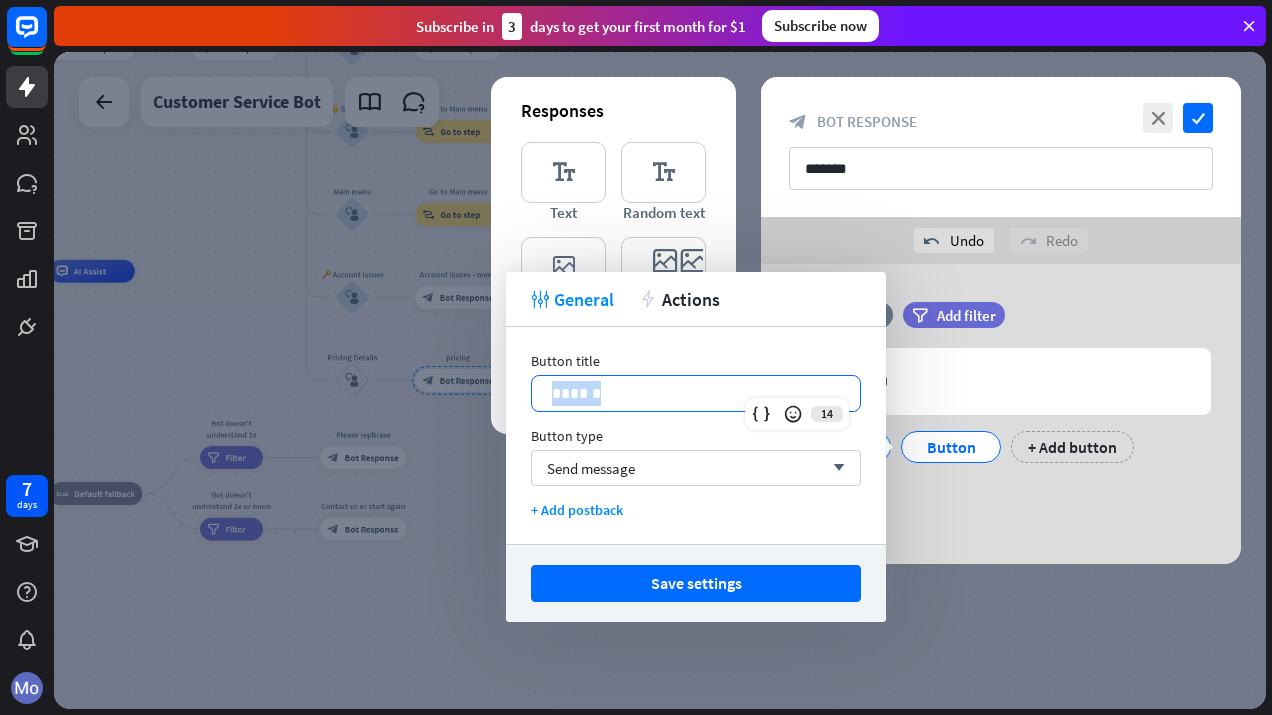 type 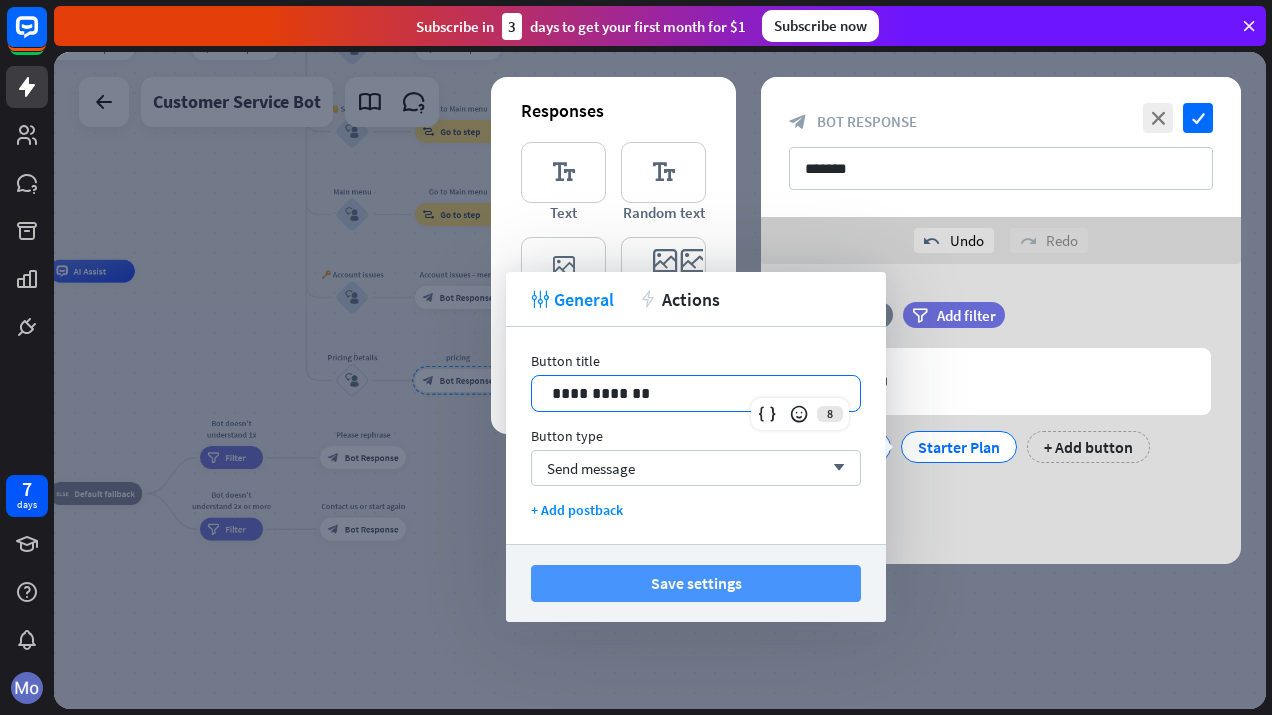 click on "Save settings" at bounding box center (696, 583) 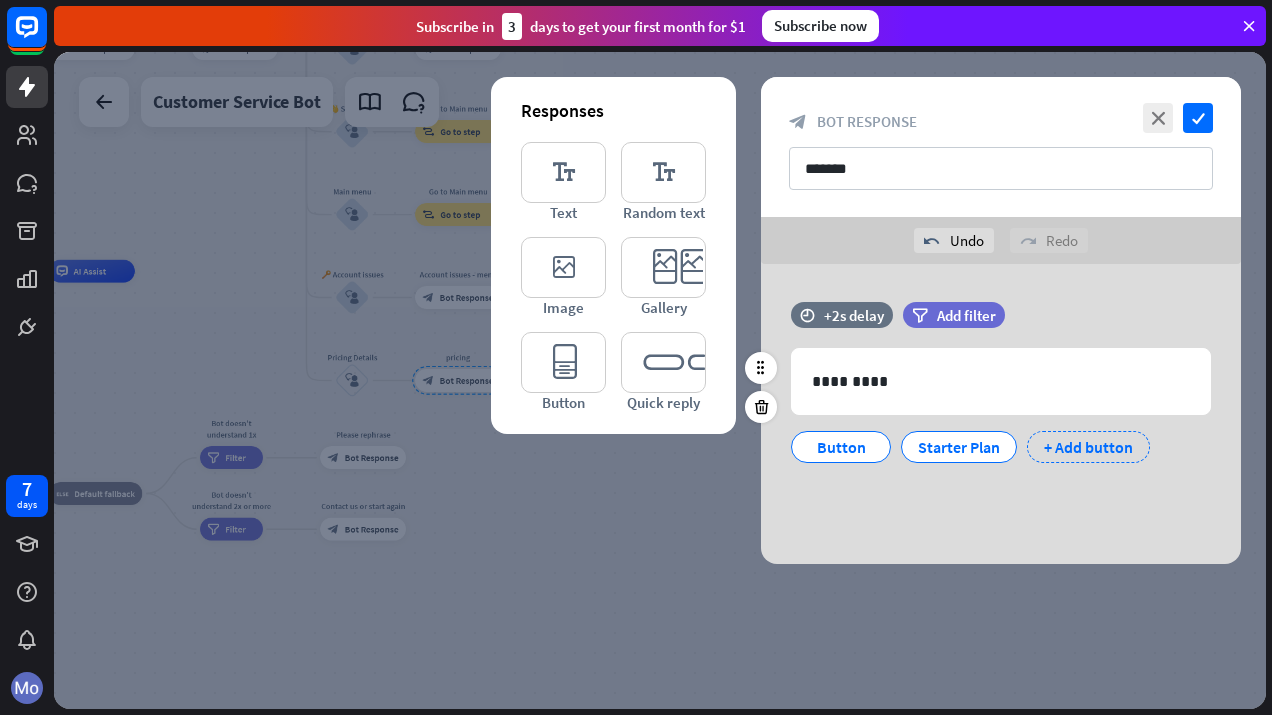 click on "+ Add button" at bounding box center (1088, 447) 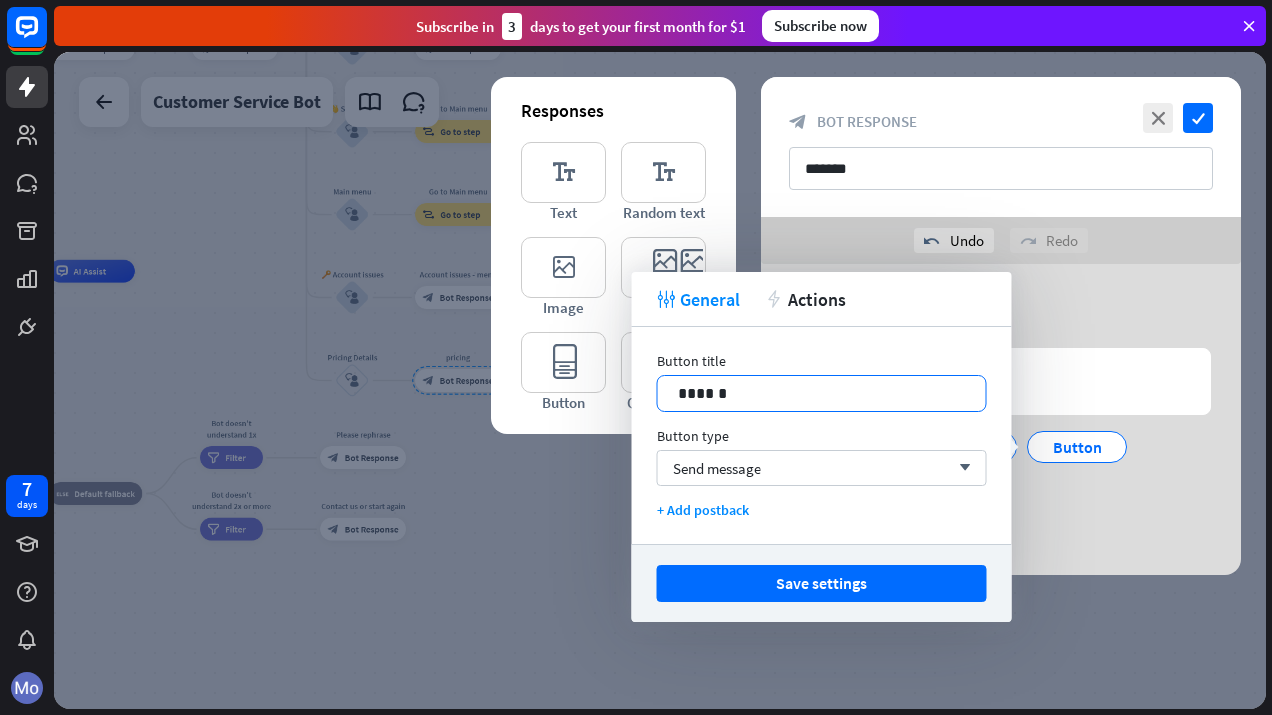 click on "******" at bounding box center (822, 393) 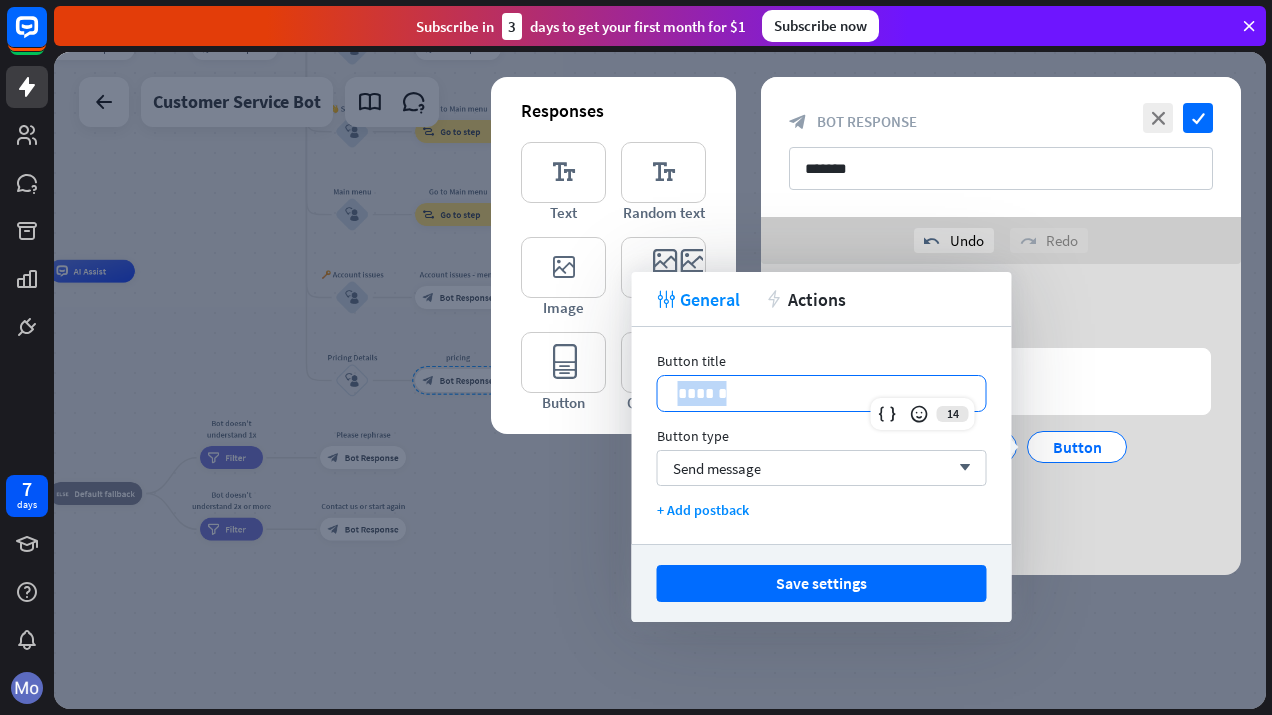 type 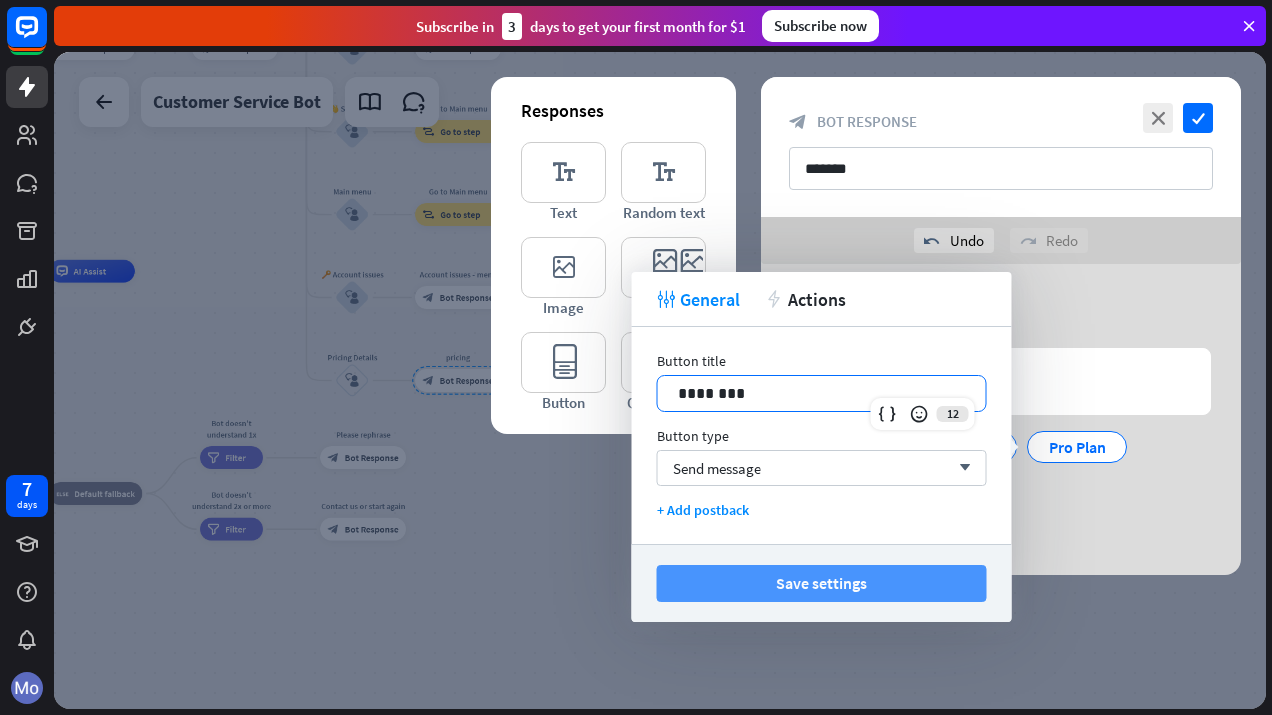 click on "Save settings" at bounding box center [822, 583] 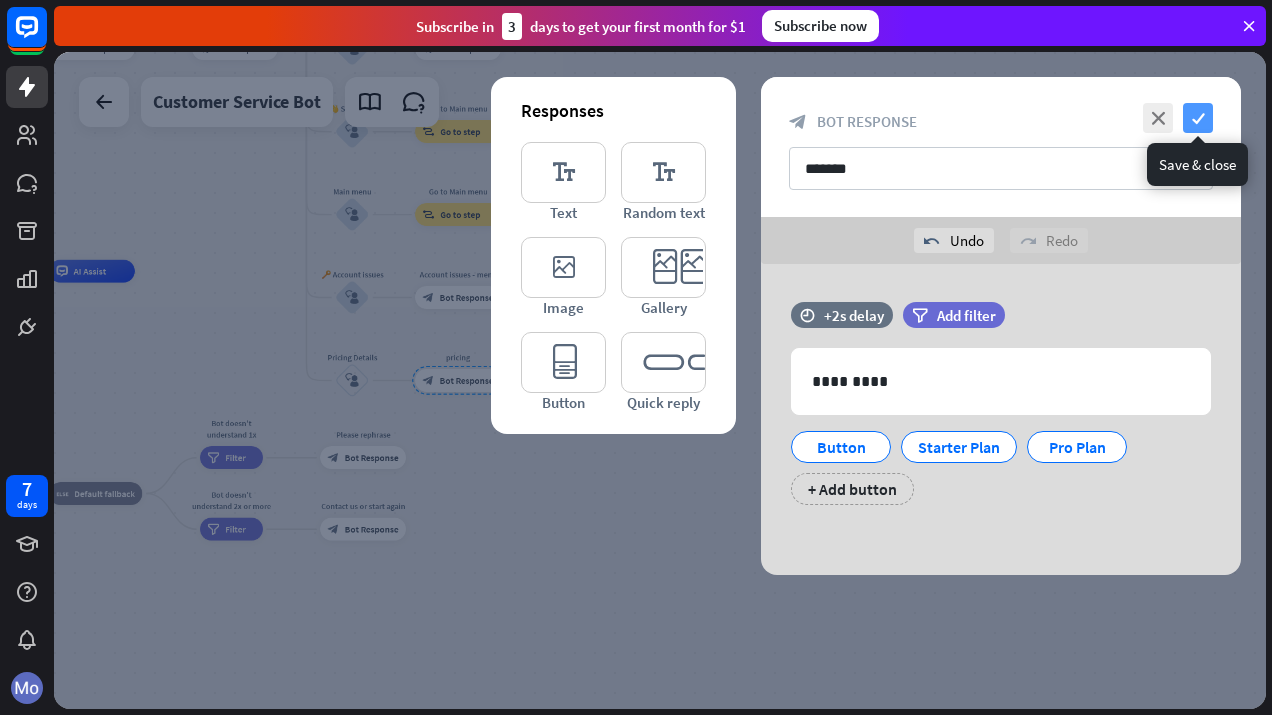 click on "check" at bounding box center [1198, 118] 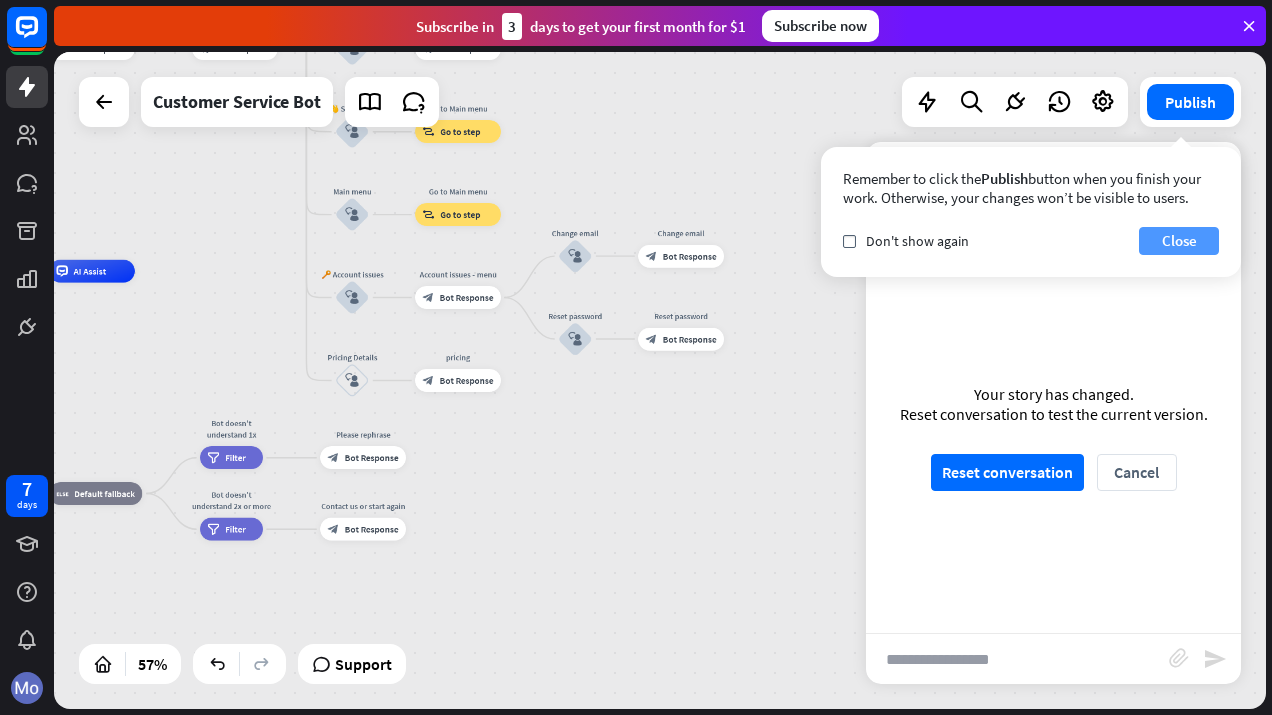 click on "Close" at bounding box center [1179, 241] 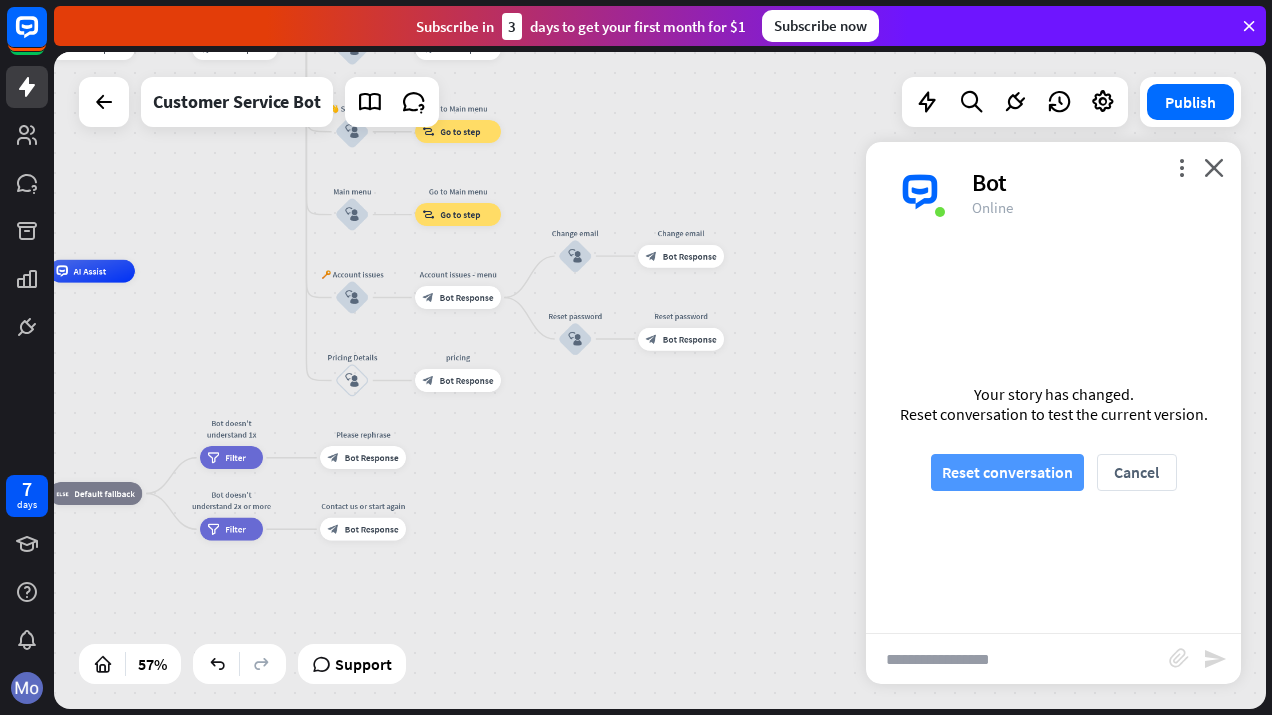 click on "Reset conversation" at bounding box center (1007, 472) 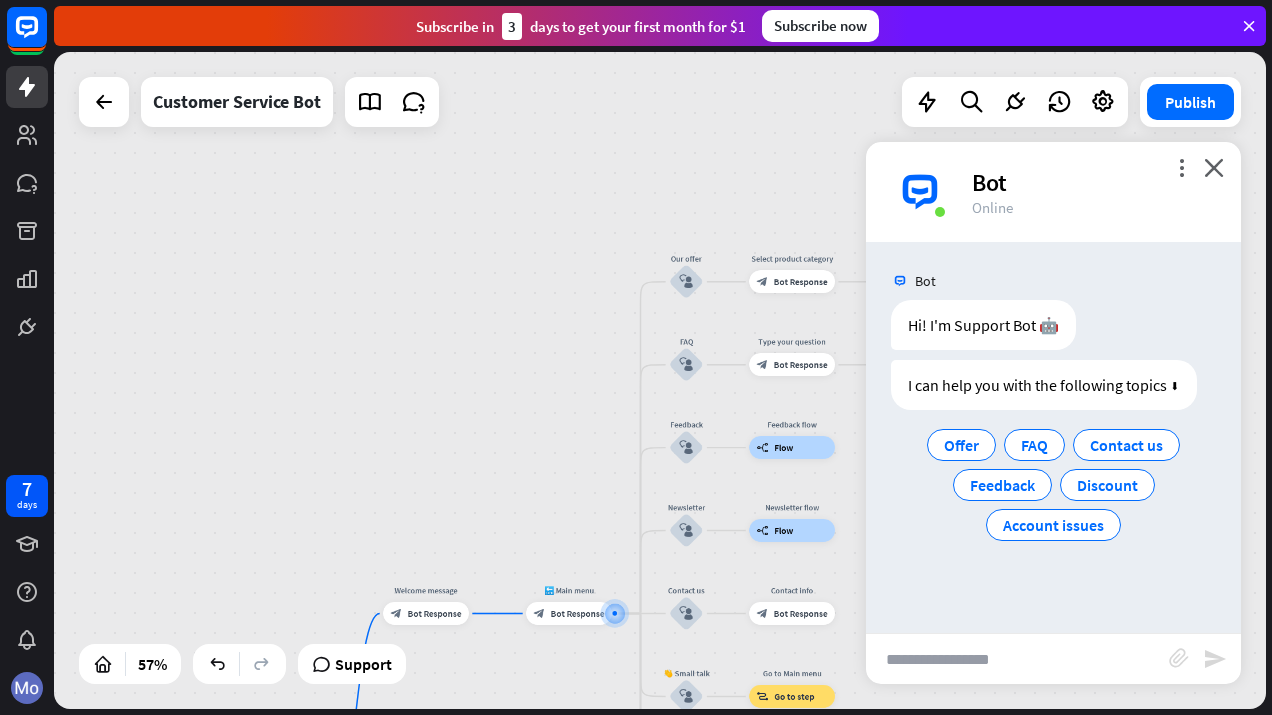 drag, startPoint x: 800, startPoint y: 423, endPoint x: 911, endPoint y: 656, distance: 258.08914 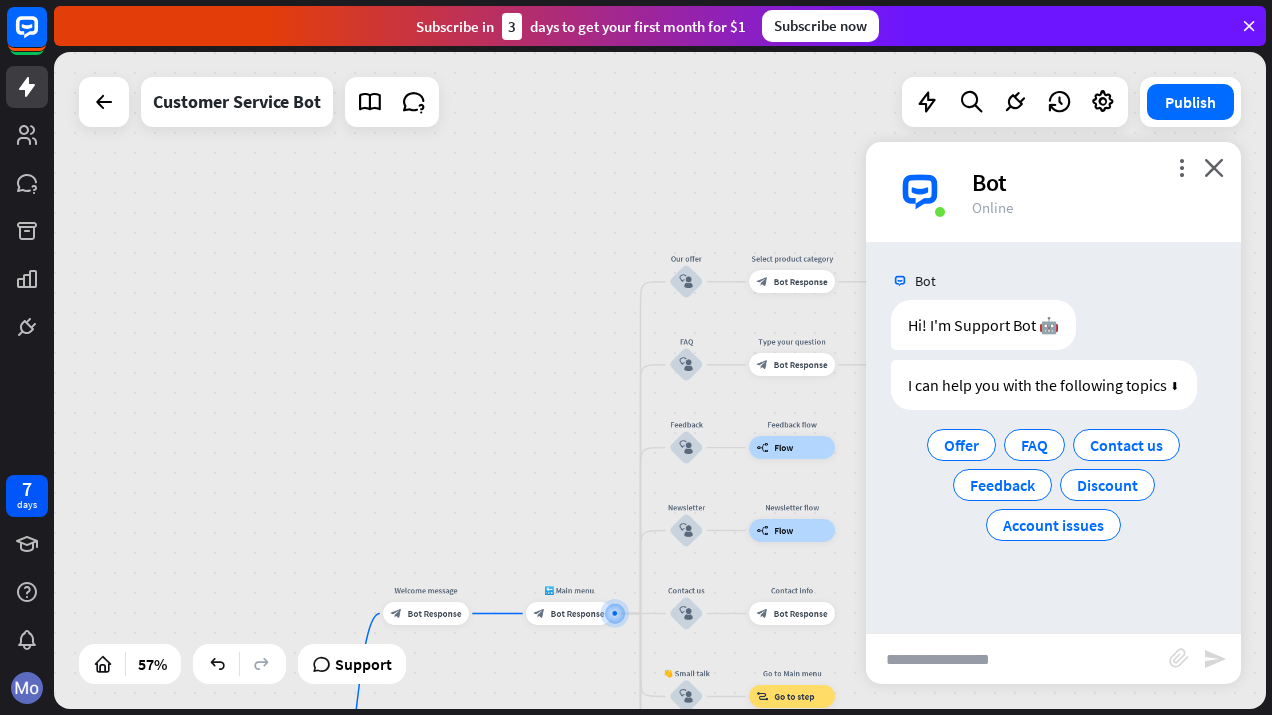 click on "home_2   Start point                 Welcome message   block_bot_response   Bot Response                 🔙 Main menu   block_bot_response   Bot Response                     Our offer   block_user_input                 Select product category   block_bot_response   Bot Response                 ❓ Question   block_user_input                 How can I help you?   block_bot_response   Bot Response                 FAQ   block_user_input                 Type your question   block_bot_response   Bot Response                 Popular questions   block_faq                 Feedback   block_user_input                 Feedback flow   builder_tree   Flow                 Newsletter   block_user_input                 Newsletter flow   builder_tree   Flow                 Contact us   block_user_input                 Contact info   block_bot_response   Bot Response                 👋 Small talk   block_user_input                 Go to Main menu   block_goto   Go to step                 Main menu" at bounding box center (660, 380) 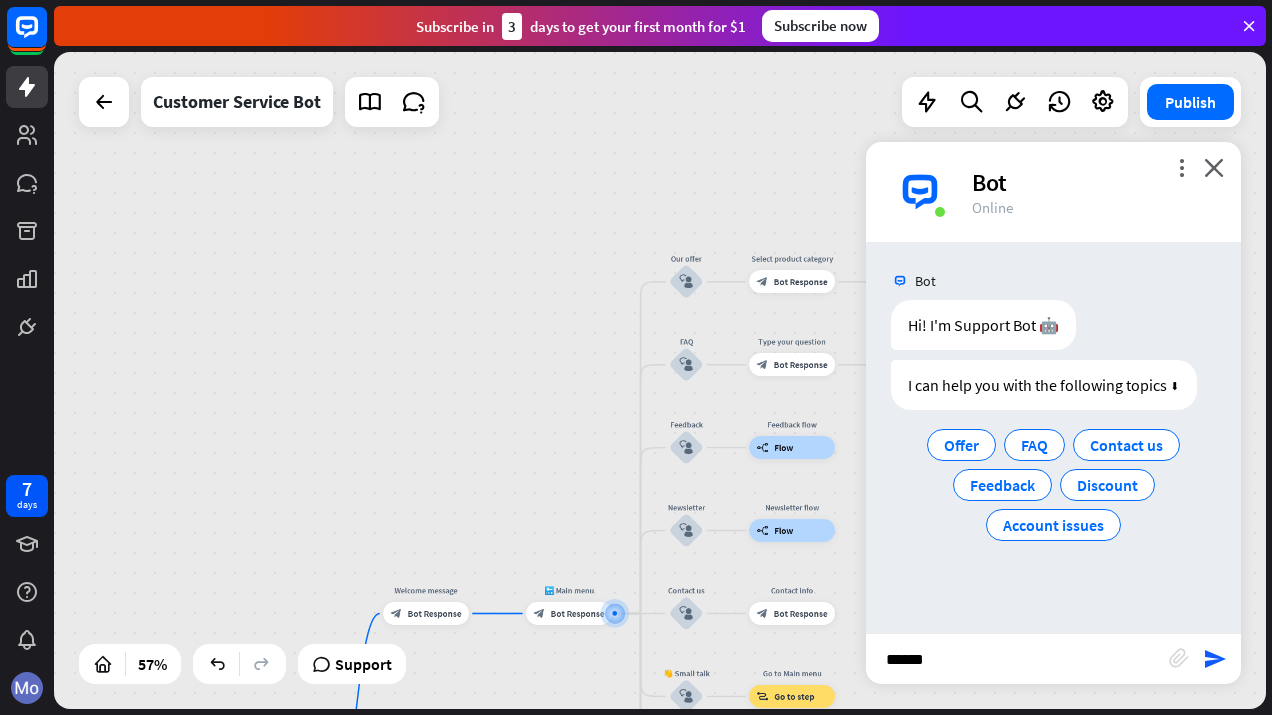 type on "*******" 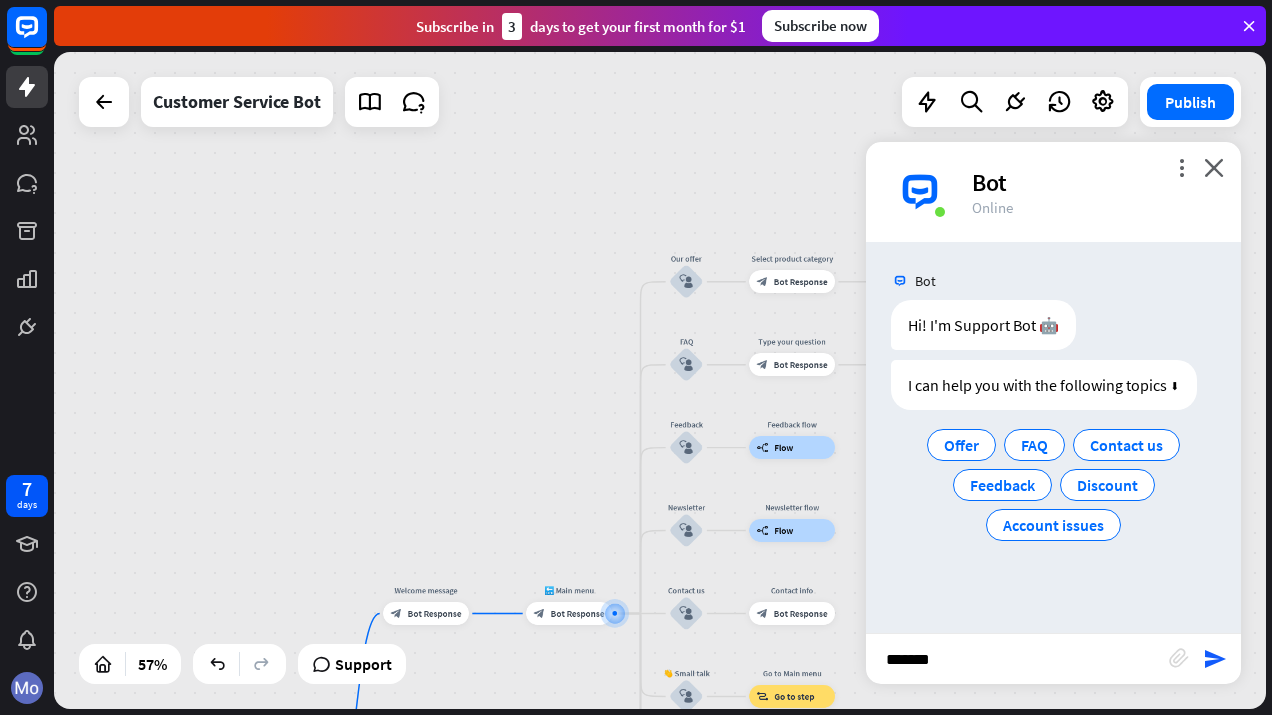 type 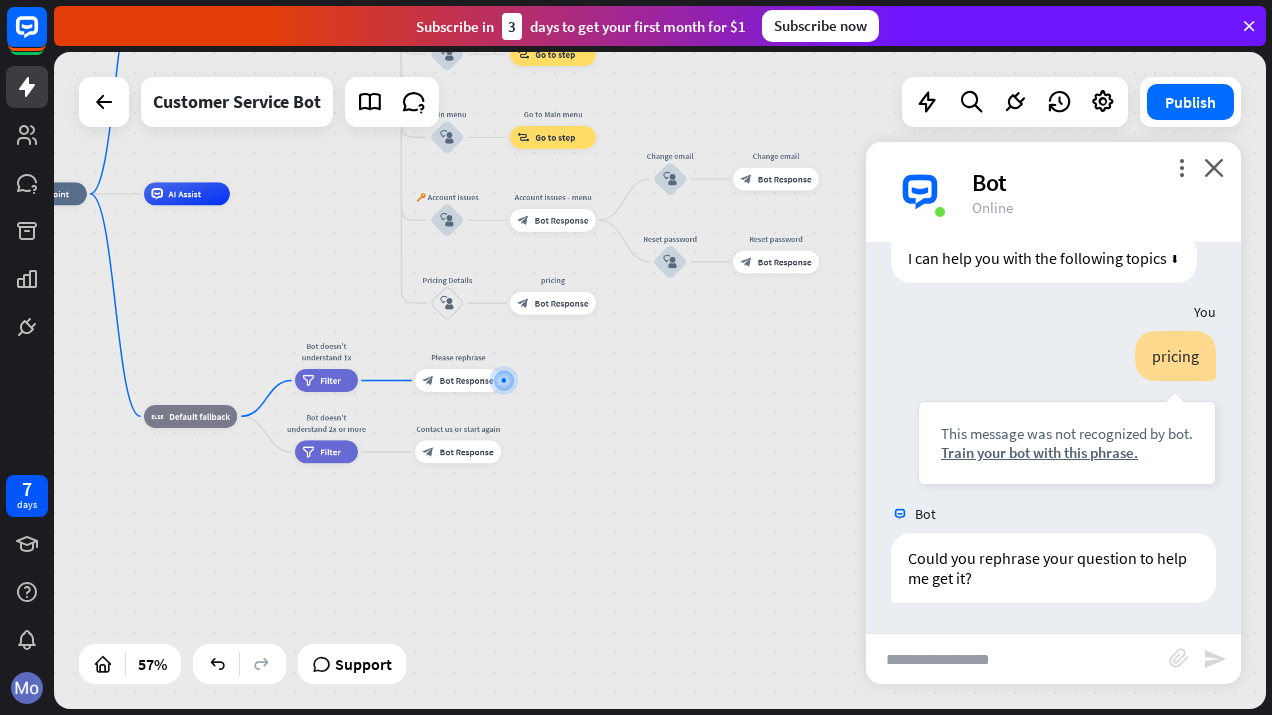 scroll, scrollTop: 127, scrollLeft: 0, axis: vertical 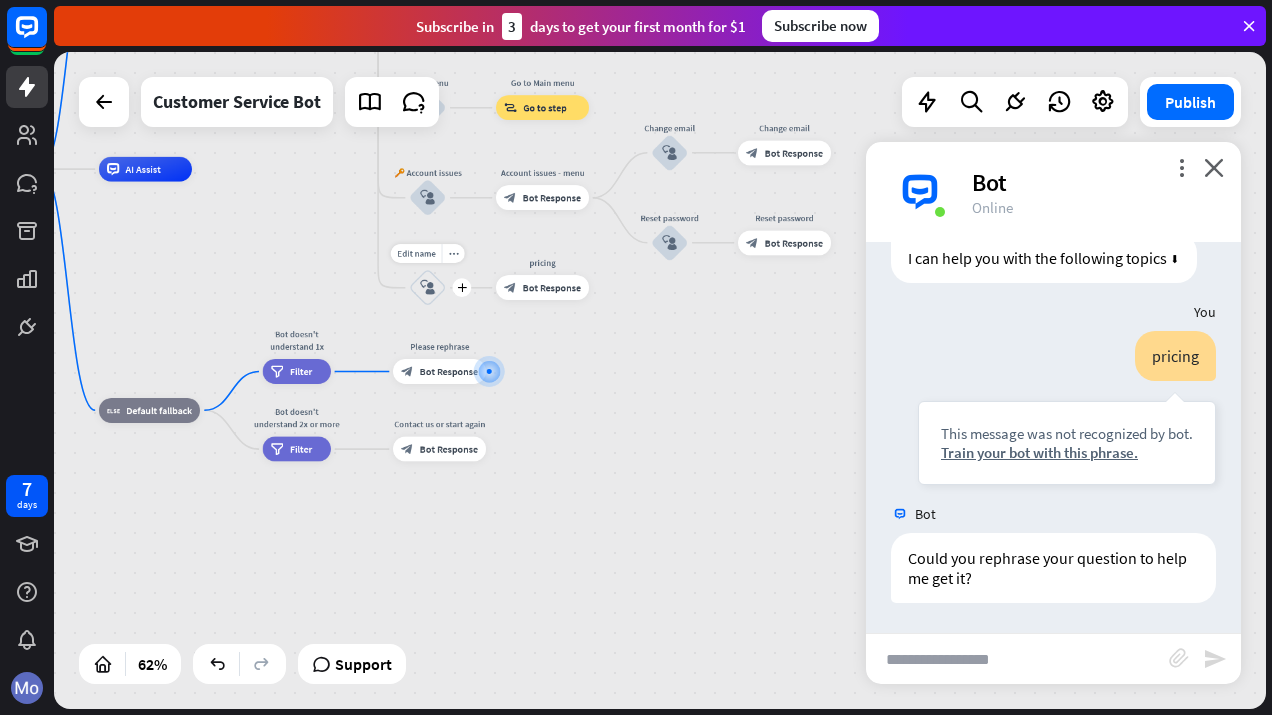 click on "block_user_input" at bounding box center [427, 287] 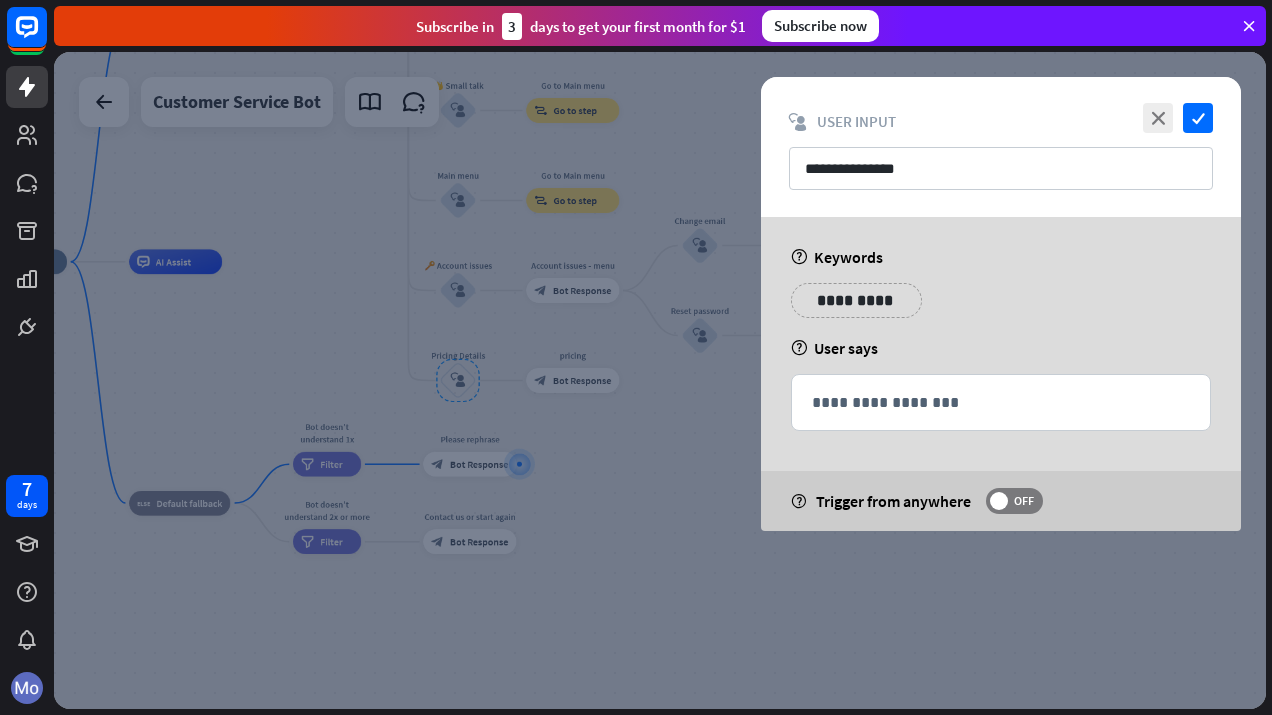 click on "**********" at bounding box center (856, 300) 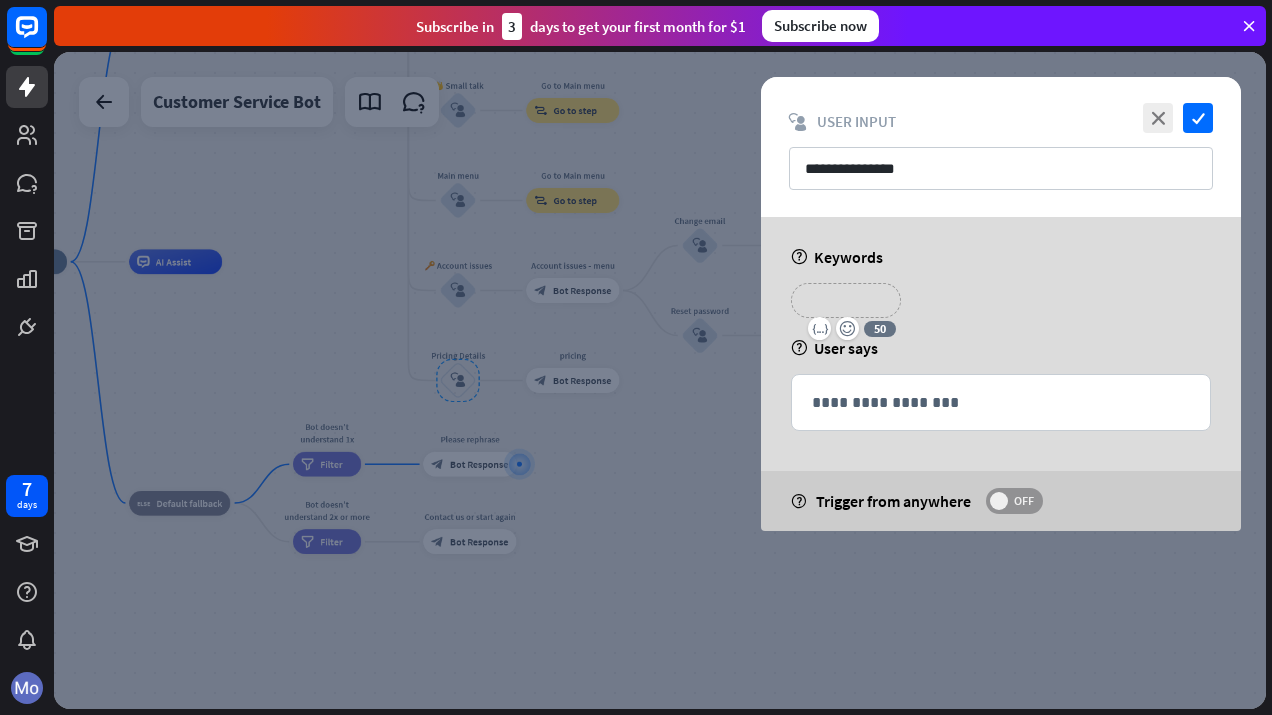 click on "OFF" at bounding box center (1023, 501) 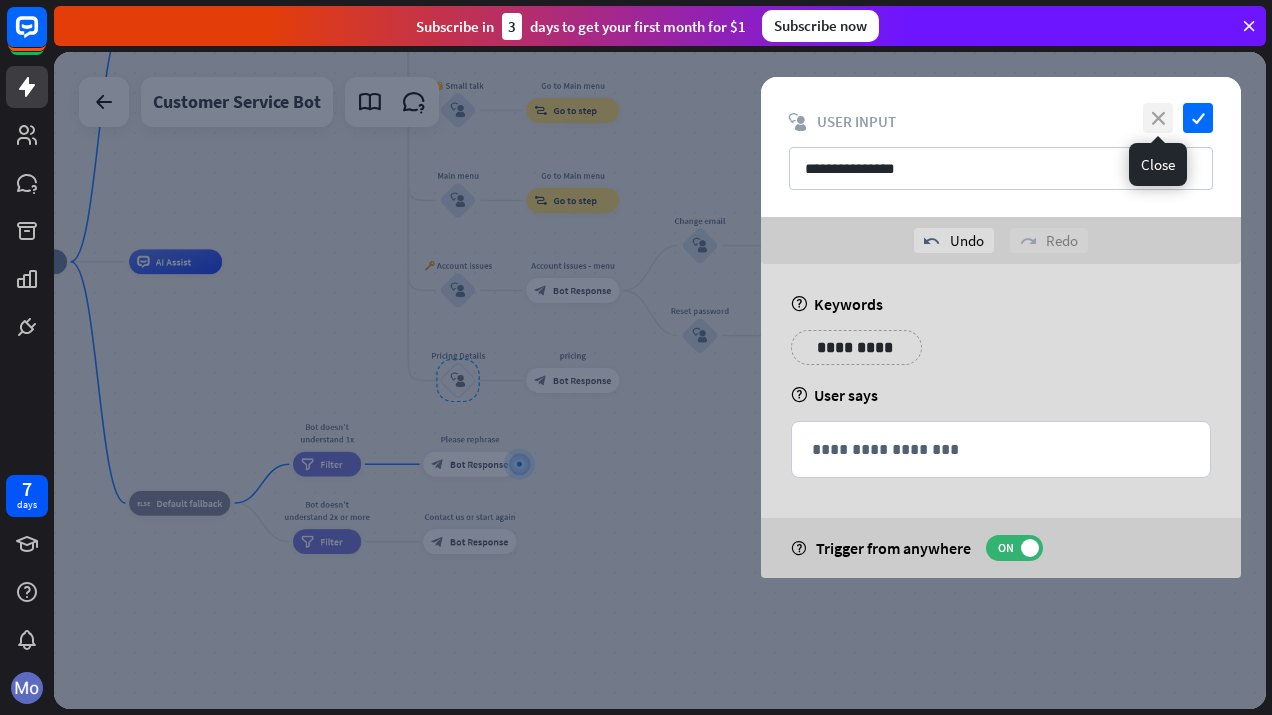 click on "close" at bounding box center [1158, 118] 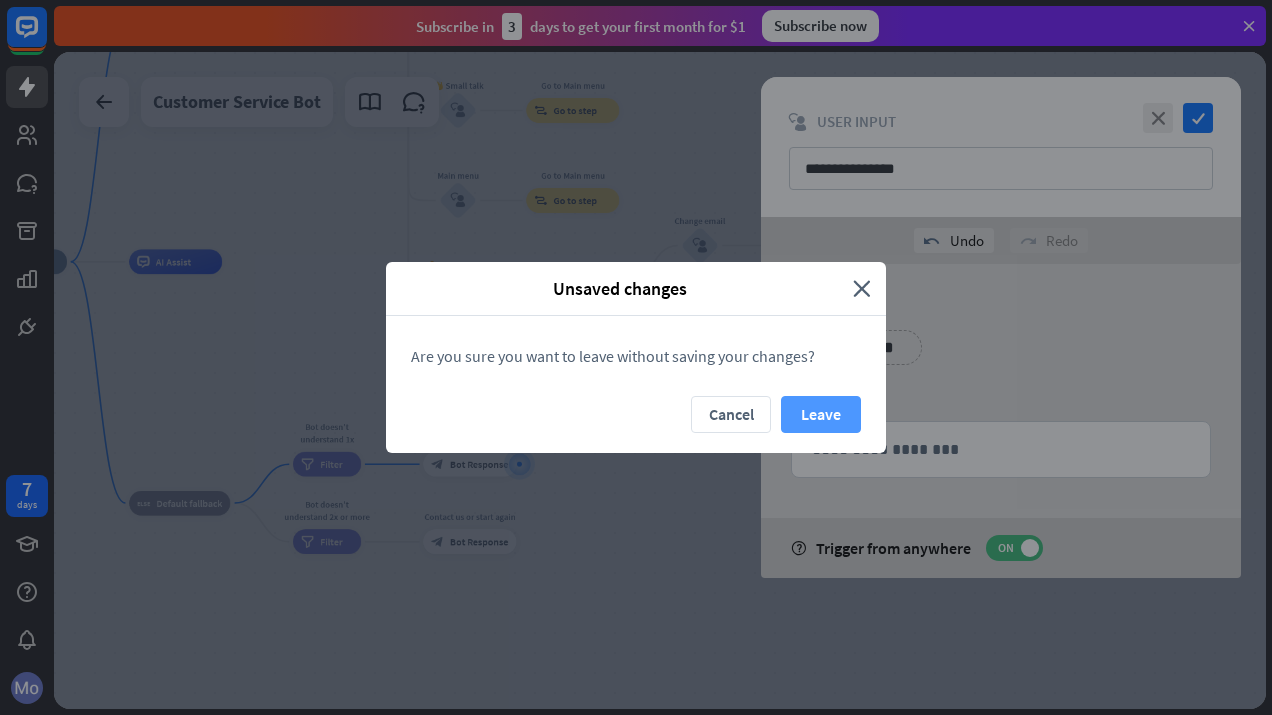 click on "Leave" at bounding box center [821, 414] 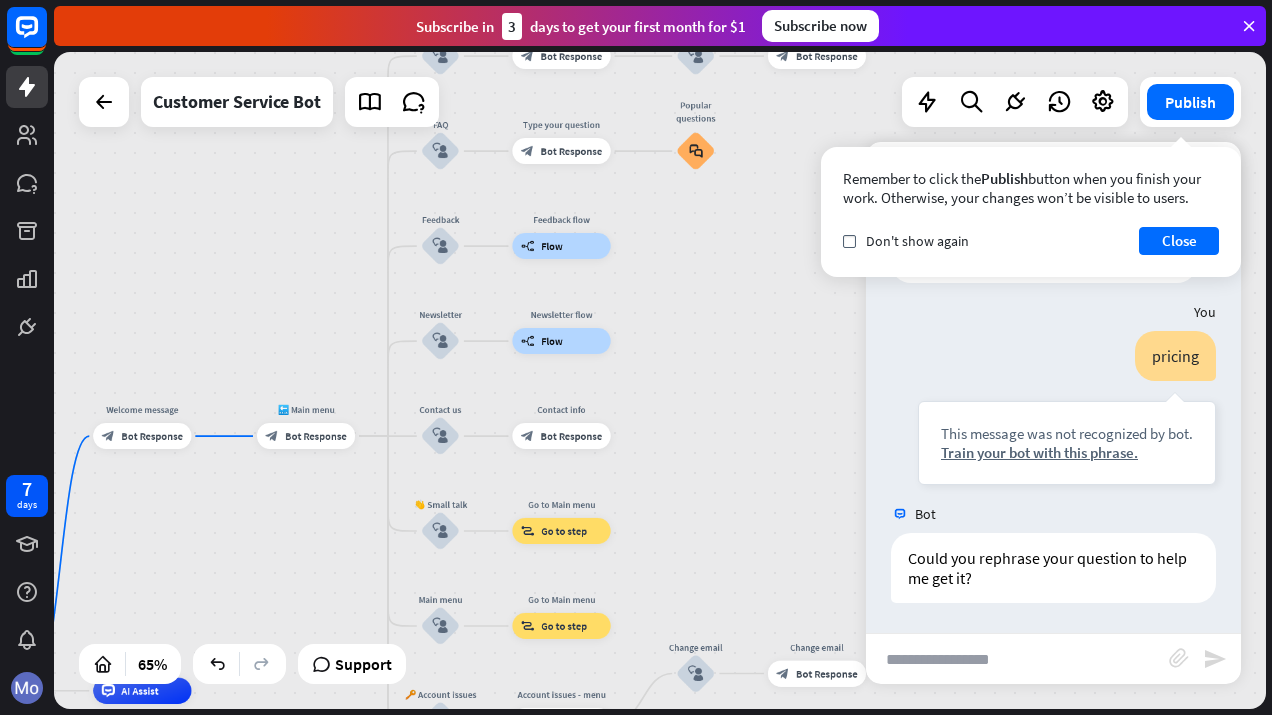 drag, startPoint x: 691, startPoint y: 123, endPoint x: 680, endPoint y: 558, distance: 435.13907 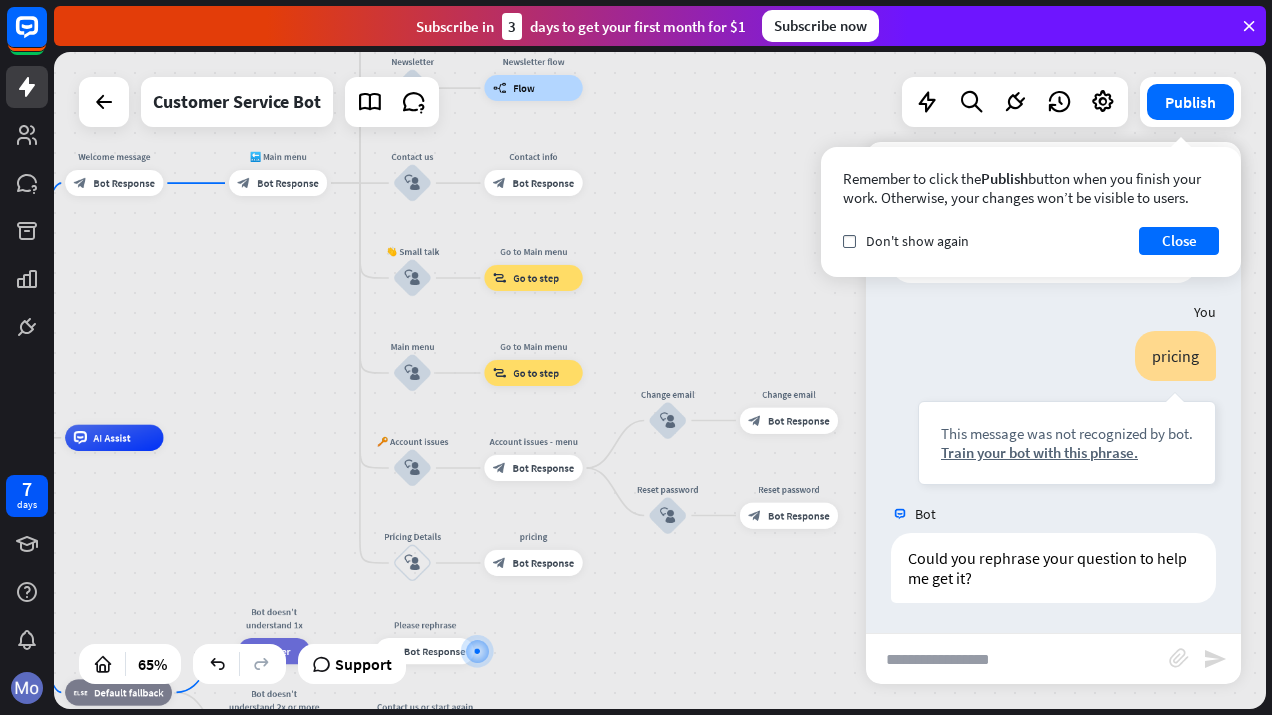 drag, startPoint x: 725, startPoint y: 204, endPoint x: 697, endPoint y: -49, distance: 254.5447 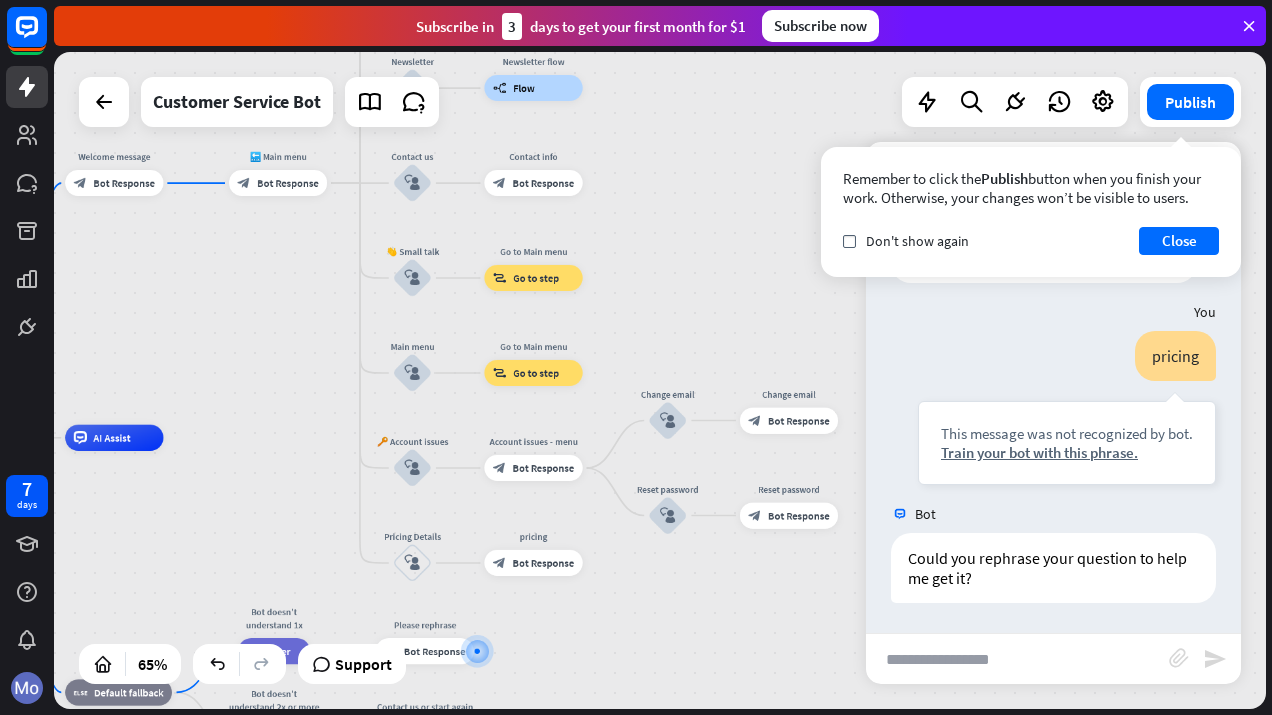 click on "7   days
close
Product Help
First steps   Get started with ChatBot       Help Center   Follow step-by-step tutorials       Academy   Level up your skill set       Contact us   Connect with our Product Experts
Subscribe [DATE]
to get your first month for $1
Subscribe now                         home_2   Start point                 Welcome message   block_bot_response   Bot Response                 🔙 Main menu   block_bot_response   Bot Response                 Our offer   block_user_input                 Select product category   block_bot_response   Bot Response                 ❓ Question   block_user_input" at bounding box center [636, 357] 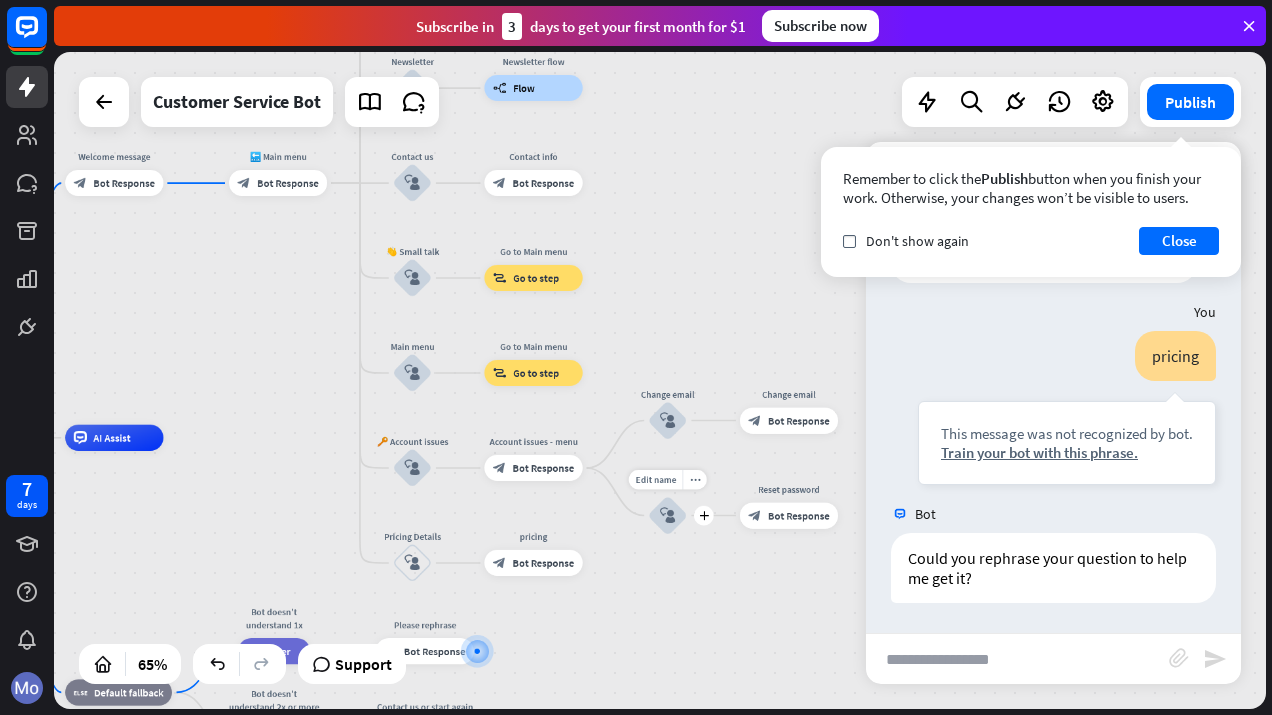 click on "block_user_input" at bounding box center [668, 516] 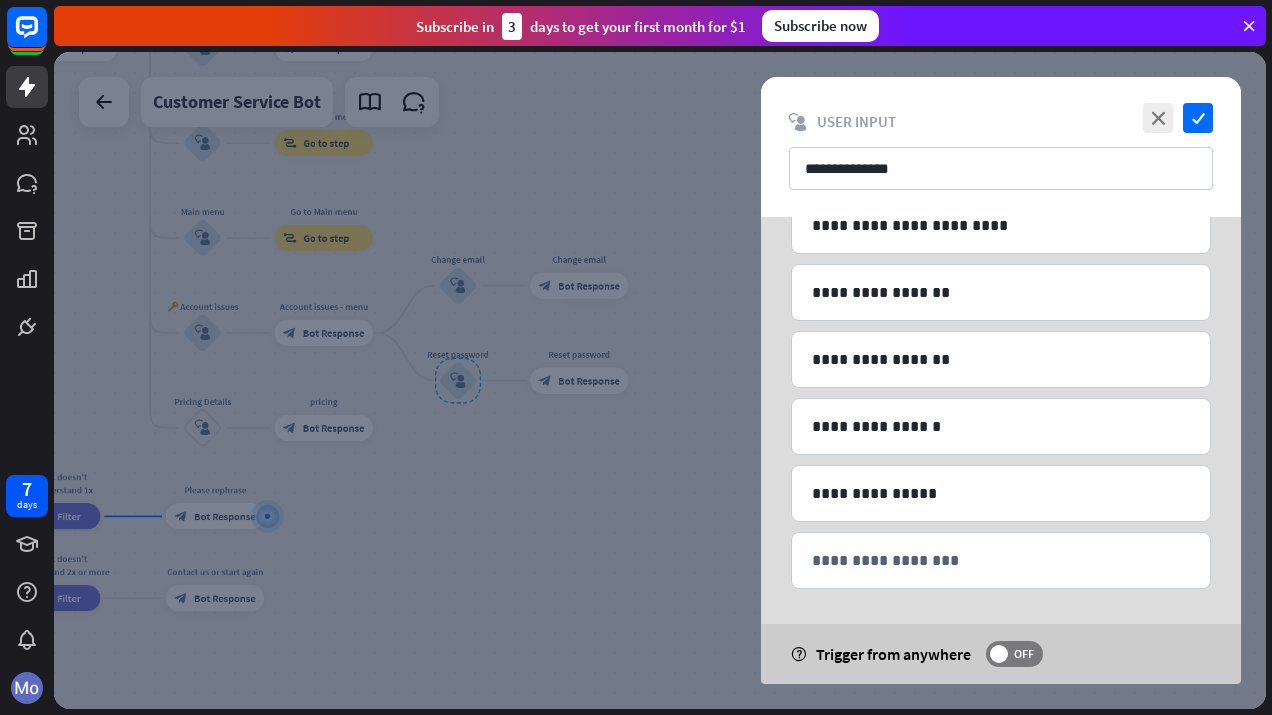 scroll, scrollTop: 249, scrollLeft: 0, axis: vertical 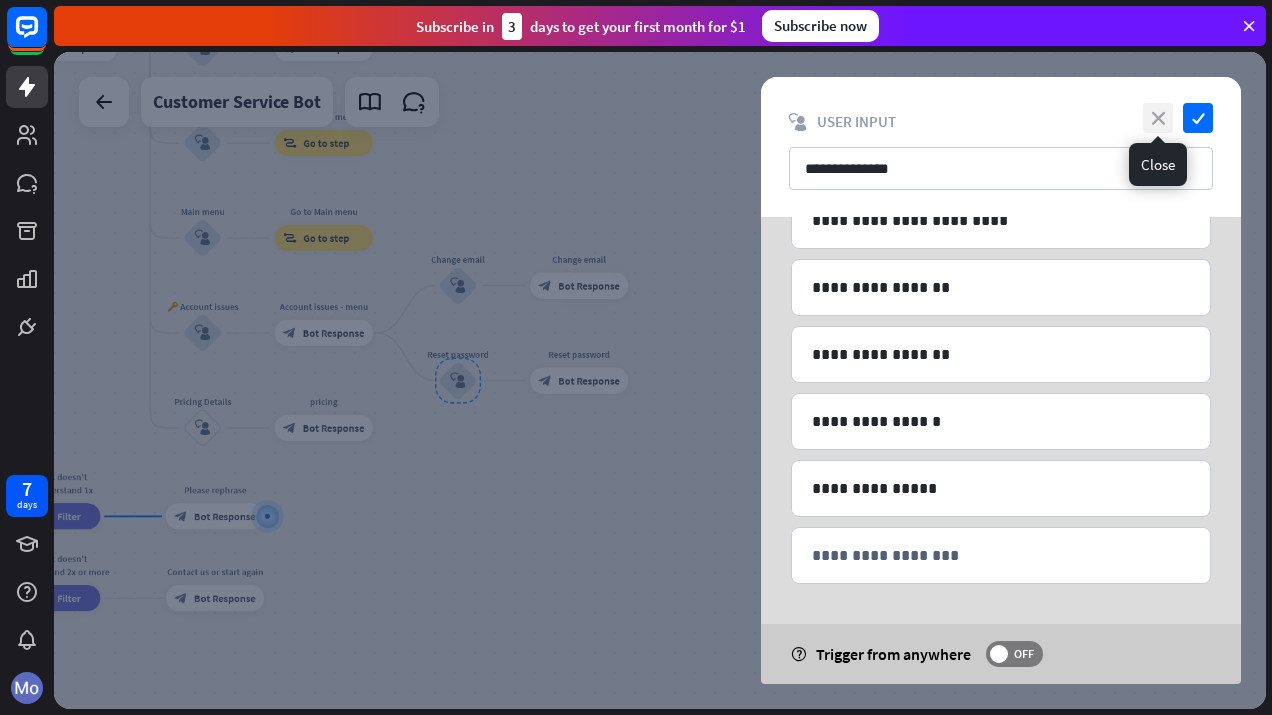 click on "close" at bounding box center (1158, 118) 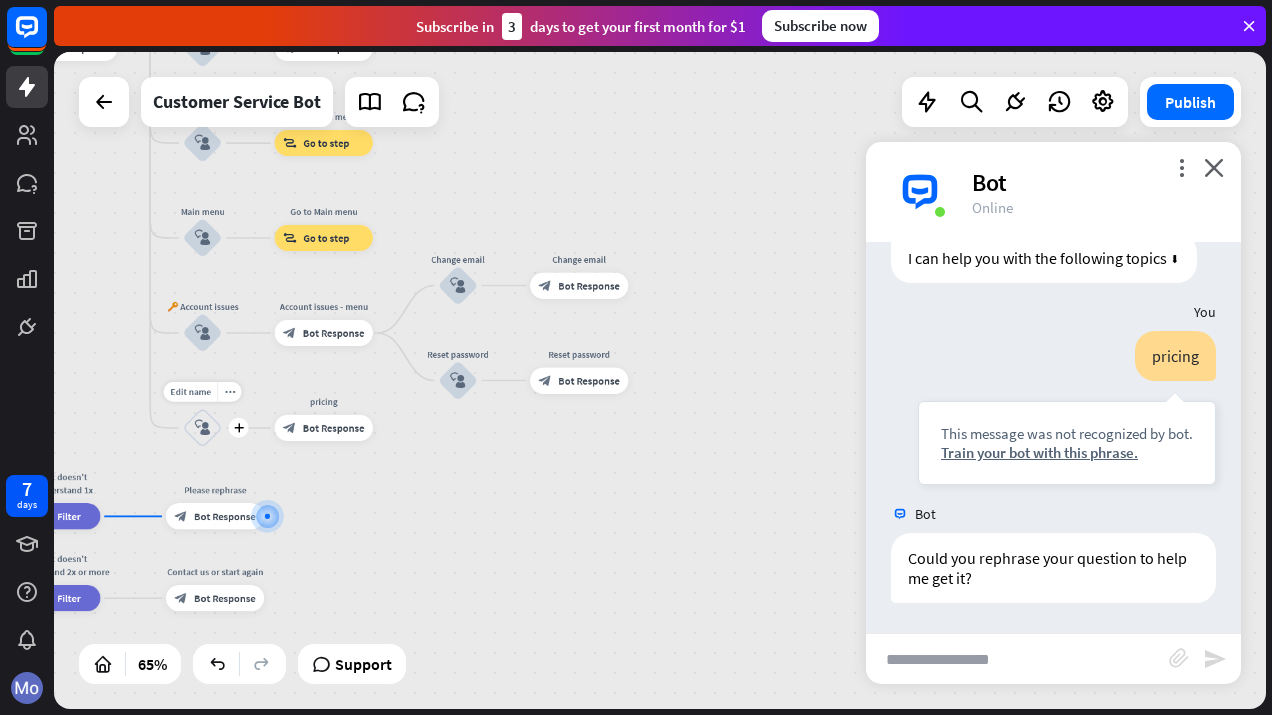 click on "block_user_input" at bounding box center (203, 428) 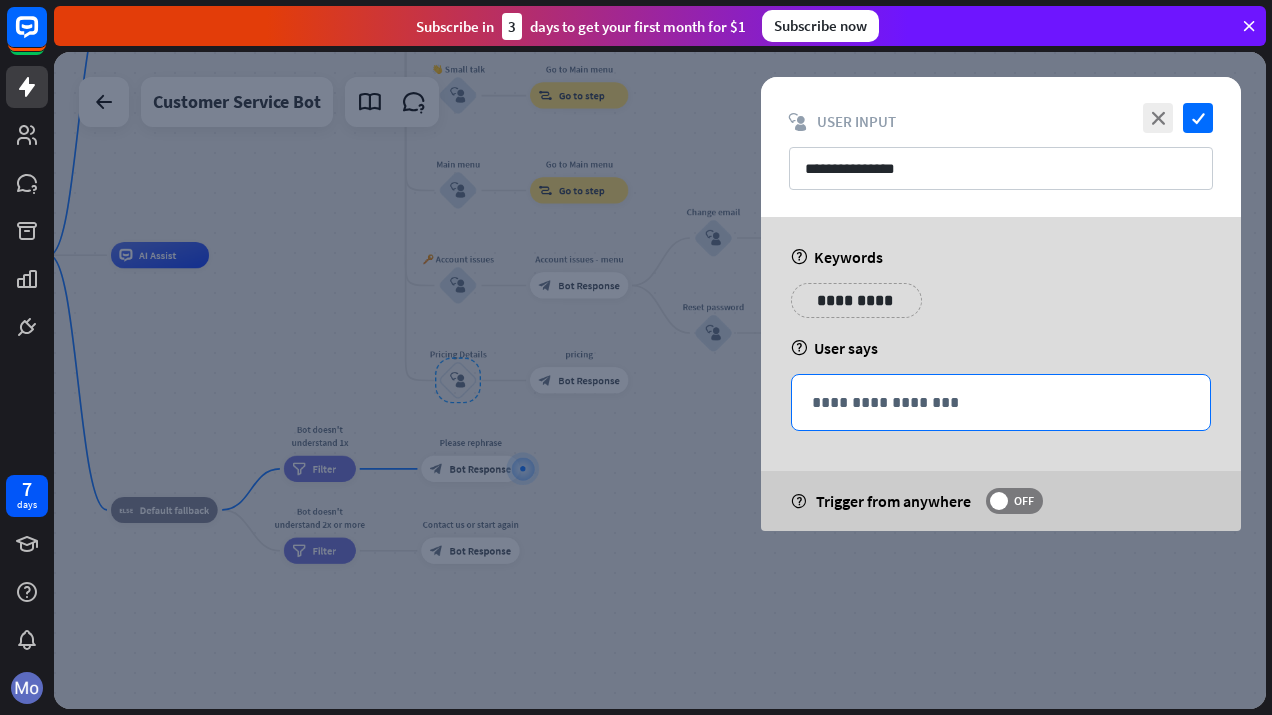 click on "**********" at bounding box center (1001, 402) 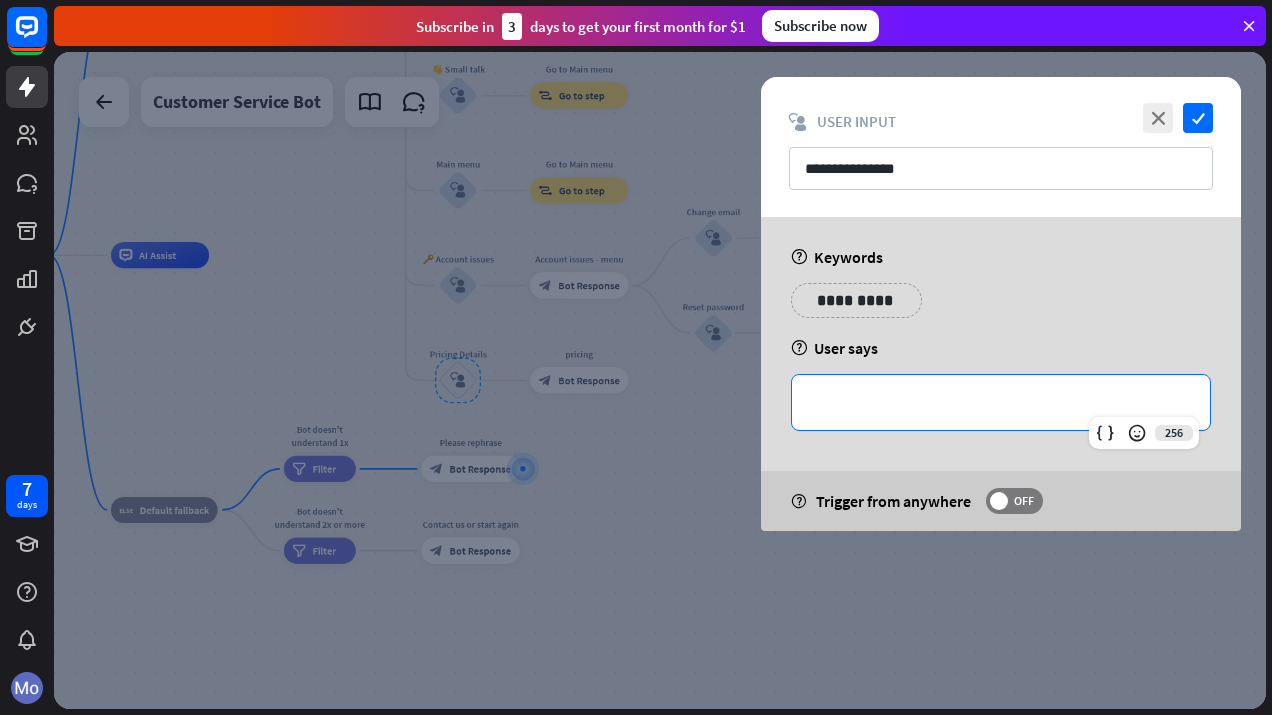 click on "**********" at bounding box center [856, 300] 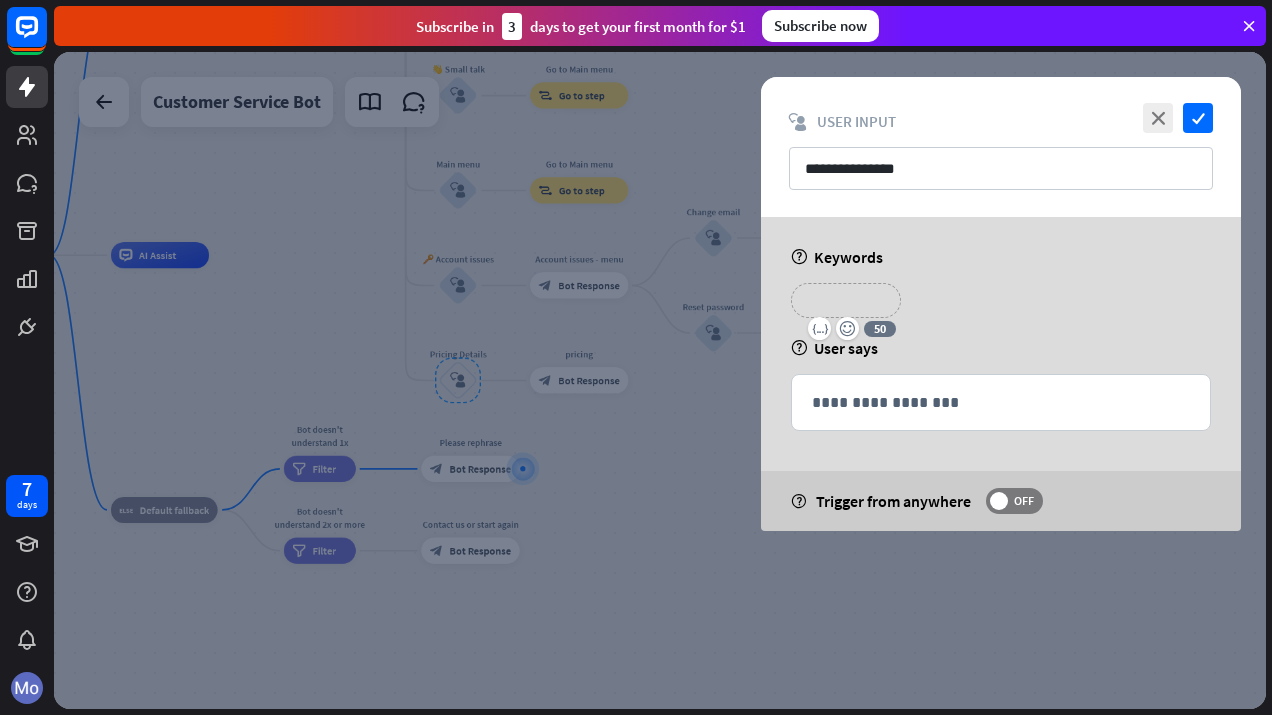 type 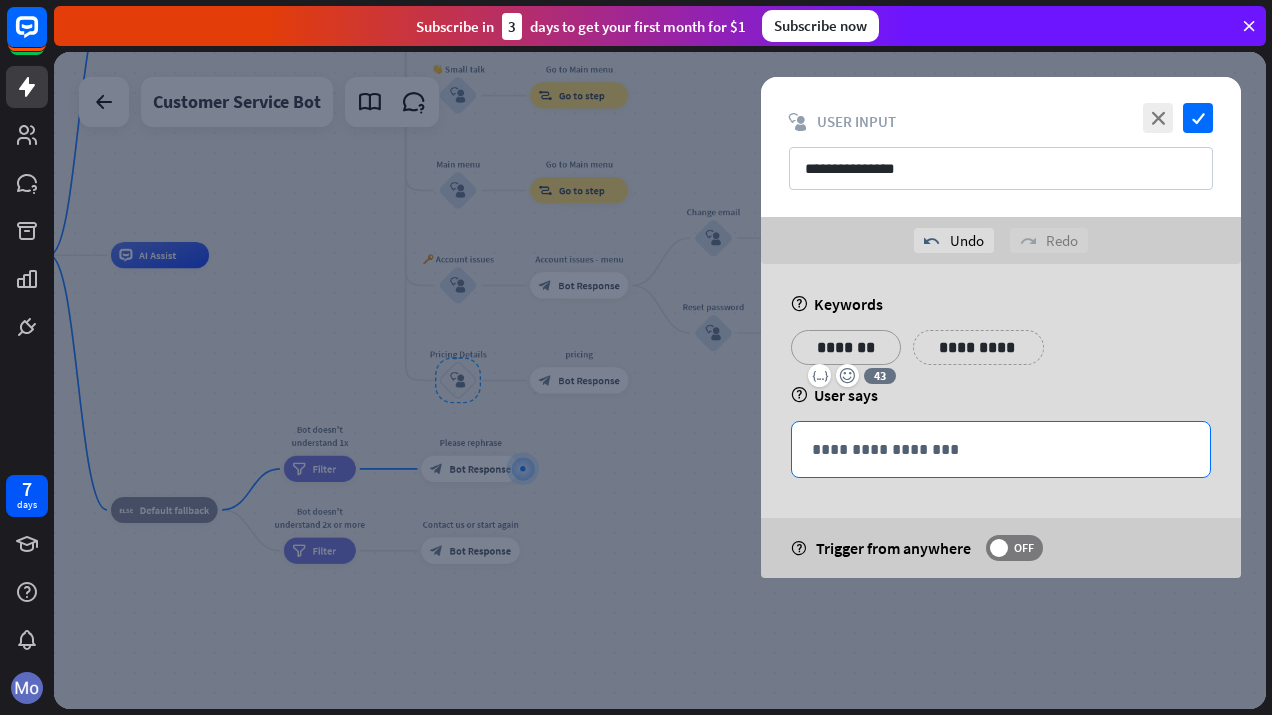 click on "**********" at bounding box center (1001, 449) 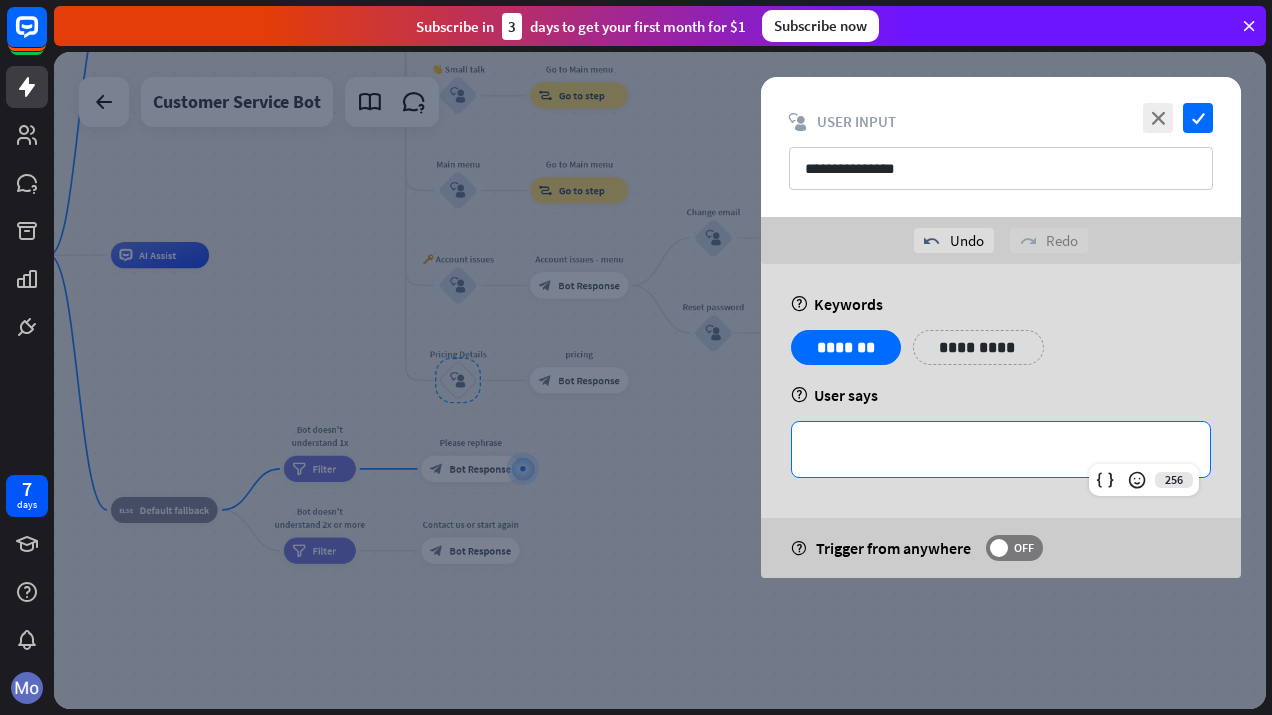 type 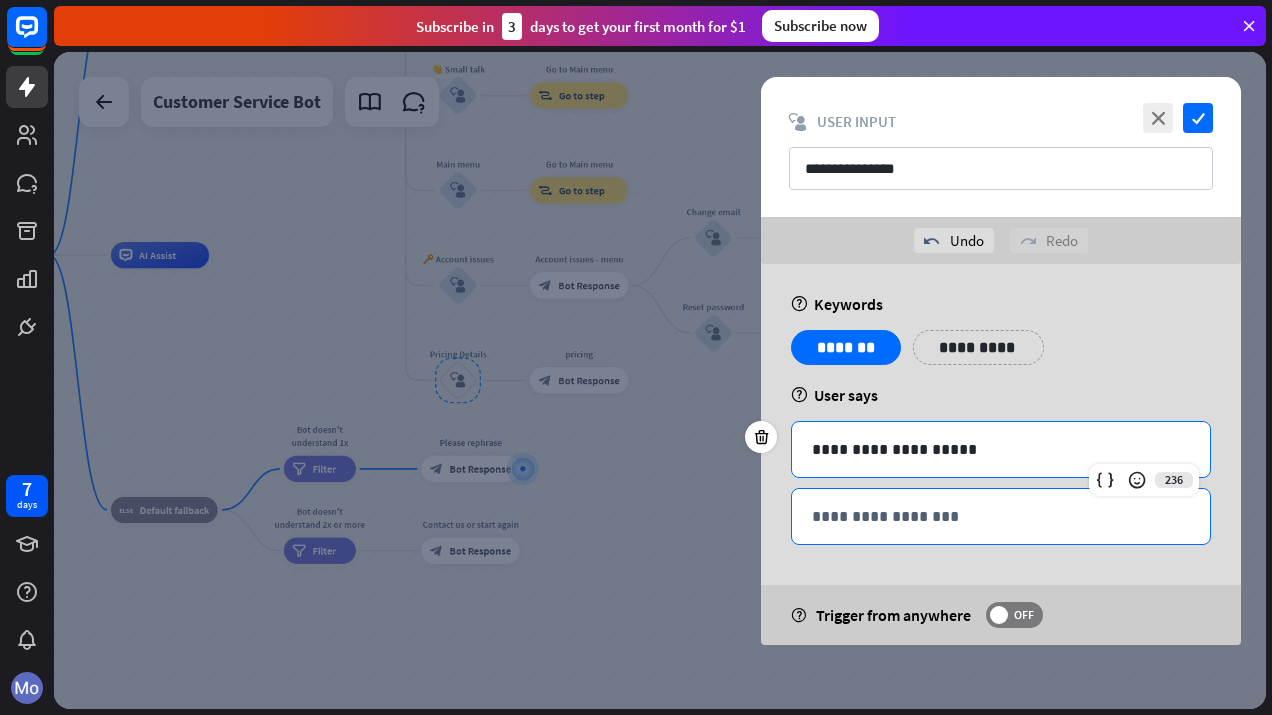 click on "**********" at bounding box center [1001, 516] 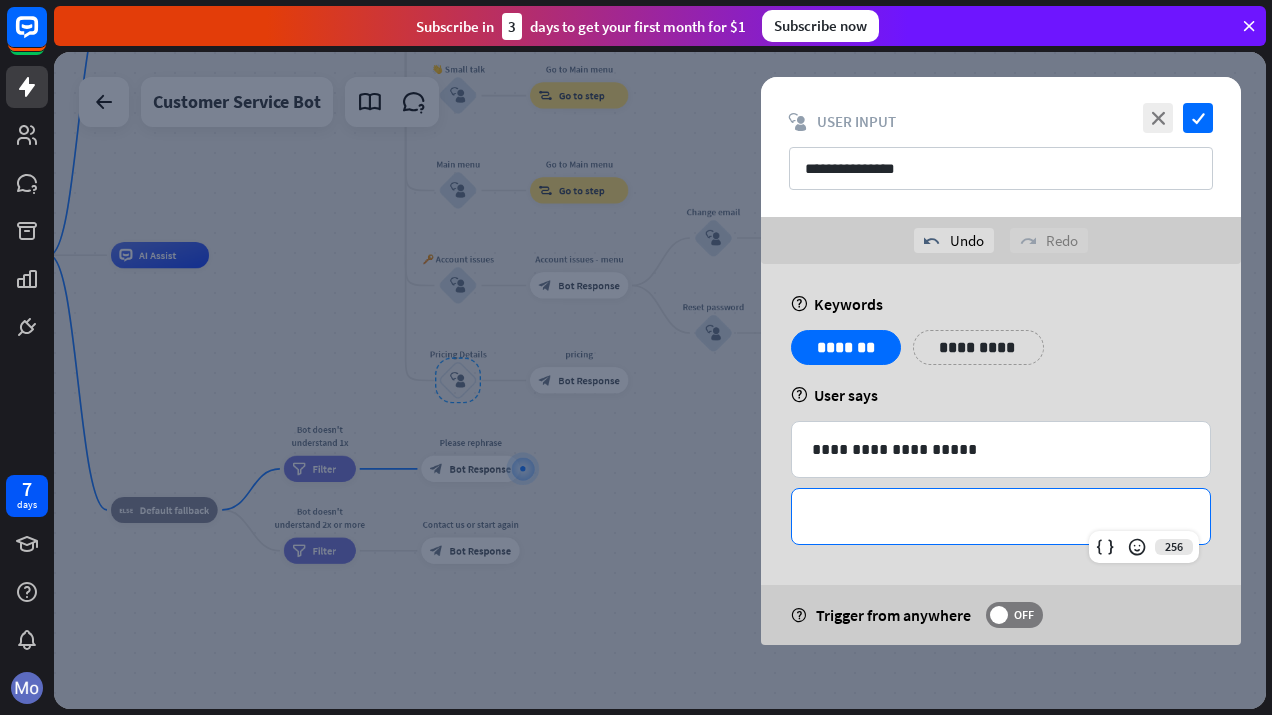 type 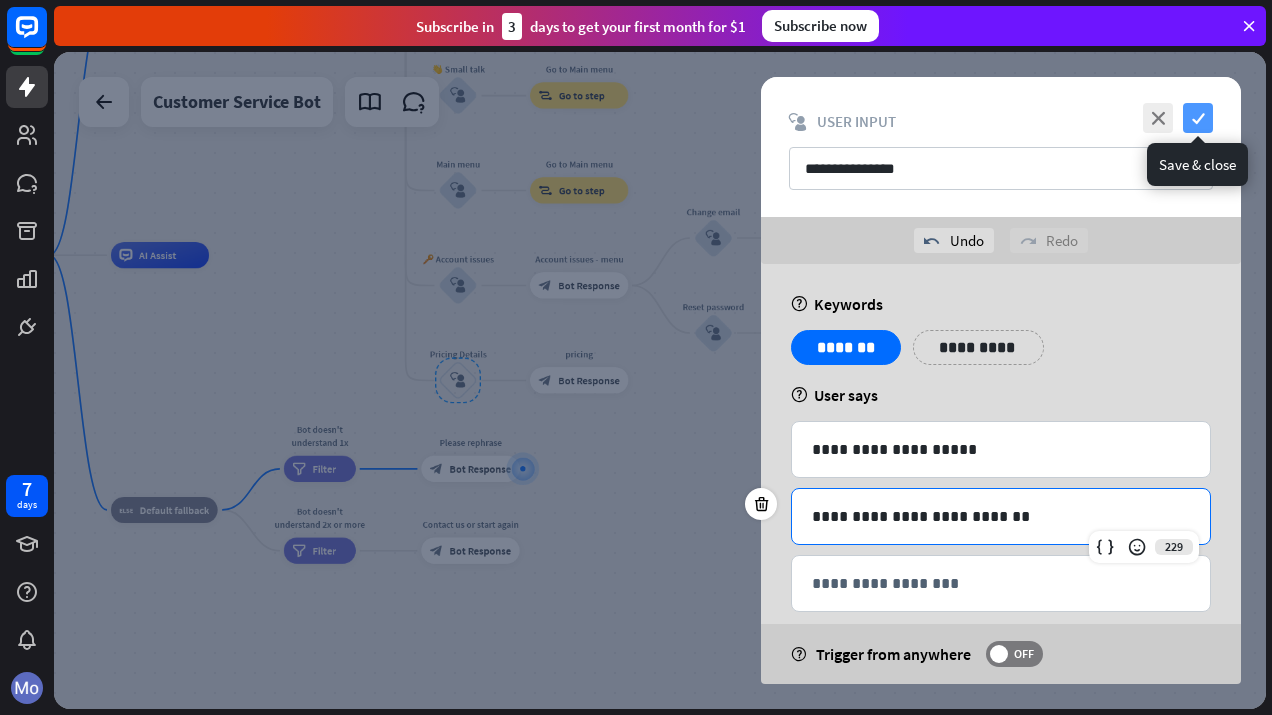click on "check" at bounding box center (1198, 118) 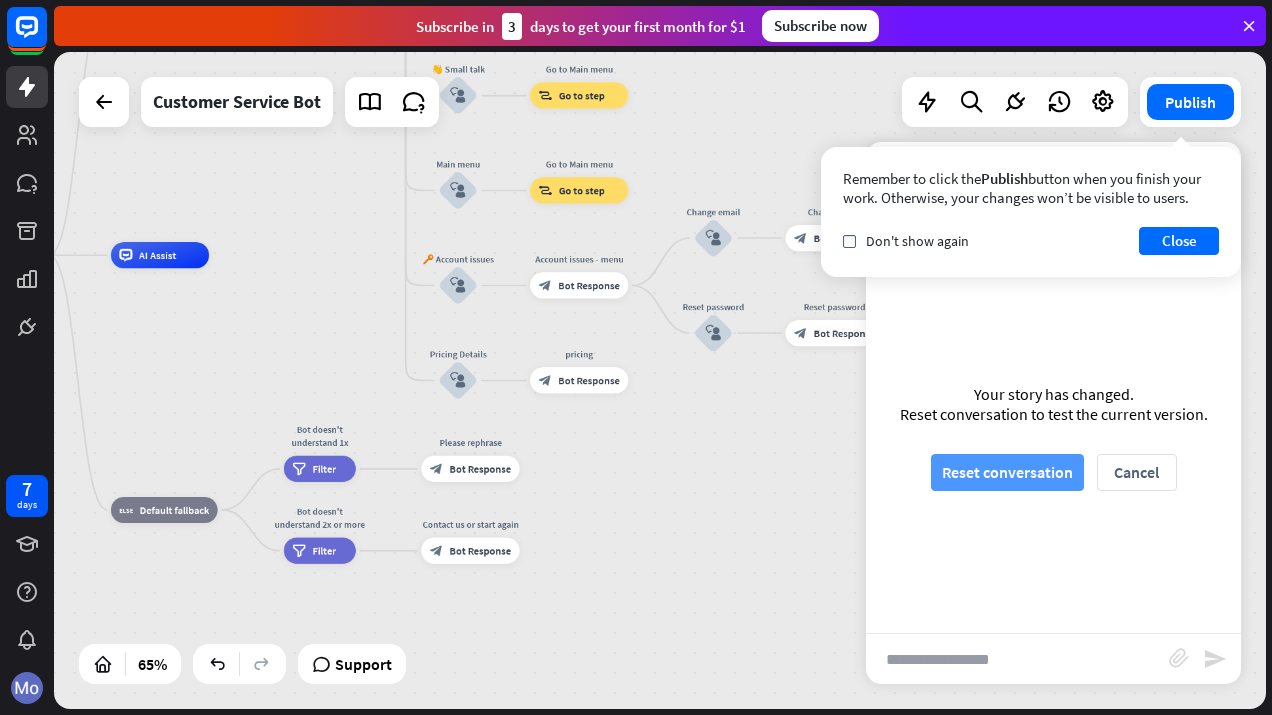 click on "Reset conversation" at bounding box center [1007, 472] 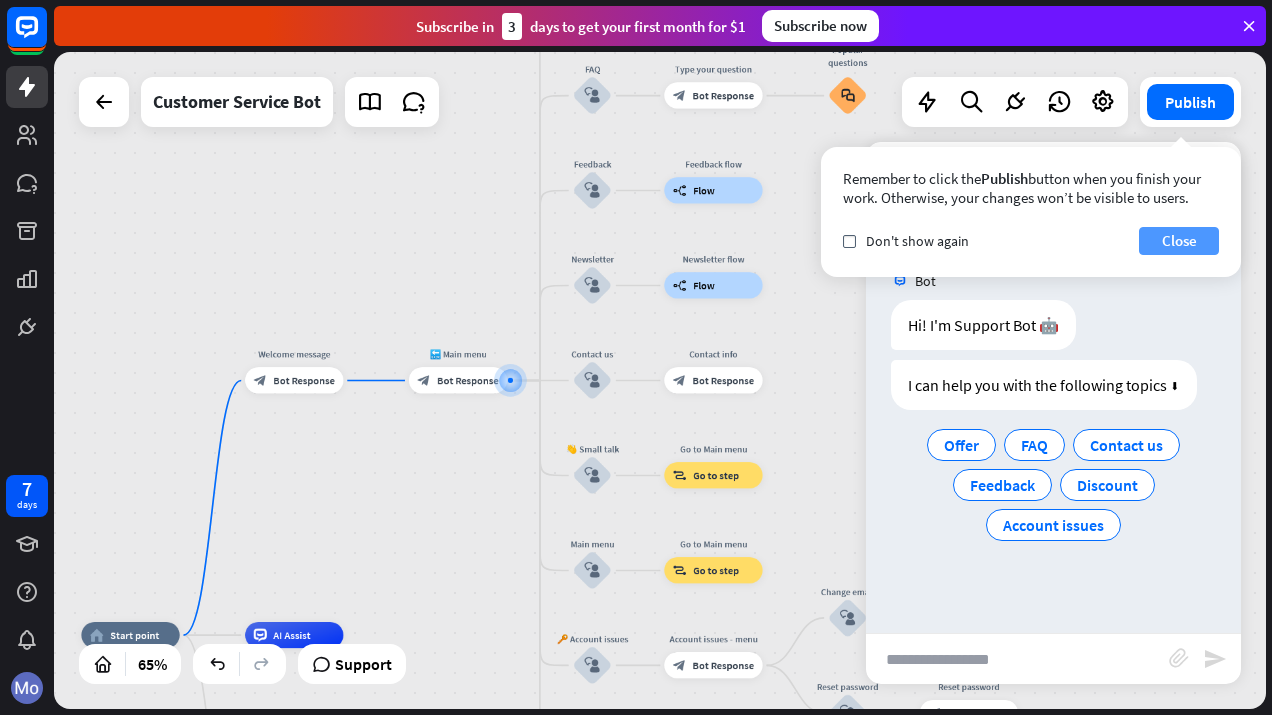 click on "Close" at bounding box center [1179, 241] 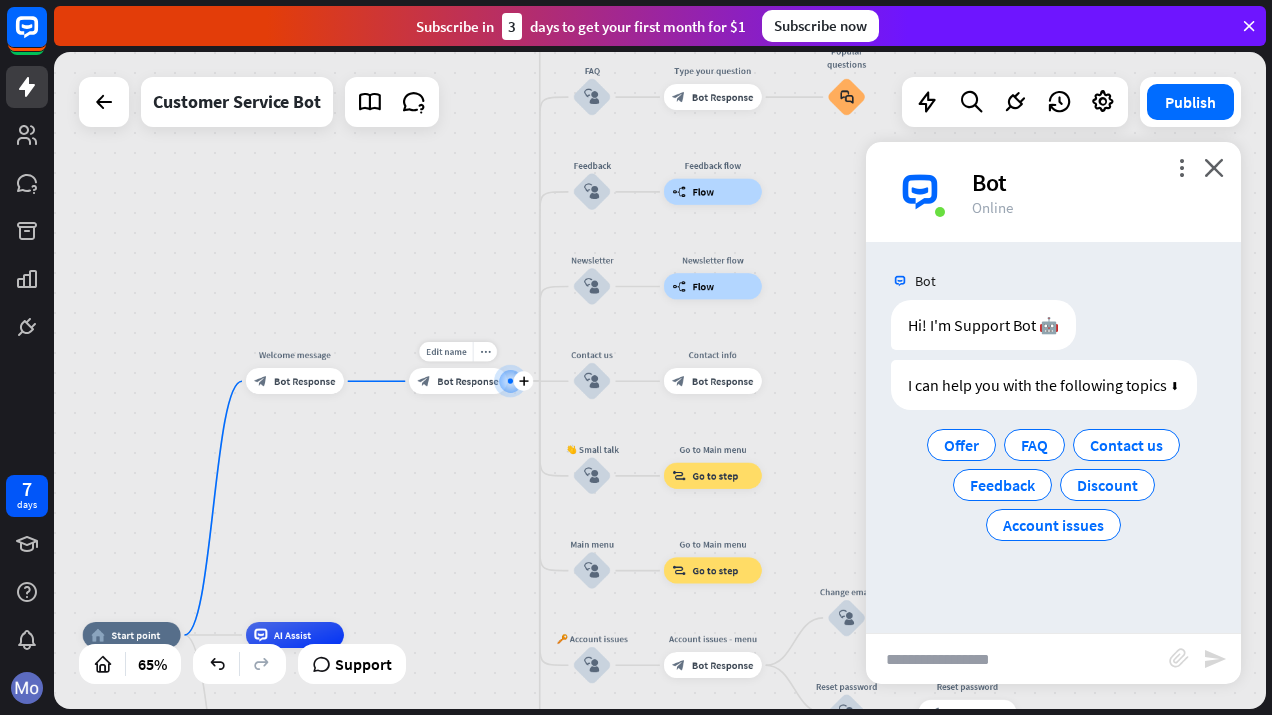 click on "Bot Response" at bounding box center [467, 381] 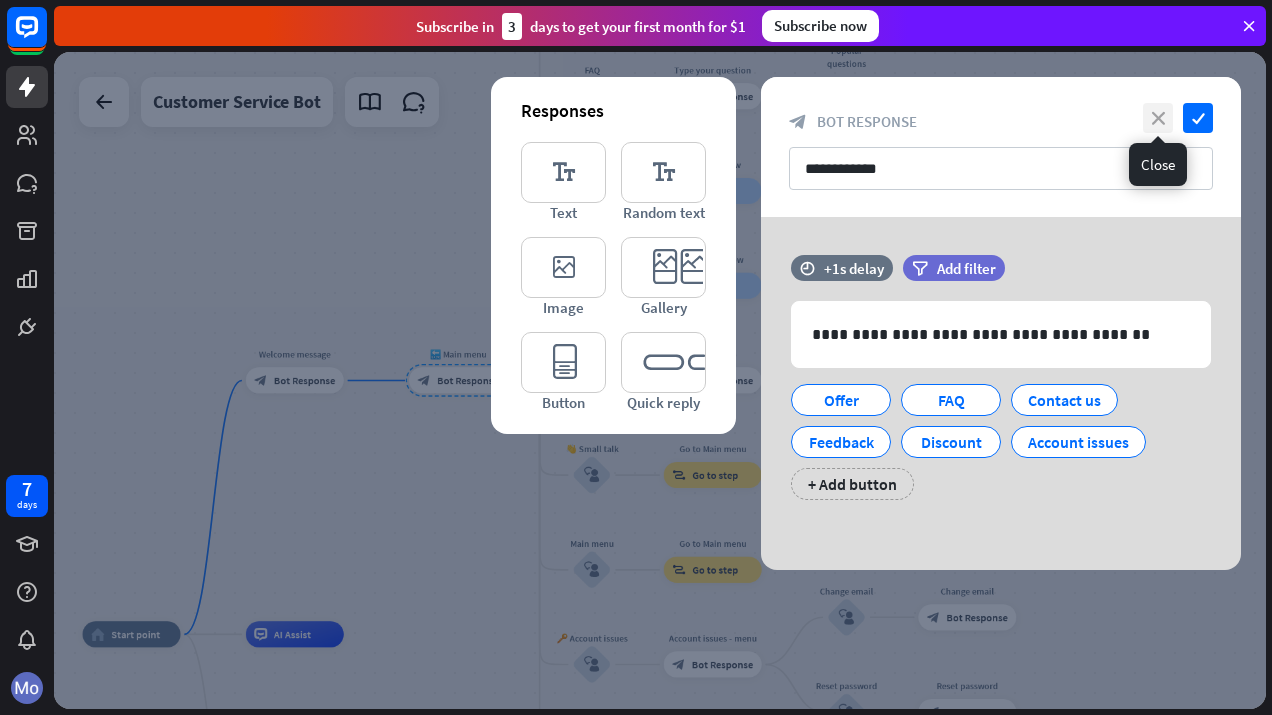 click on "close" at bounding box center (1158, 118) 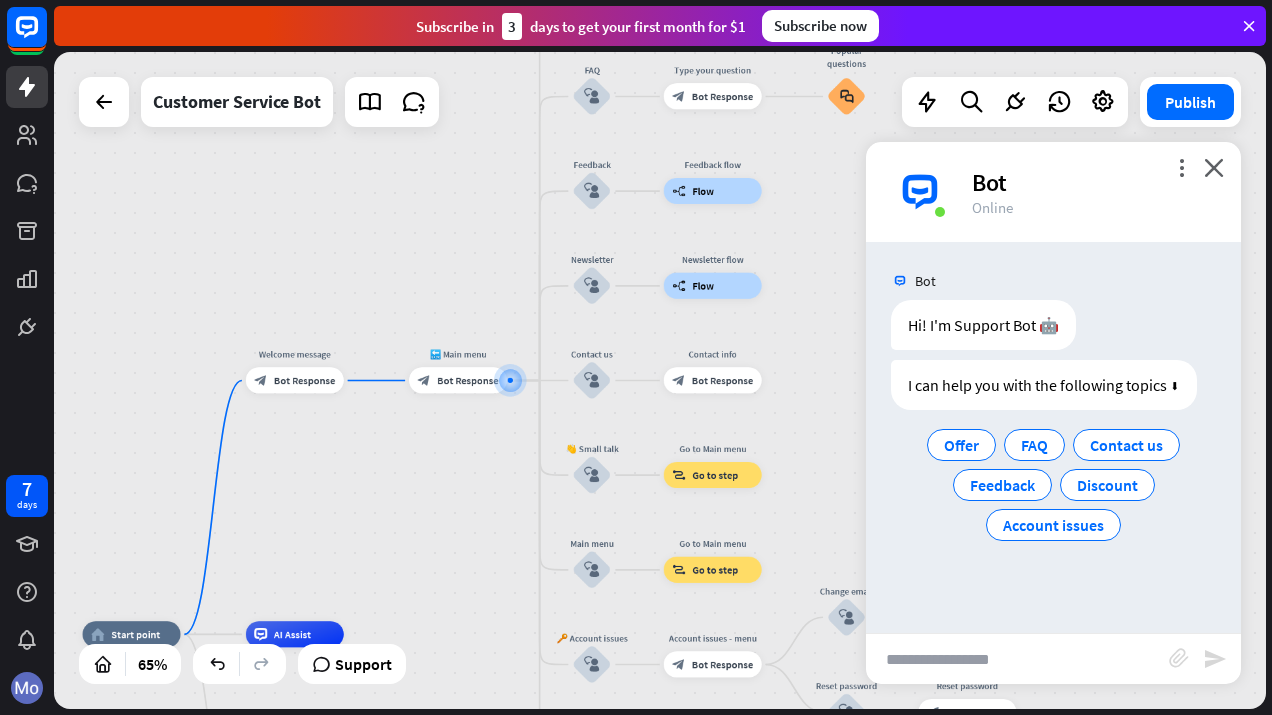 click at bounding box center (1017, 659) 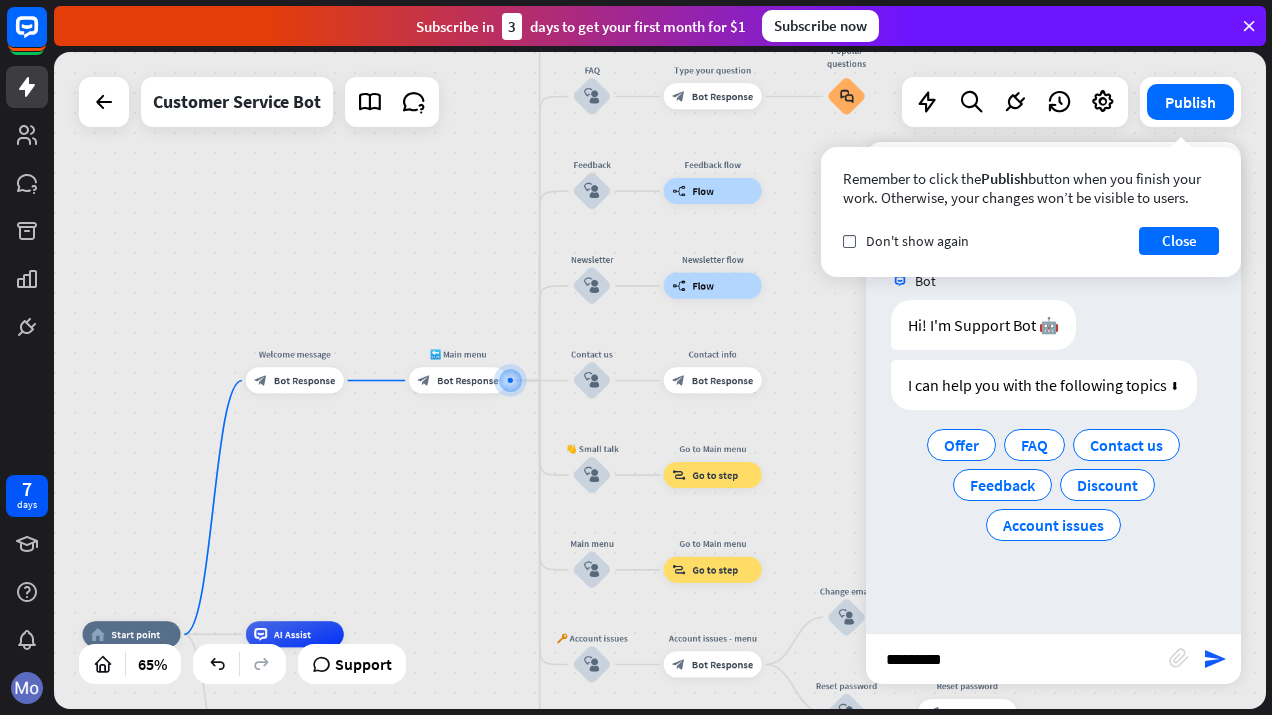 type on "**********" 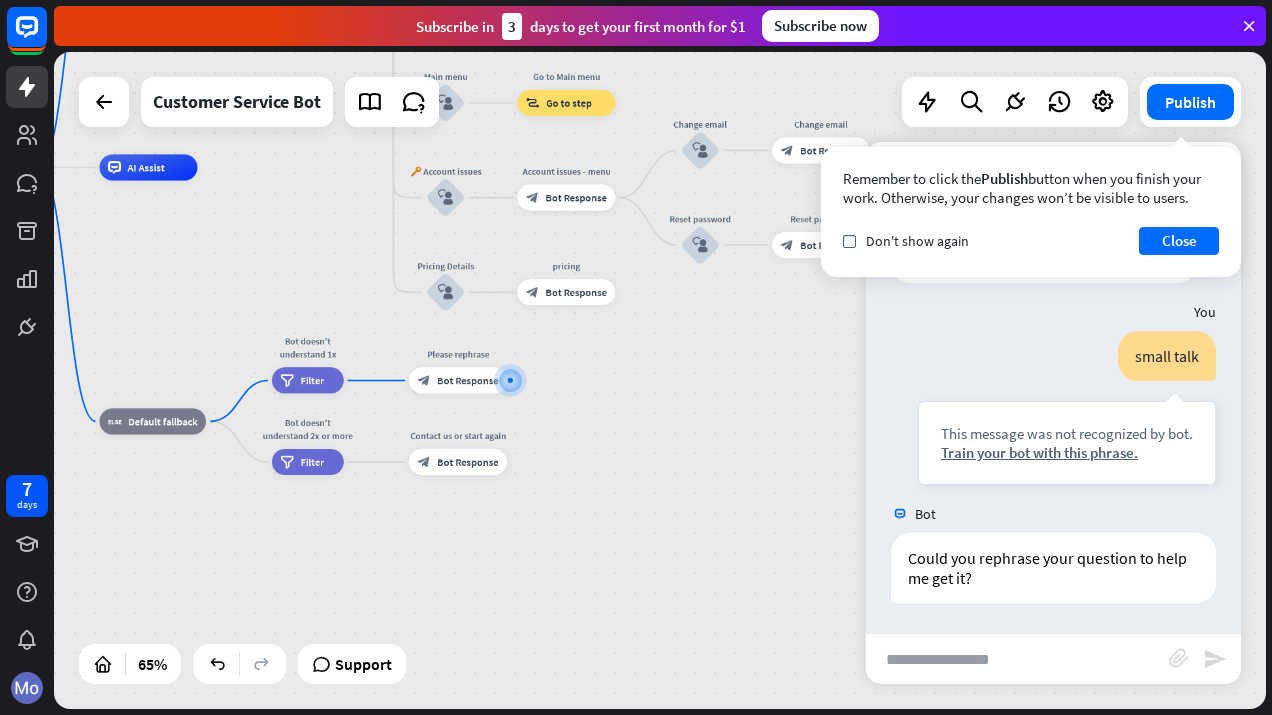 scroll, scrollTop: 127, scrollLeft: 0, axis: vertical 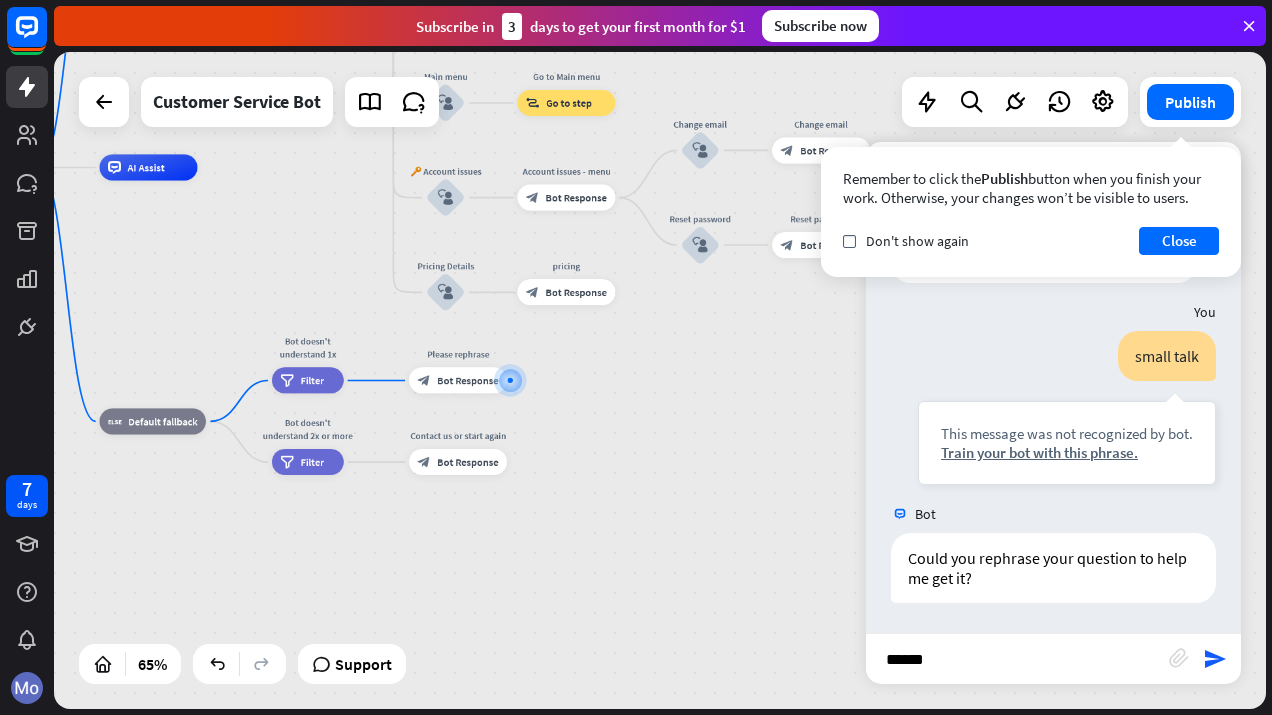 type on "*******" 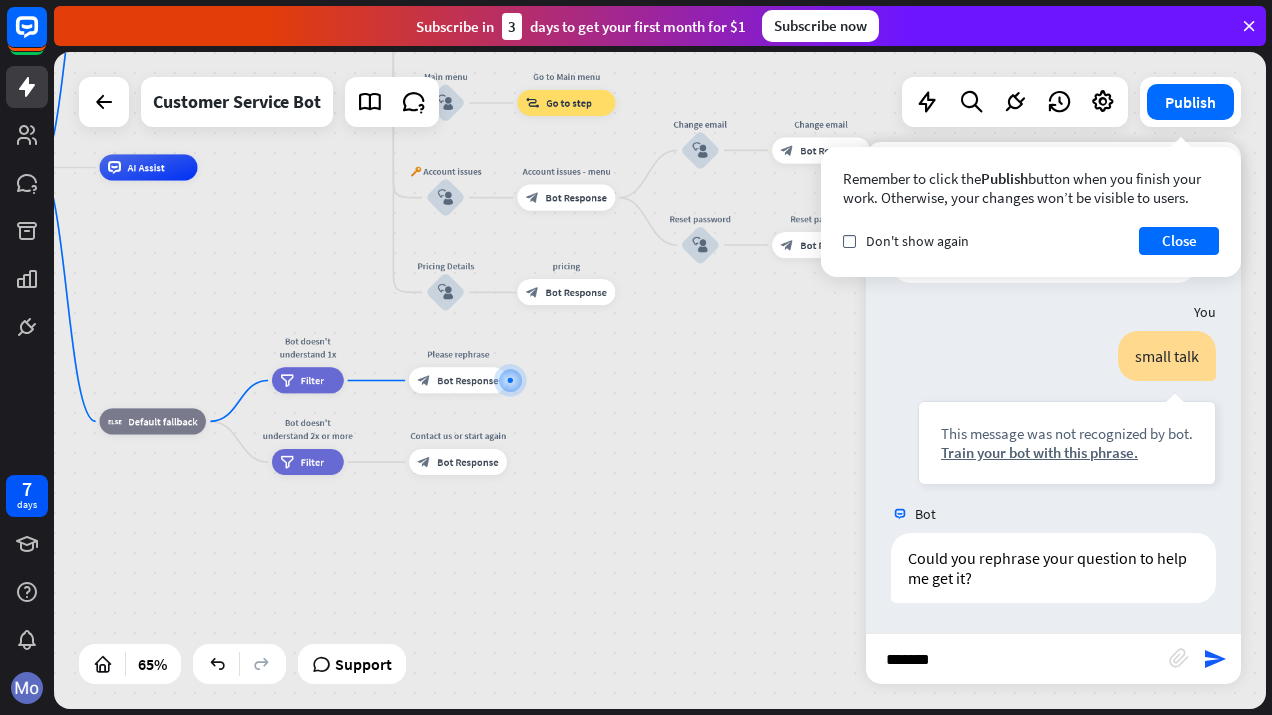 type 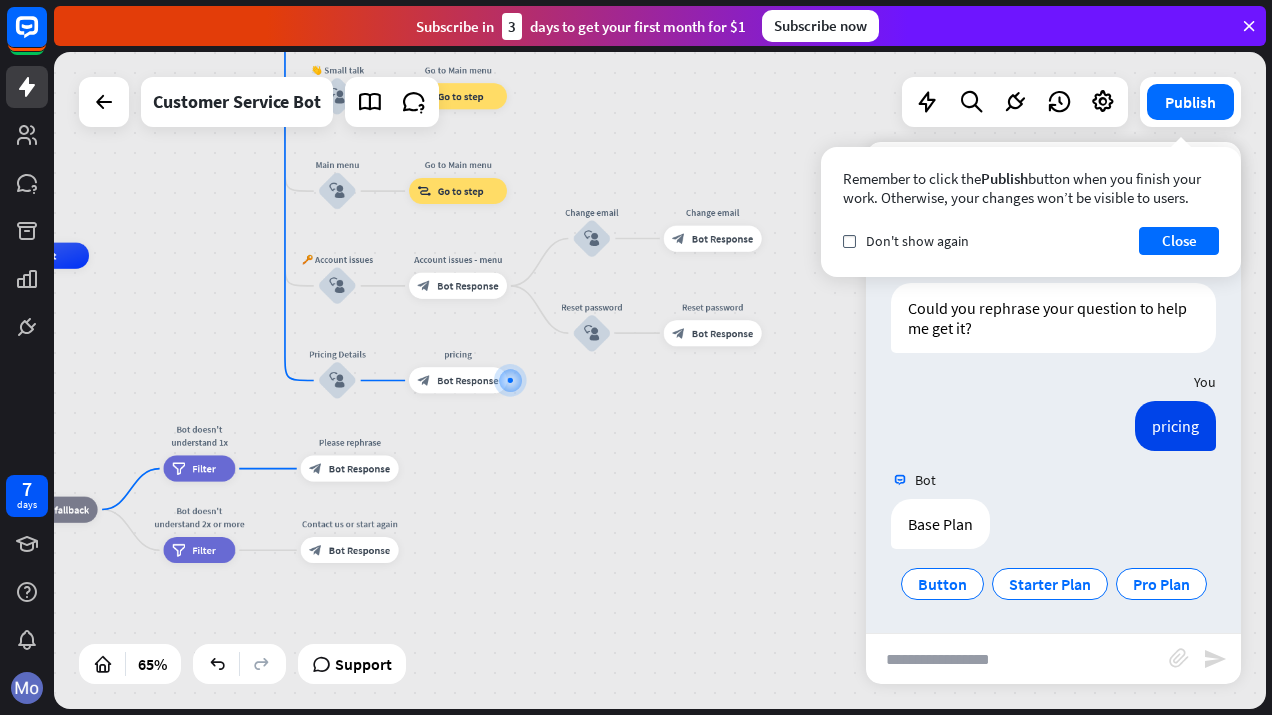 scroll, scrollTop: 378, scrollLeft: 0, axis: vertical 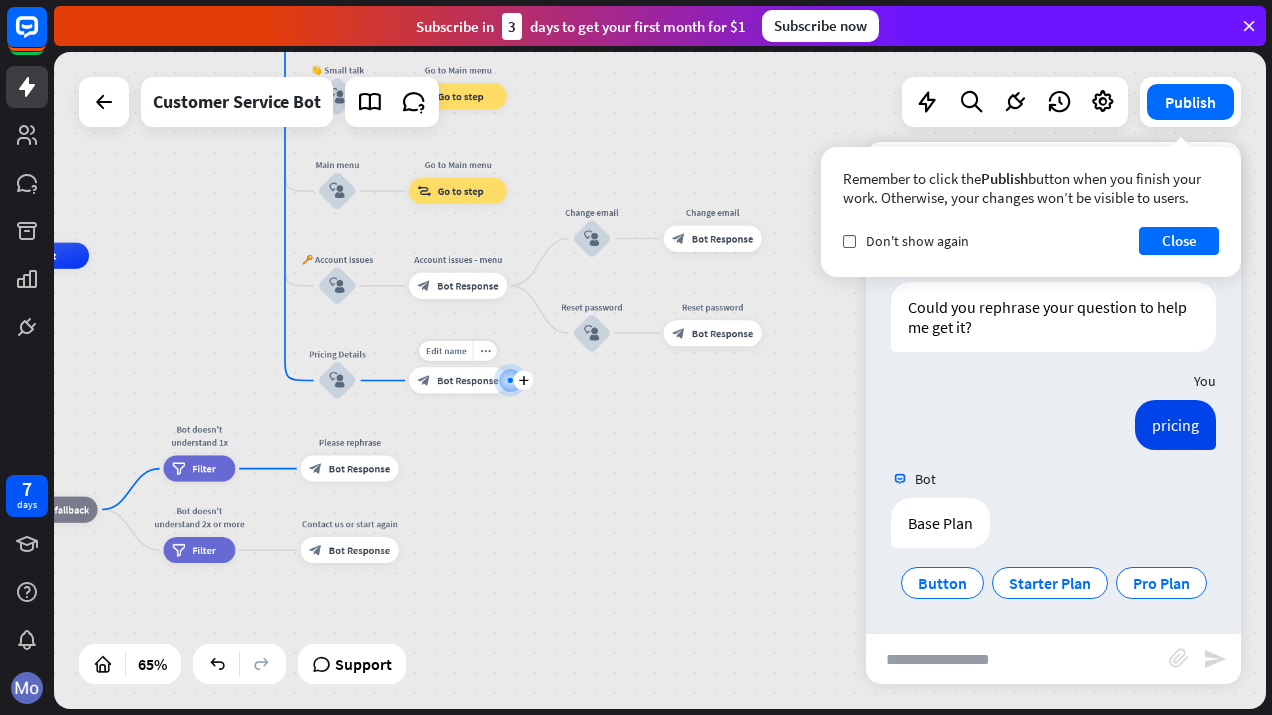 click on "block_bot_response   Bot Response" at bounding box center (458, 380) 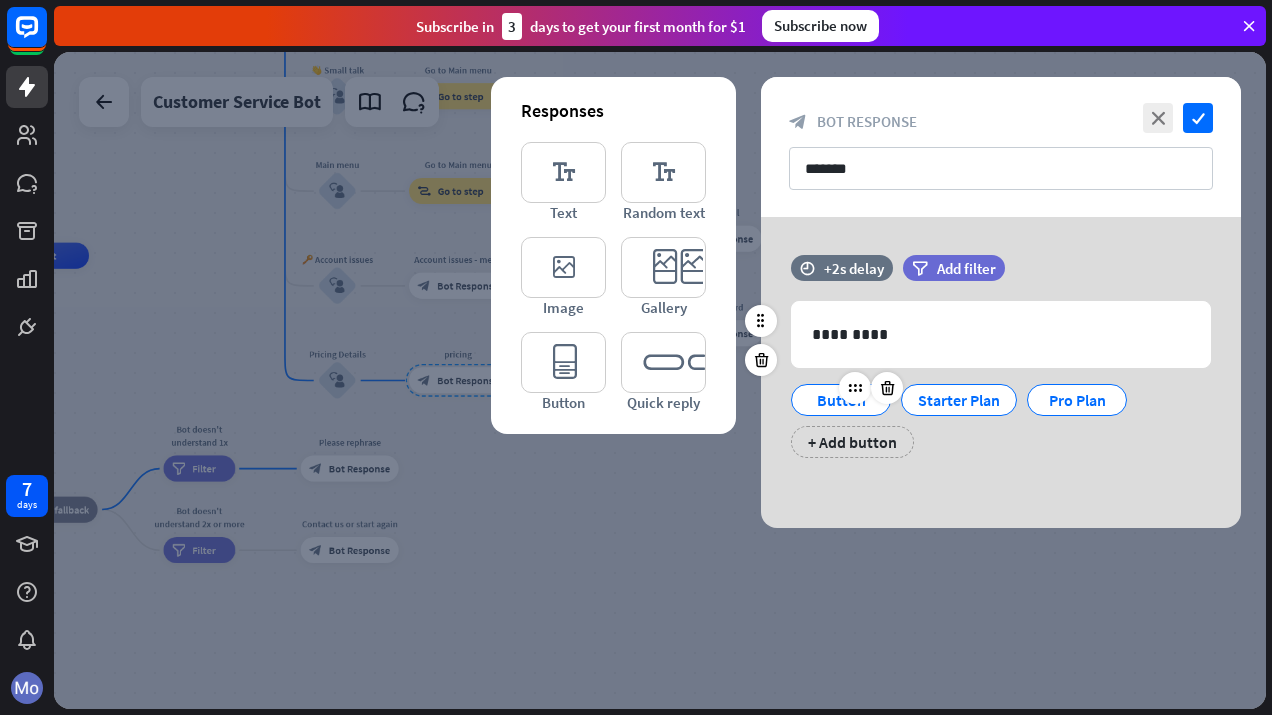 click on "Button" at bounding box center [841, 400] 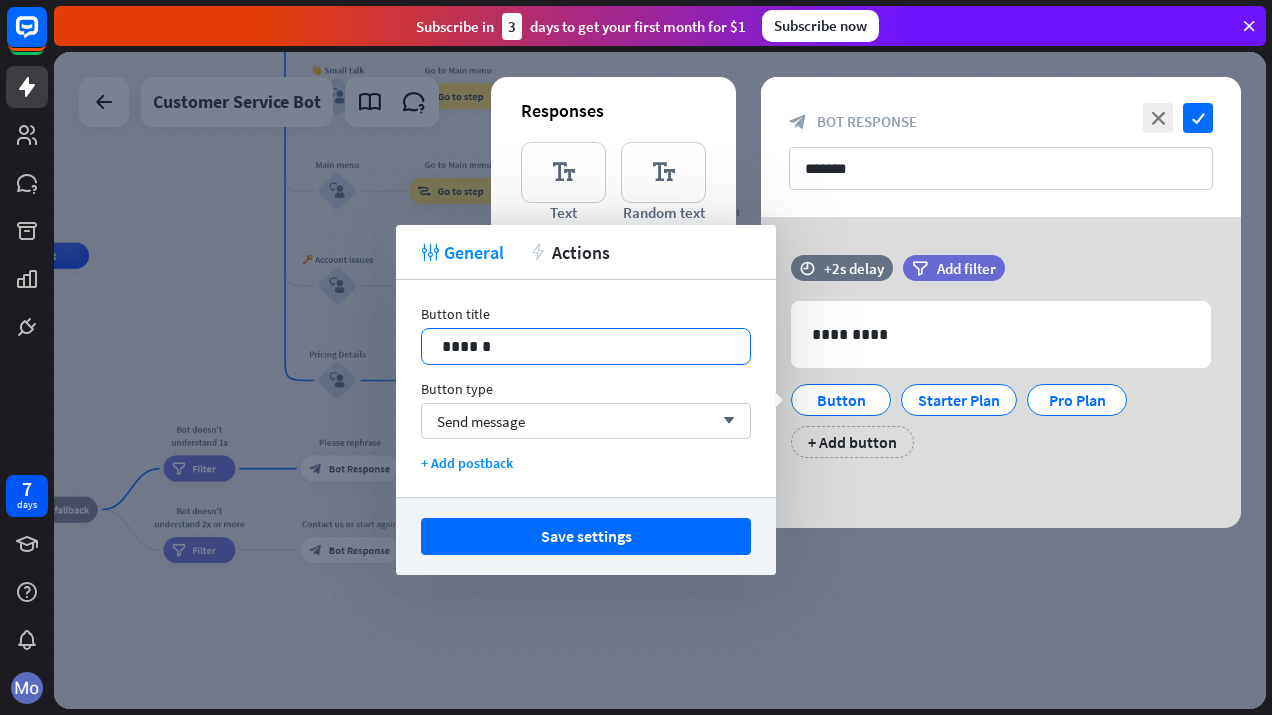 click on "******" at bounding box center (586, 346) 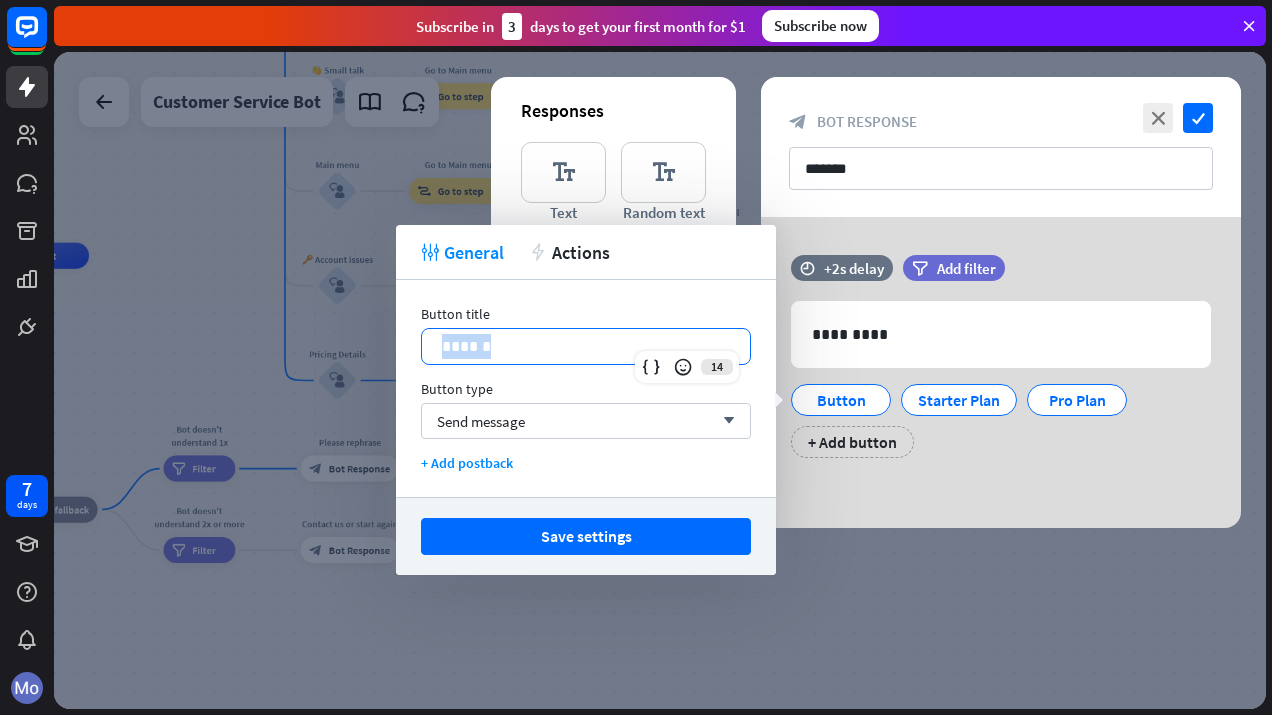 type 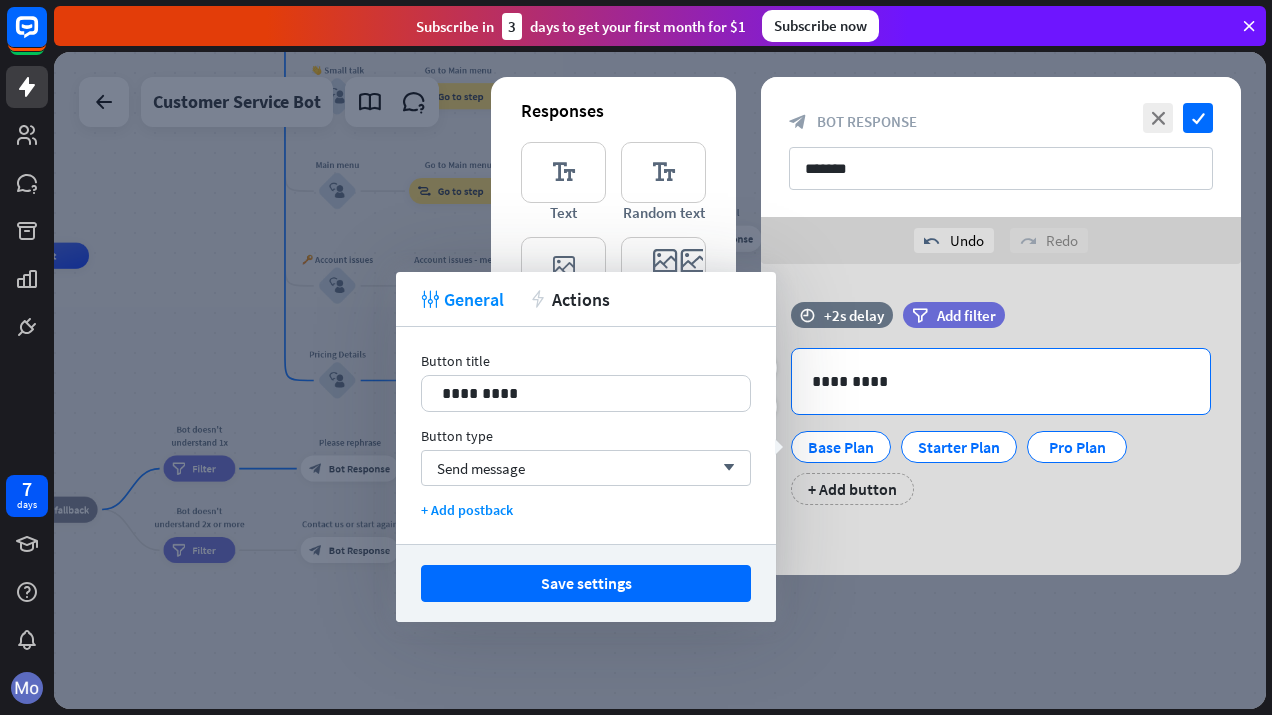click on "*********" at bounding box center (1001, 381) 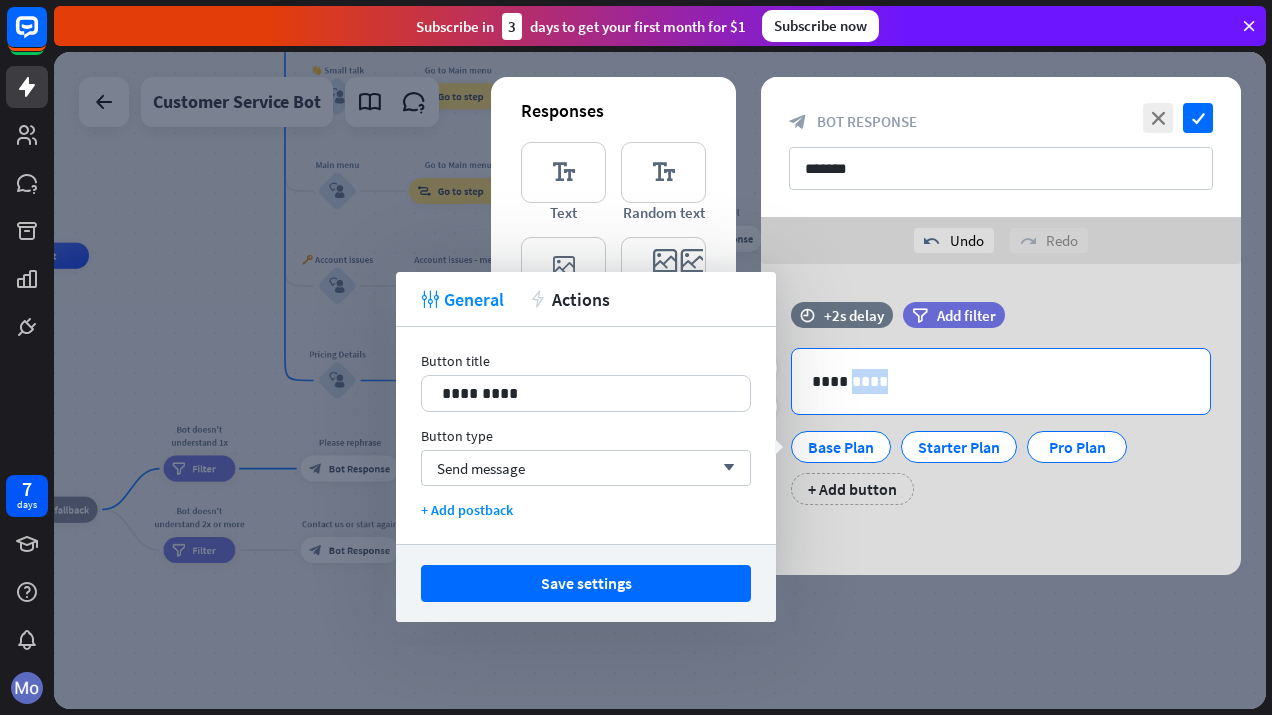 click on "*********" at bounding box center (1001, 381) 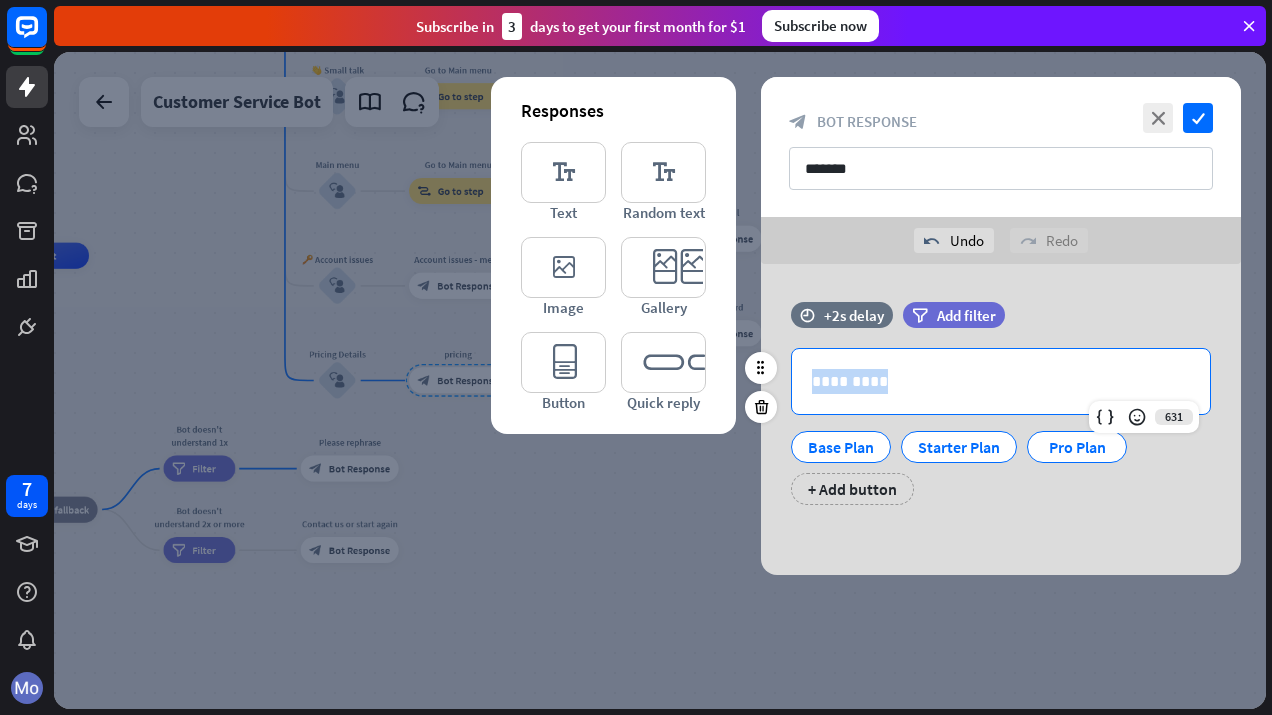 type 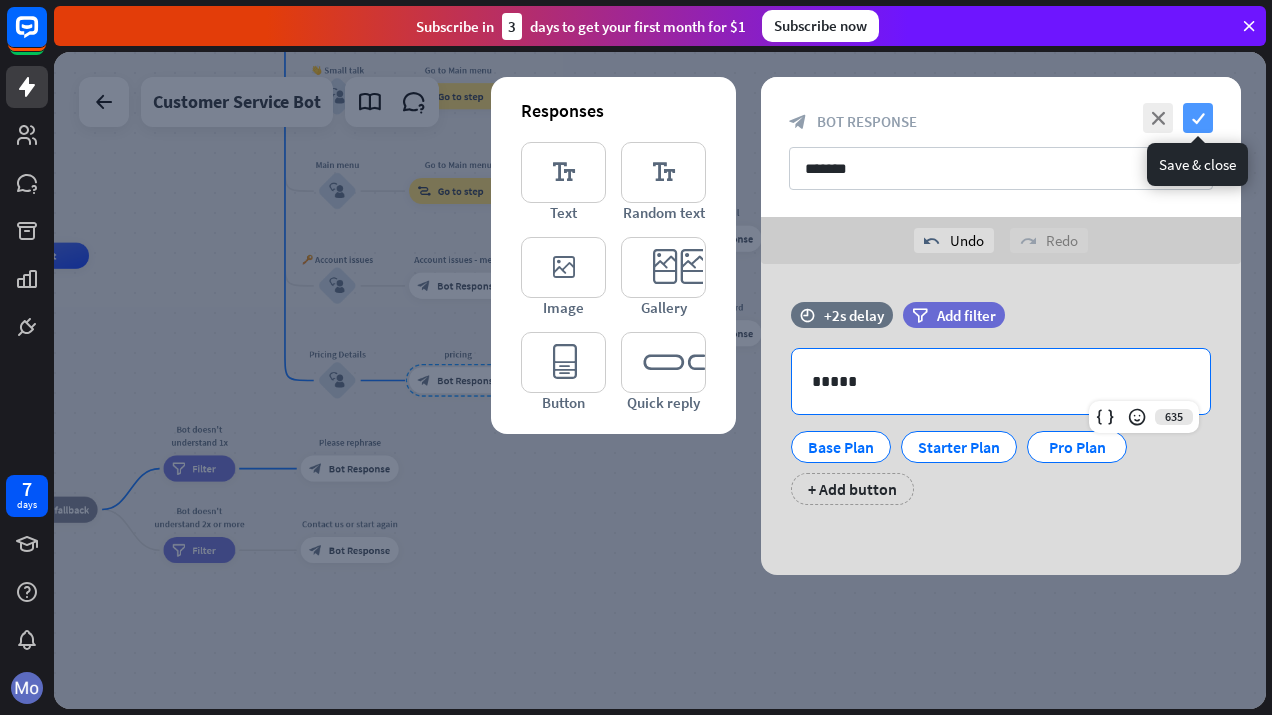 click on "check" at bounding box center (1198, 118) 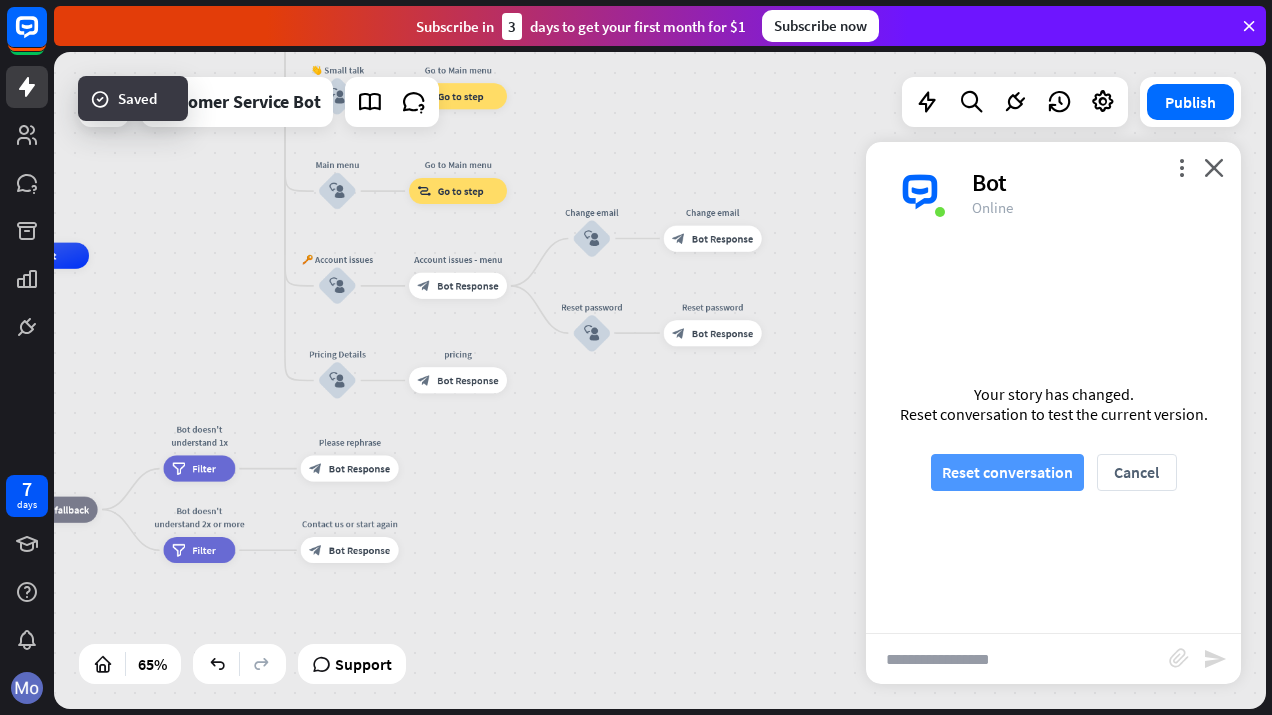 click on "Reset conversation" at bounding box center (1007, 472) 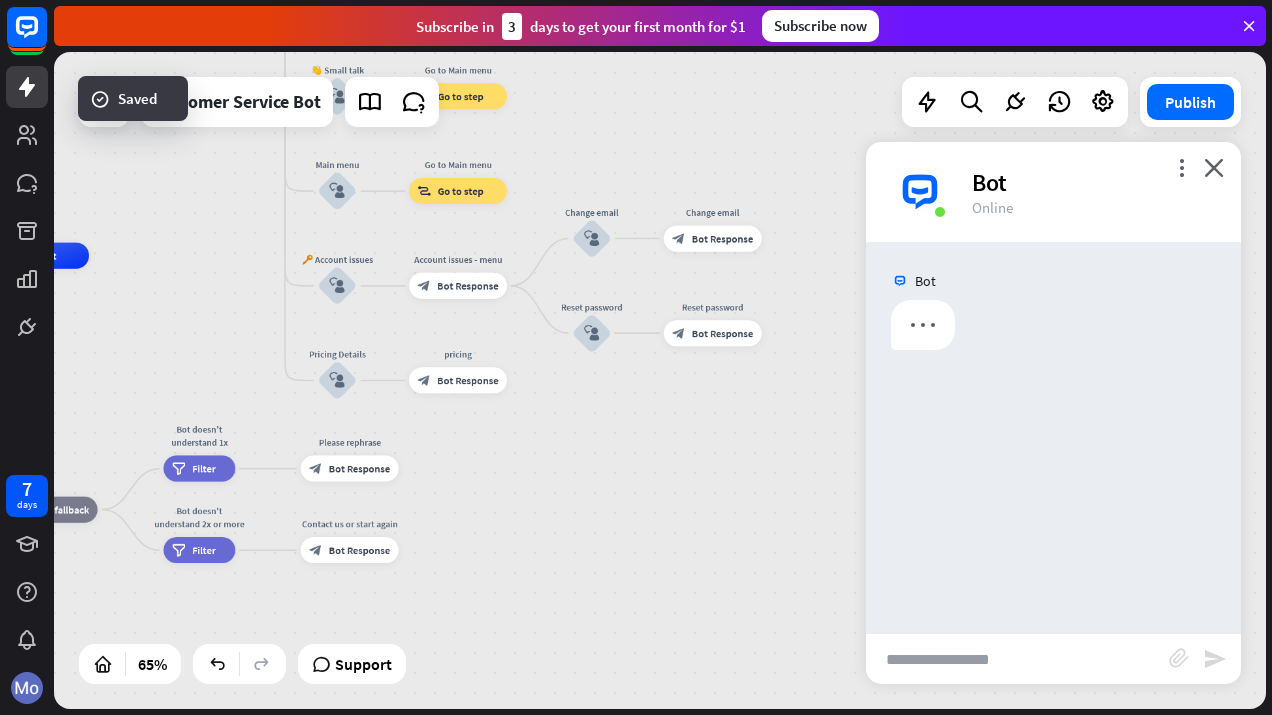 scroll, scrollTop: 0, scrollLeft: 0, axis: both 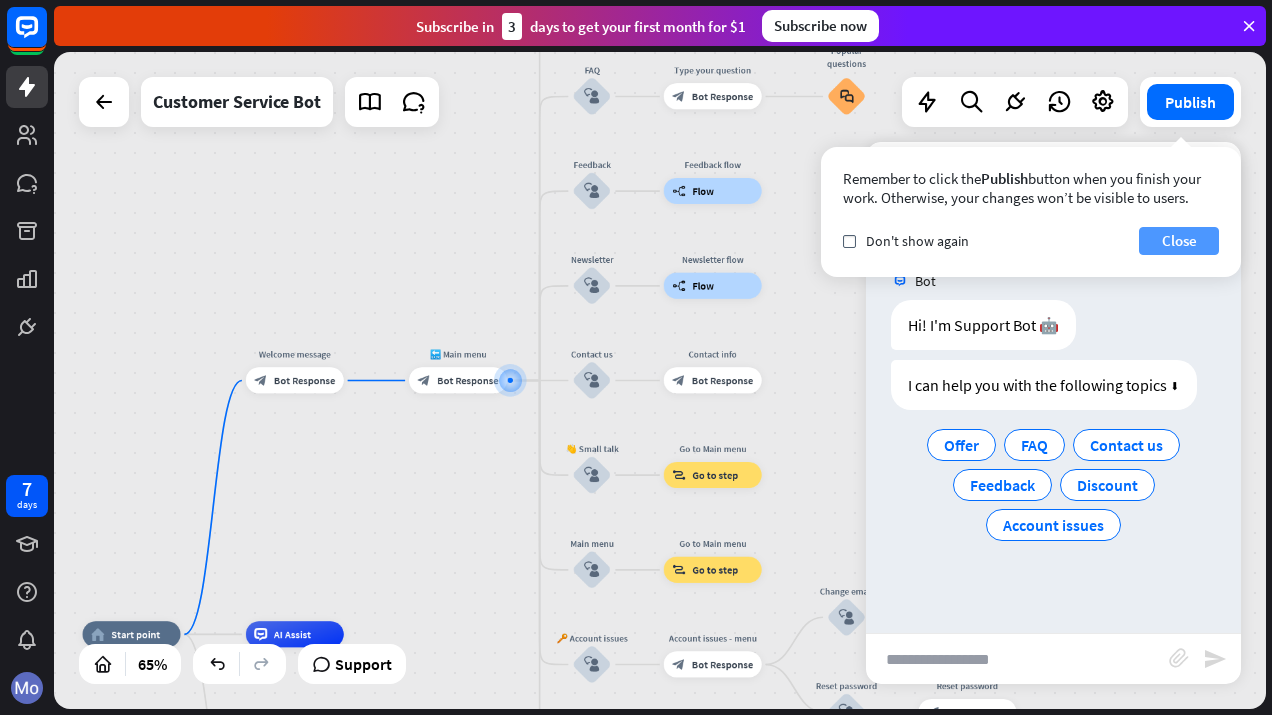 click on "Close" at bounding box center [1179, 241] 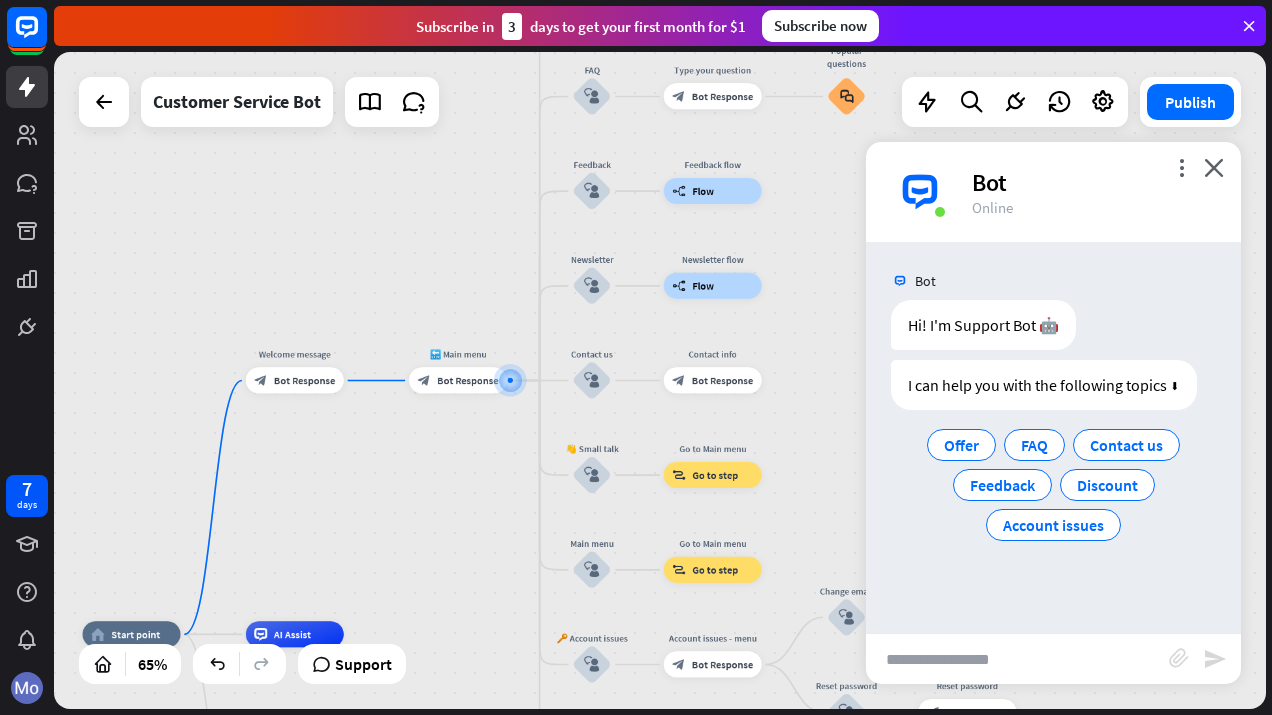 click at bounding box center [1017, 659] 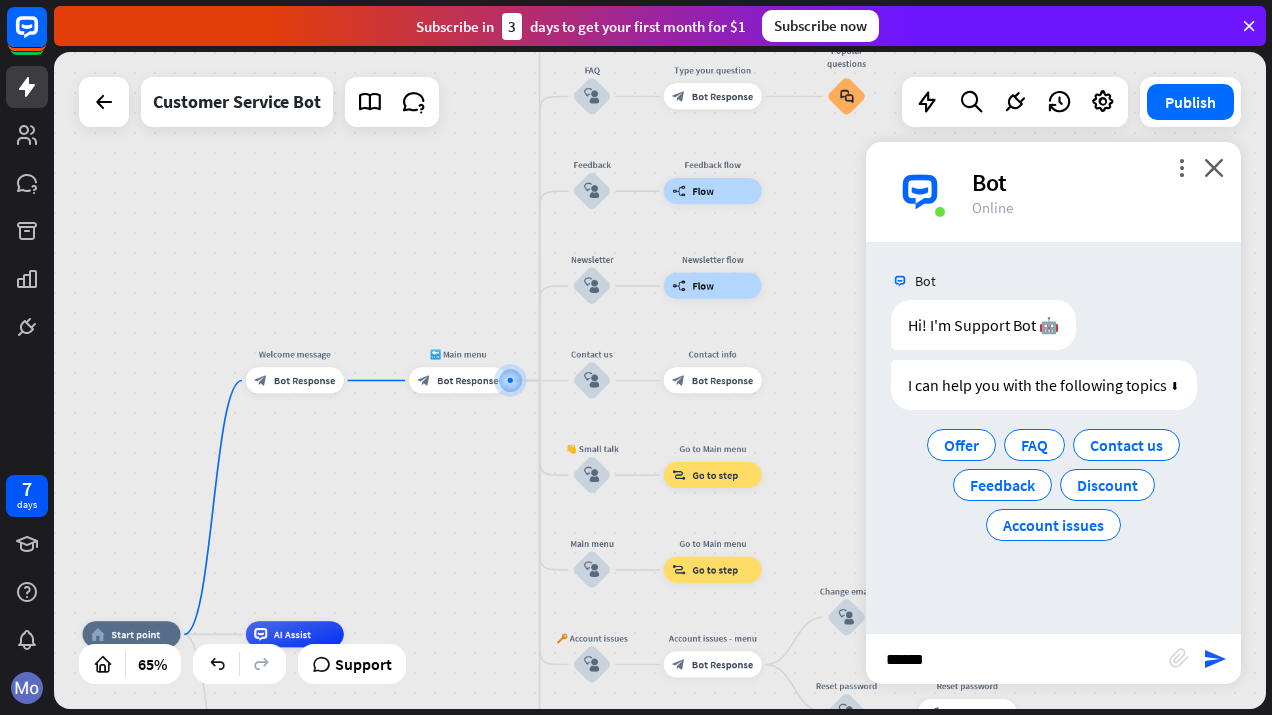 type on "*******" 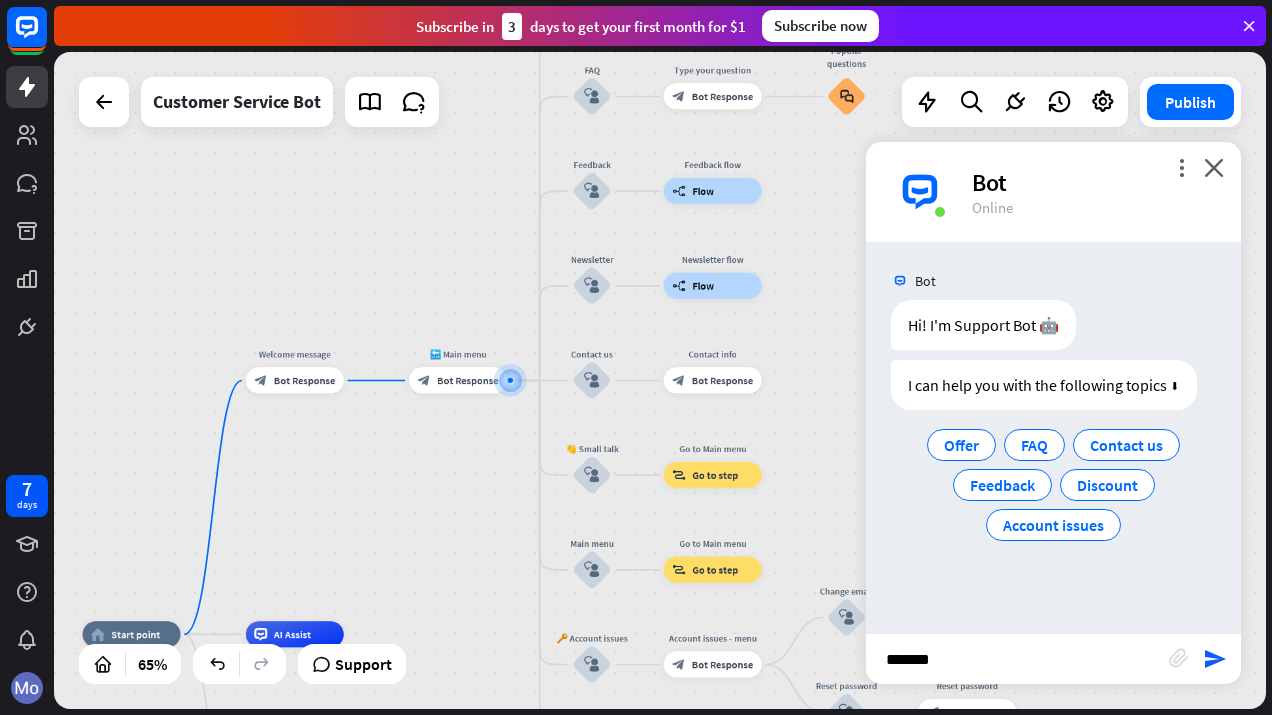 type 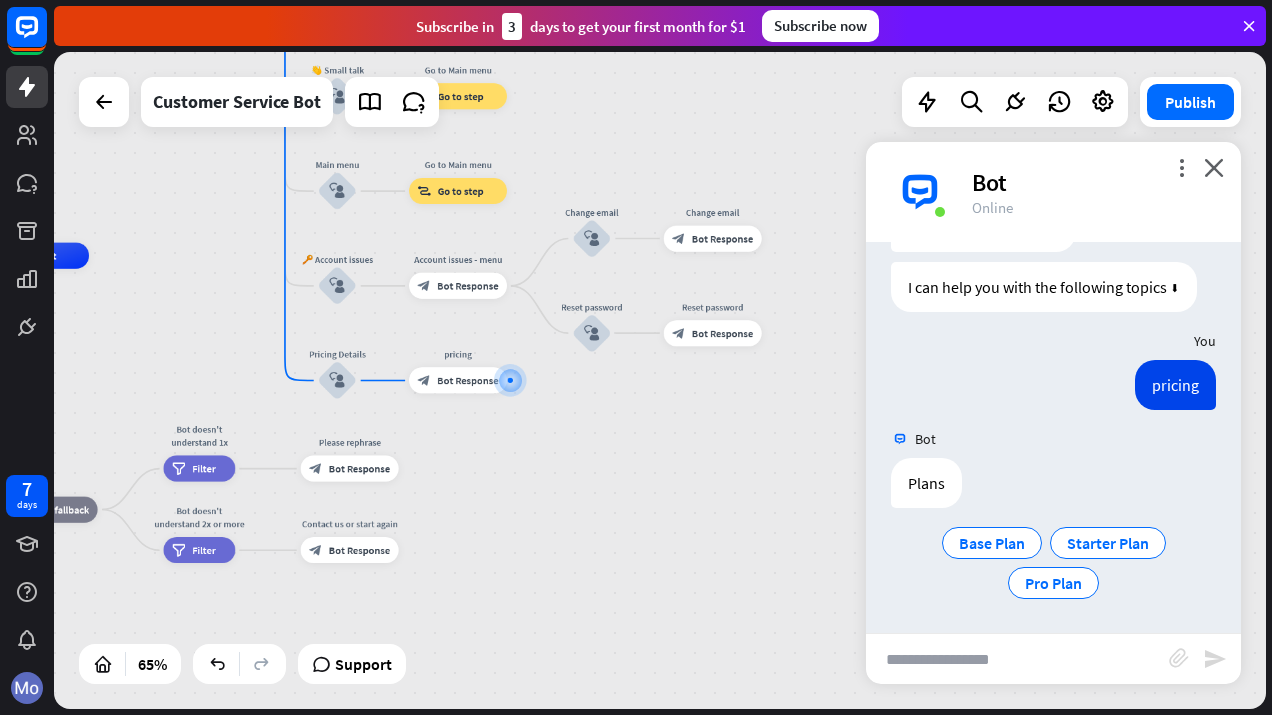 scroll, scrollTop: 98, scrollLeft: 0, axis: vertical 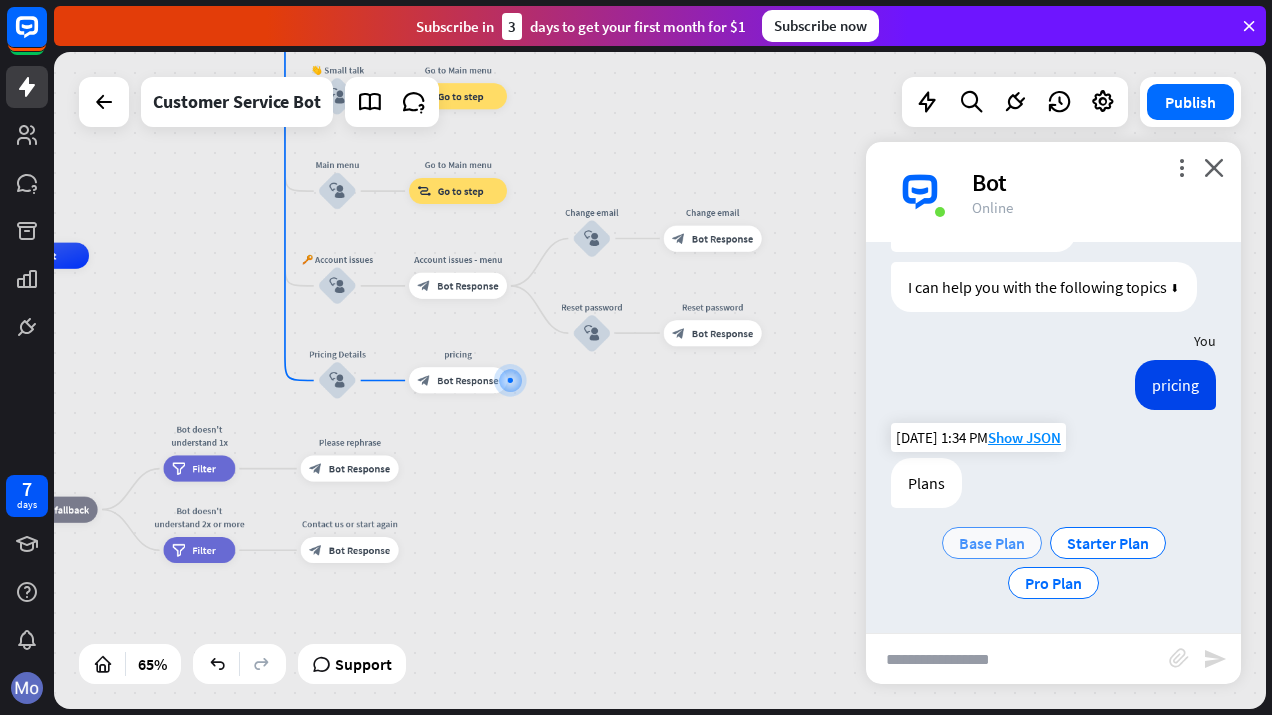 click on "Base Plan" at bounding box center [992, 543] 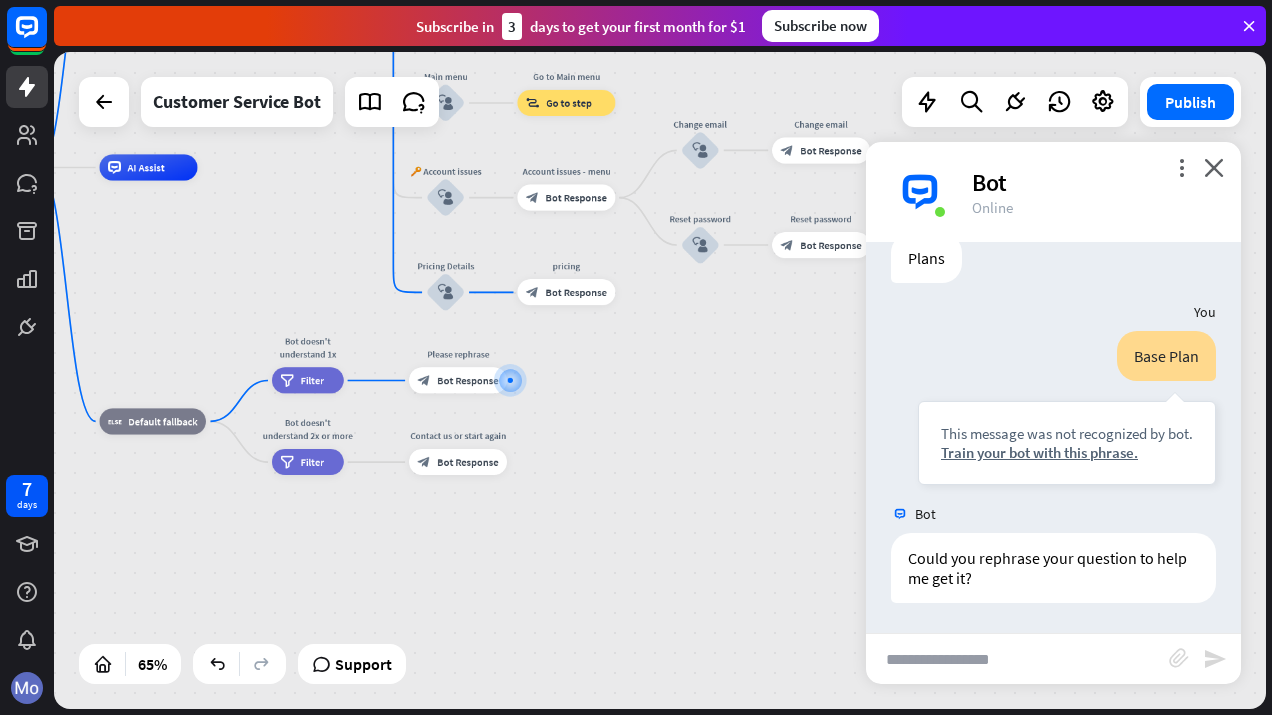 scroll, scrollTop: 323, scrollLeft: 0, axis: vertical 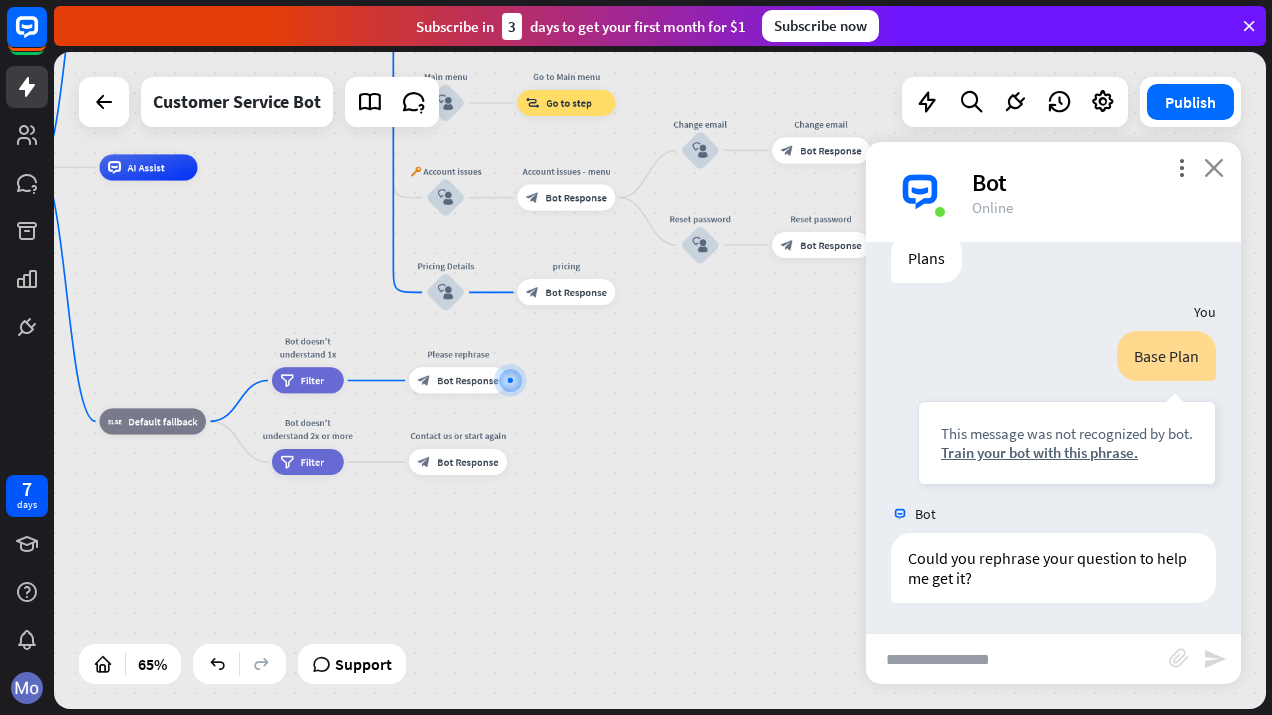 click on "close" at bounding box center [1214, 167] 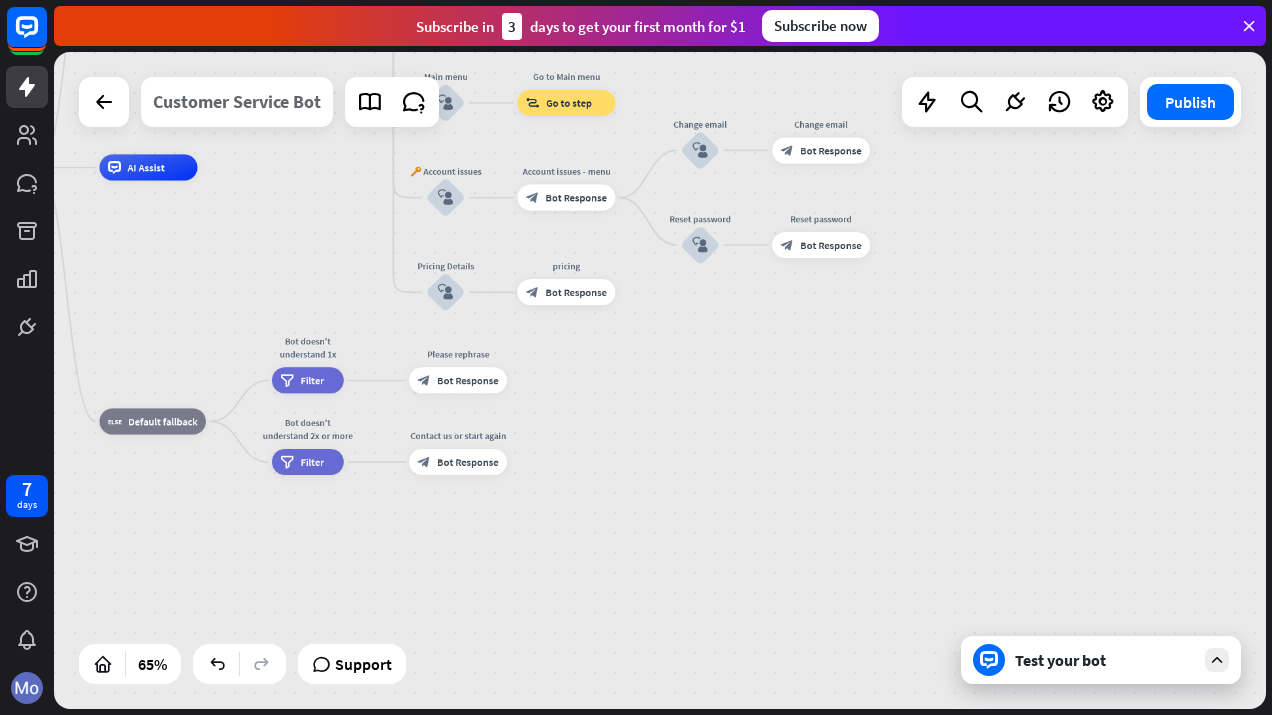 click on "Customer Service Bot" at bounding box center [237, 102] 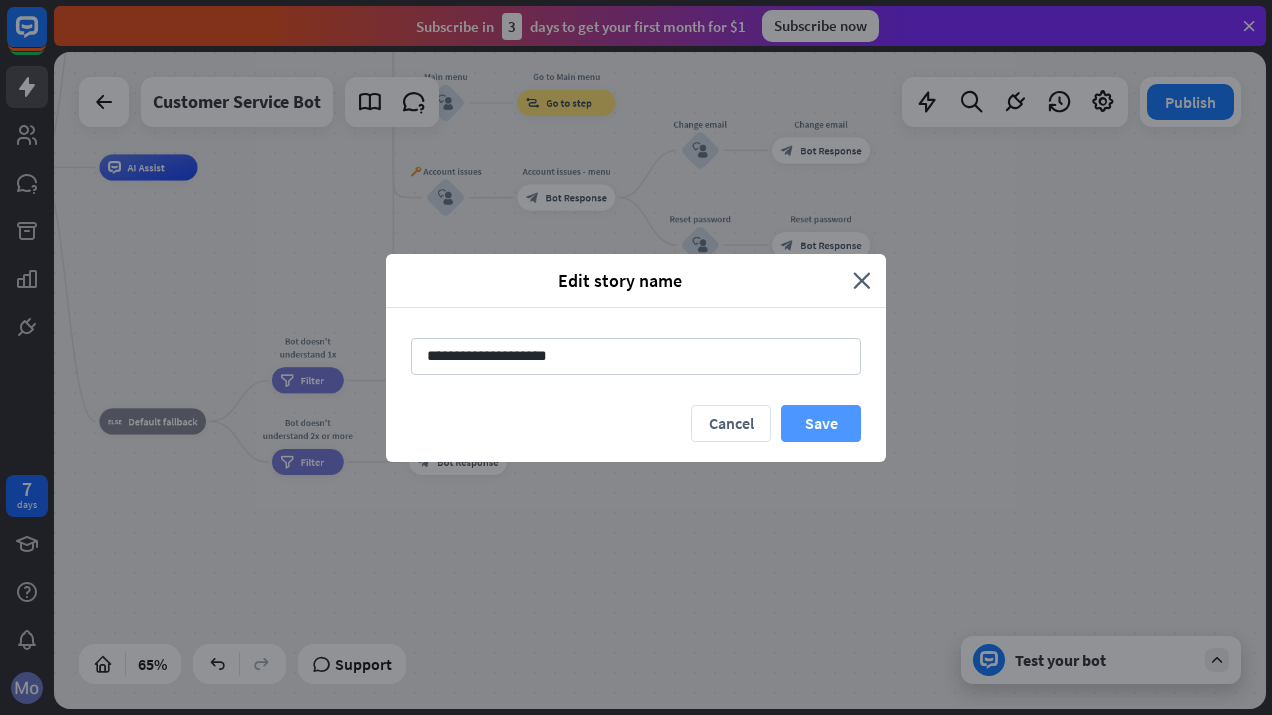 click on "Save" at bounding box center [821, 423] 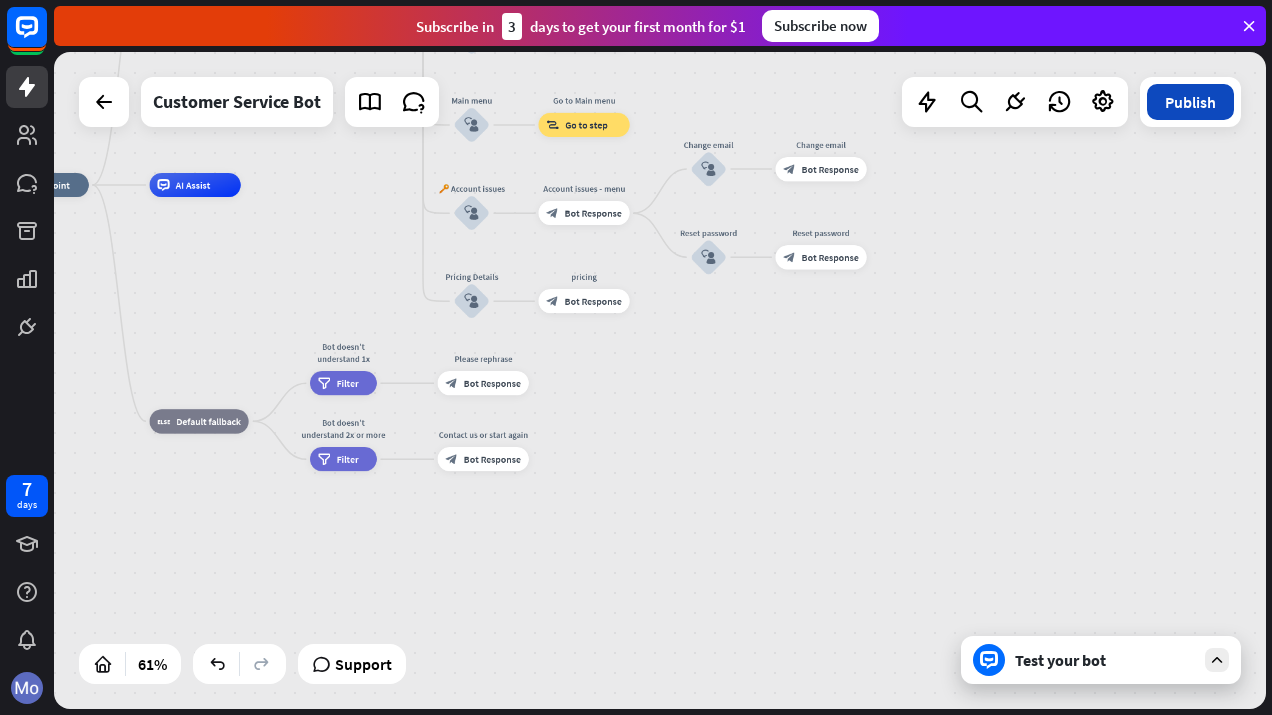 click on "Publish" at bounding box center [1190, 102] 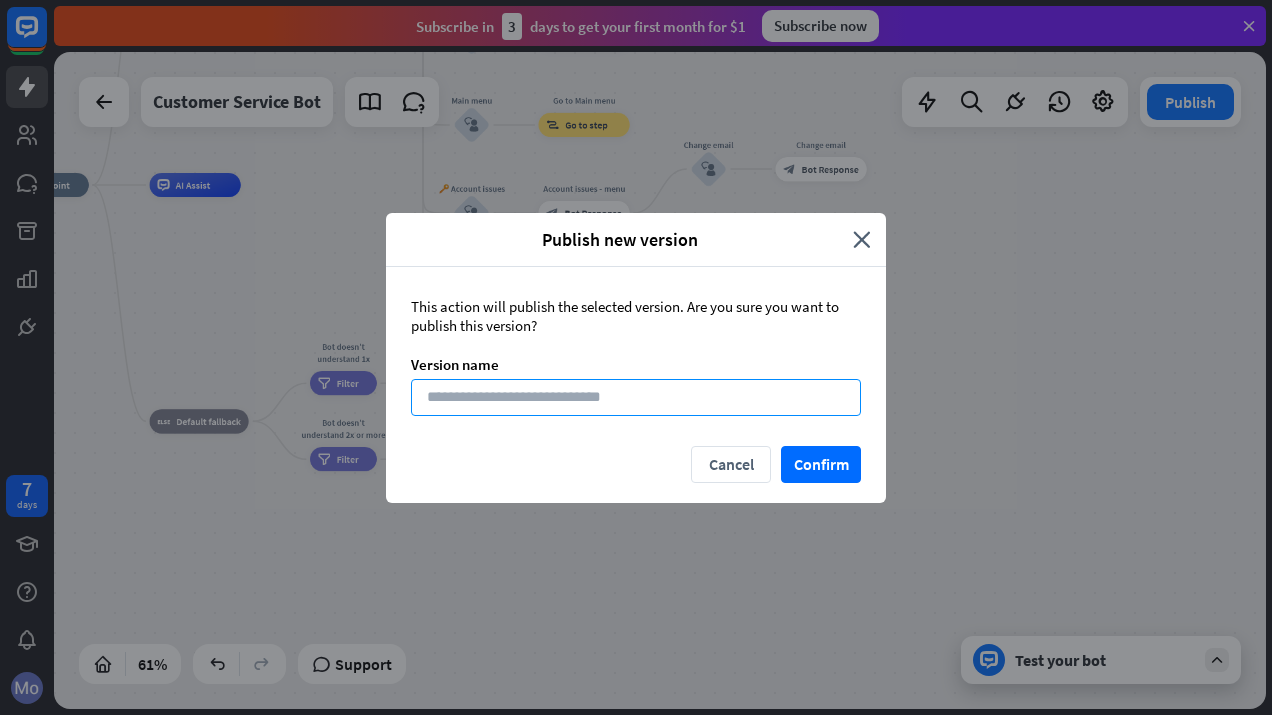 click at bounding box center (636, 397) 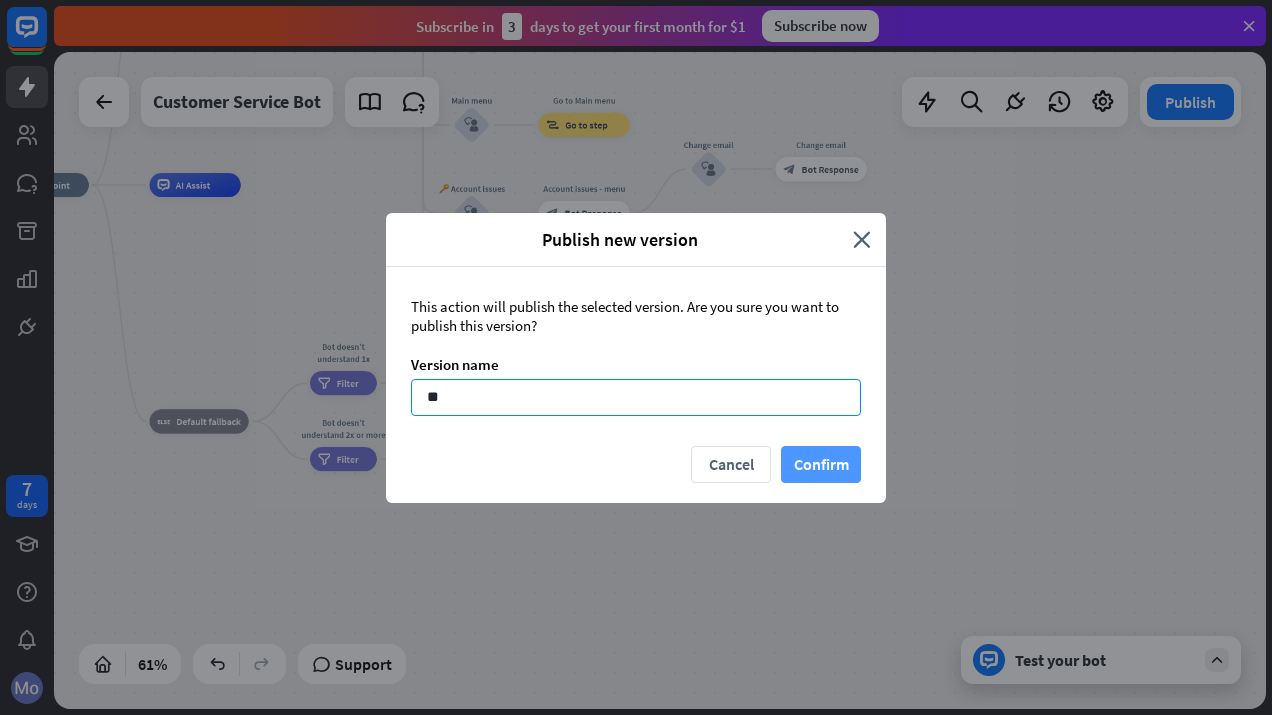 type on "**" 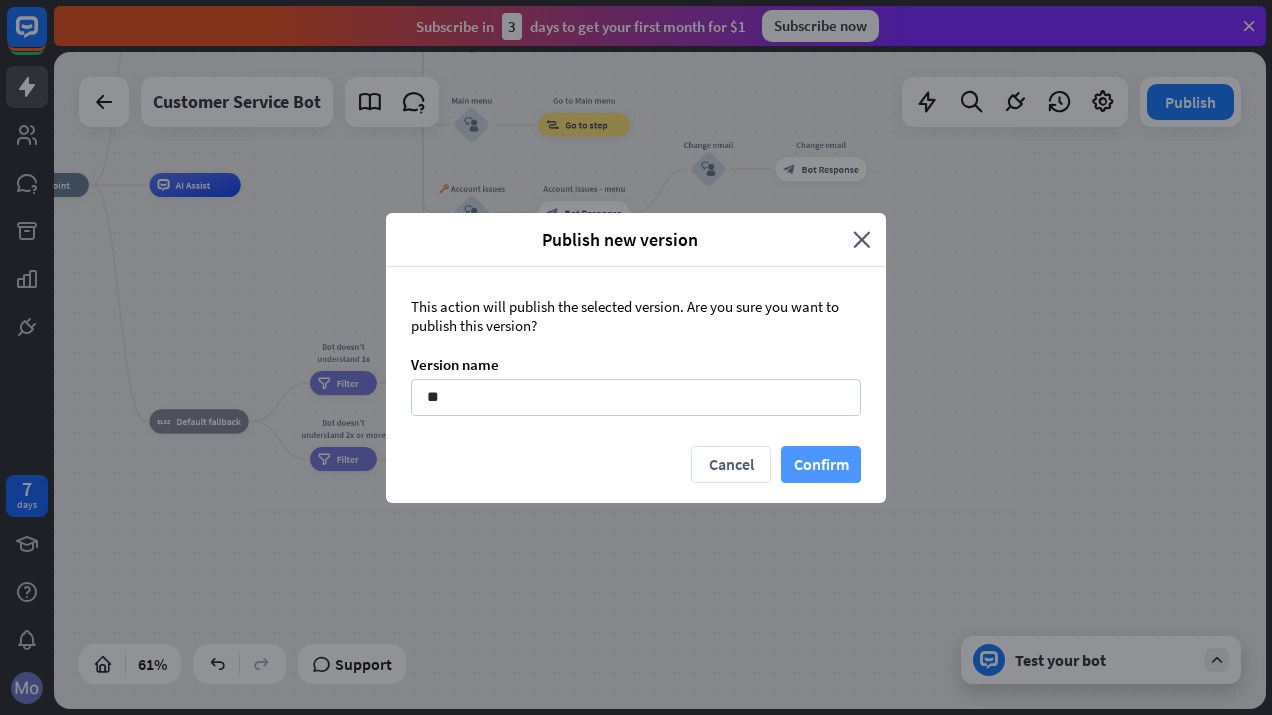 click on "Confirm" at bounding box center (821, 464) 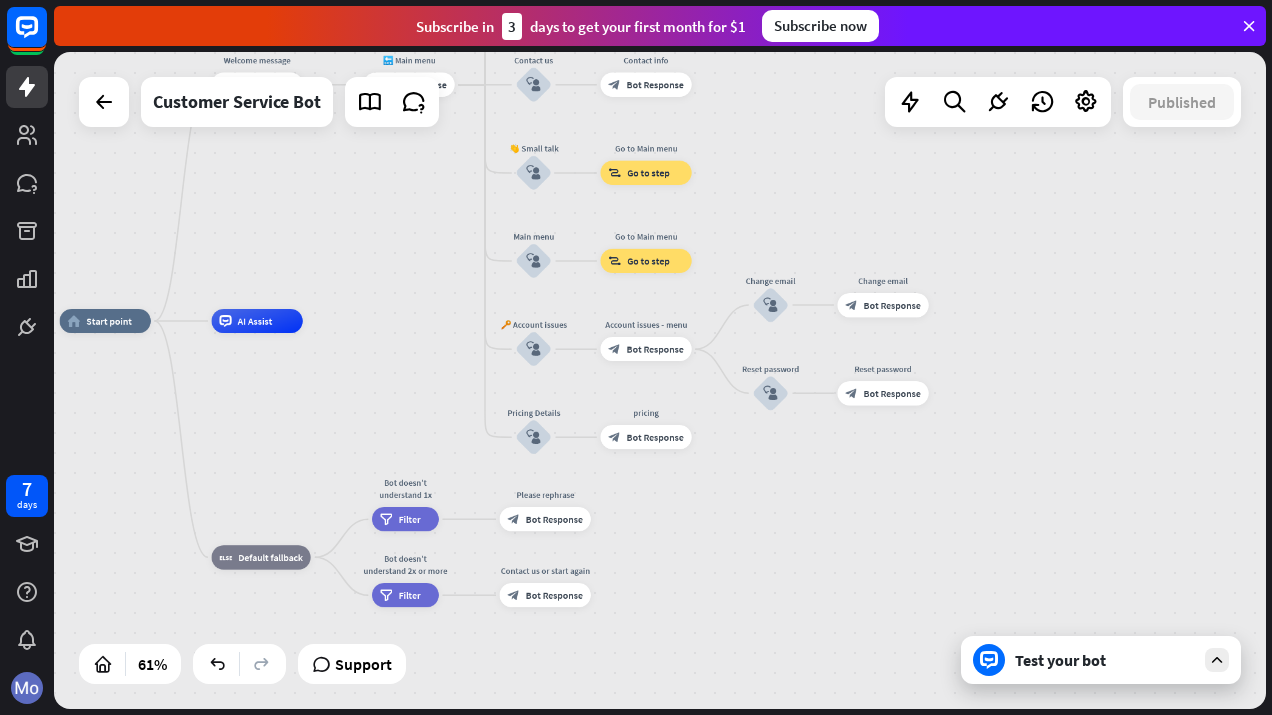 drag, startPoint x: 726, startPoint y: 377, endPoint x: 788, endPoint y: 513, distance: 149.46571 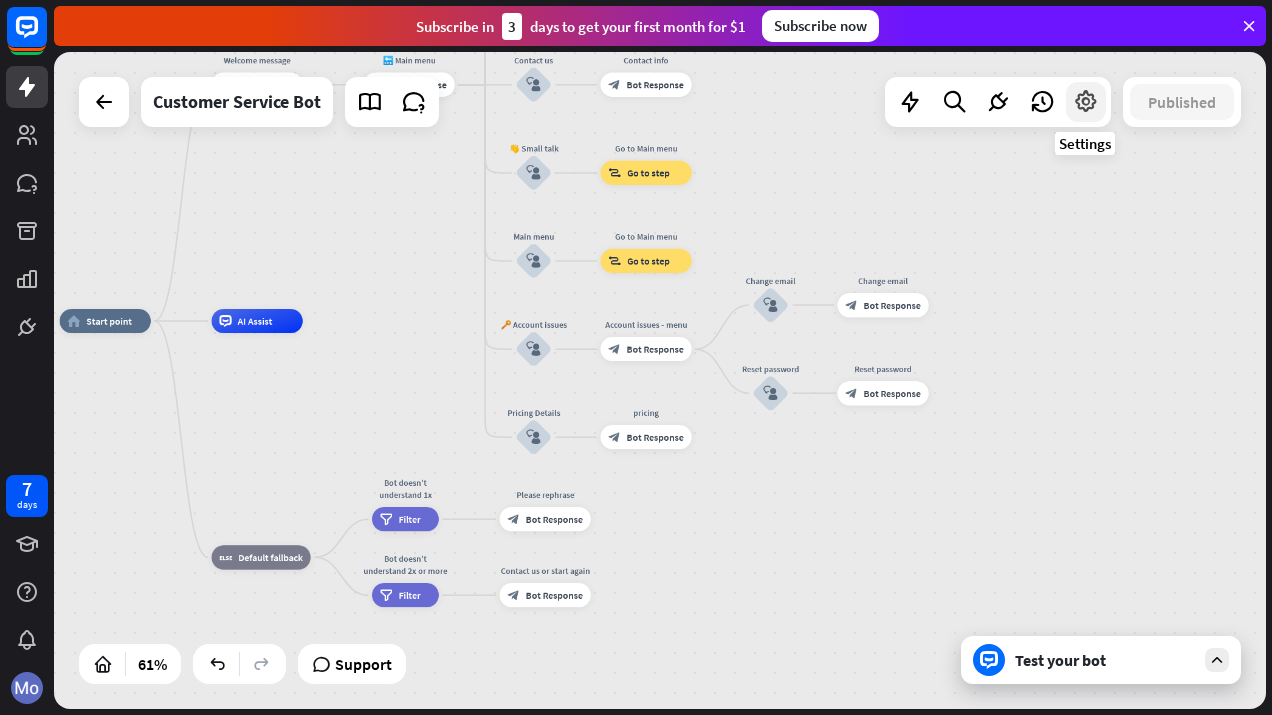 click at bounding box center [1086, 102] 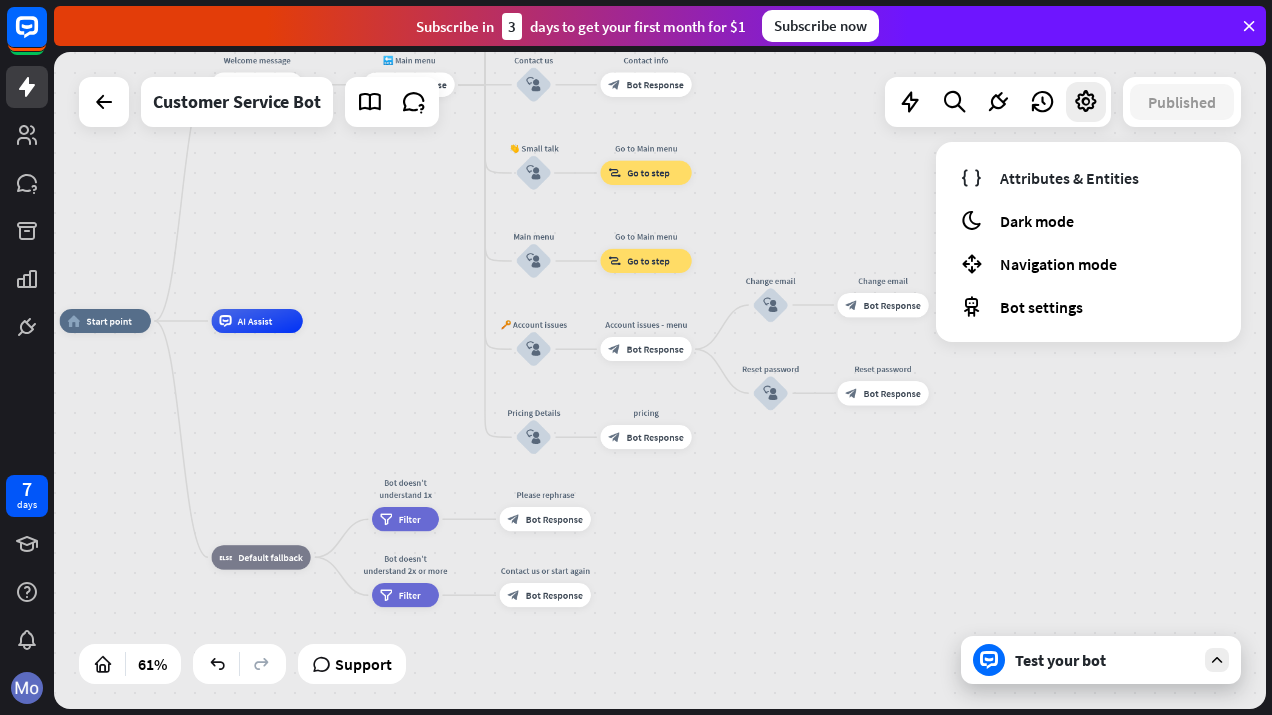 click on "home_2   Start point                 Welcome message   block_bot_response   Bot Response                 🔙 Main menu   block_bot_response   Bot Response                 Our offer   block_user_input                 Select product category   block_bot_response   Bot Response                 ❓ Question   block_user_input                 How can I help you?   block_bot_response   Bot Response                 FAQ   block_user_input                 Type your question   block_bot_response   Bot Response                 Popular questions   block_faq                 Feedback   block_user_input                 Feedback flow   builder_tree   Flow                 Newsletter   block_user_input                 Newsletter flow   builder_tree   Flow                 Contact us   block_user_input                 Contact info   block_bot_response   Bot Response                 👋 Small talk   block_user_input                 Go to Main menu   block_goto   Go to step                 Main menu" at bounding box center (660, 380) 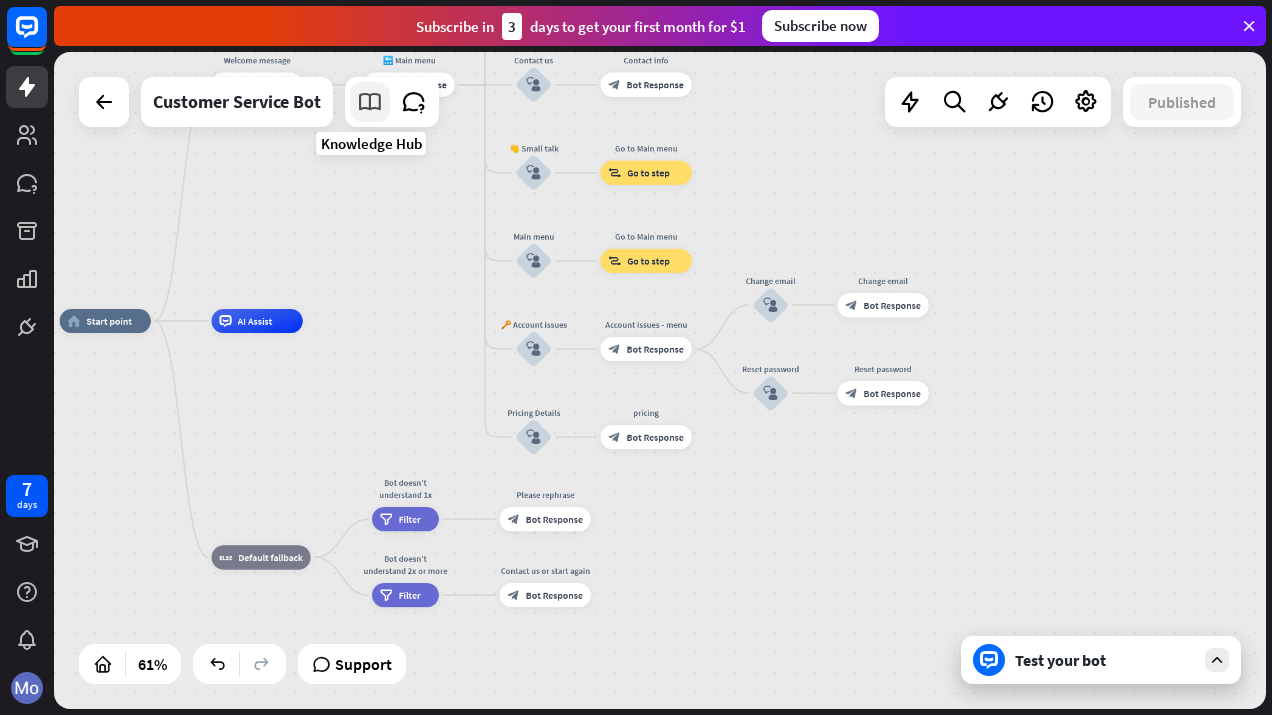 click at bounding box center (370, 102) 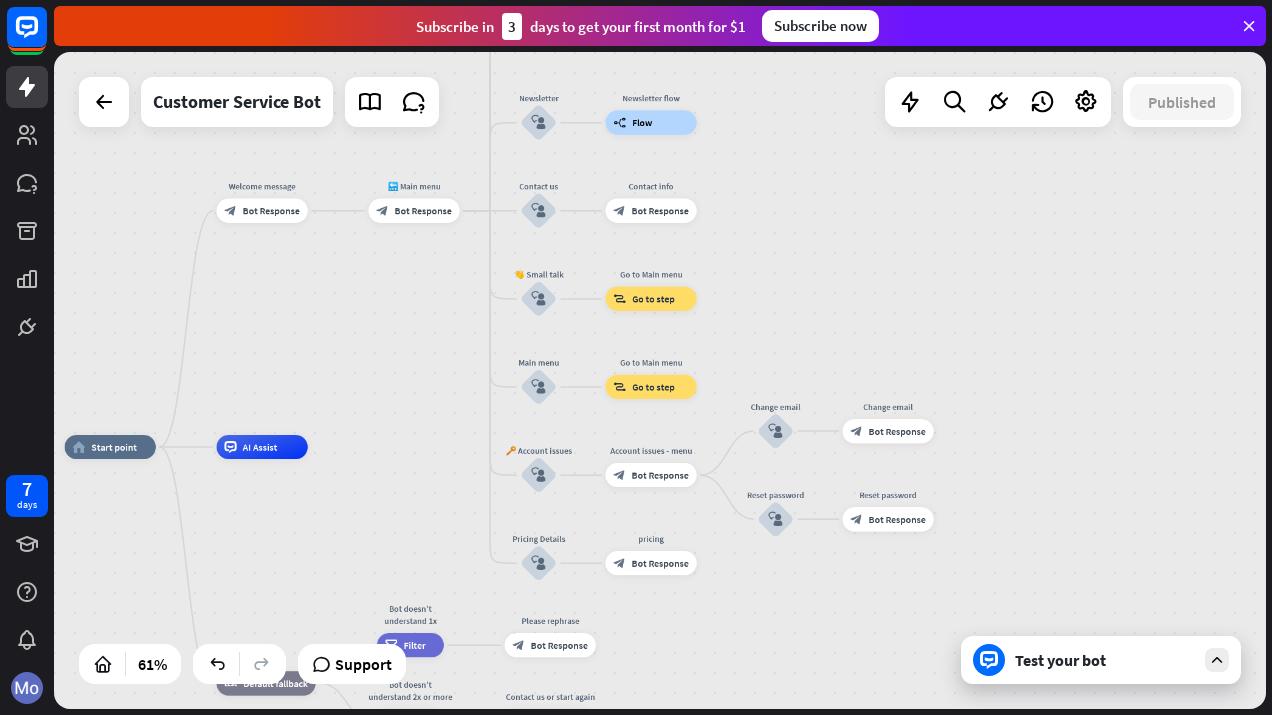 drag, startPoint x: 818, startPoint y: 175, endPoint x: 823, endPoint y: 301, distance: 126.09917 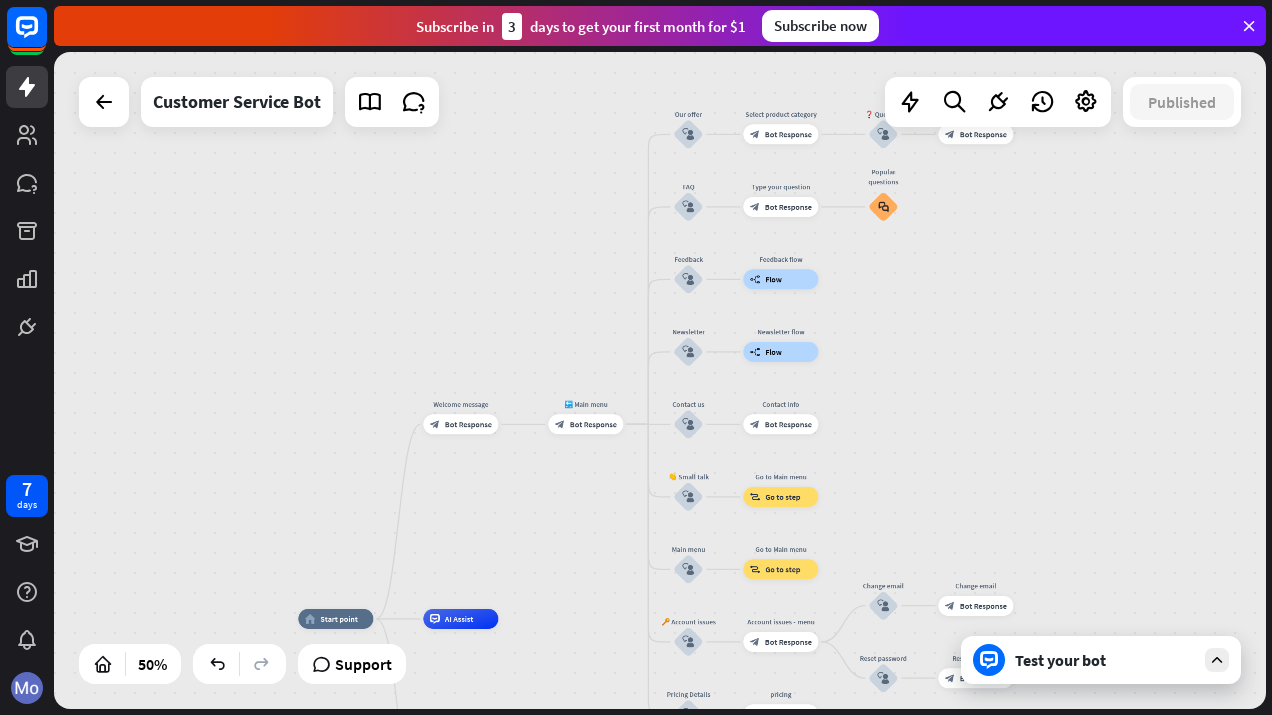 drag, startPoint x: 484, startPoint y: 409, endPoint x: 582, endPoint y: 608, distance: 221.822 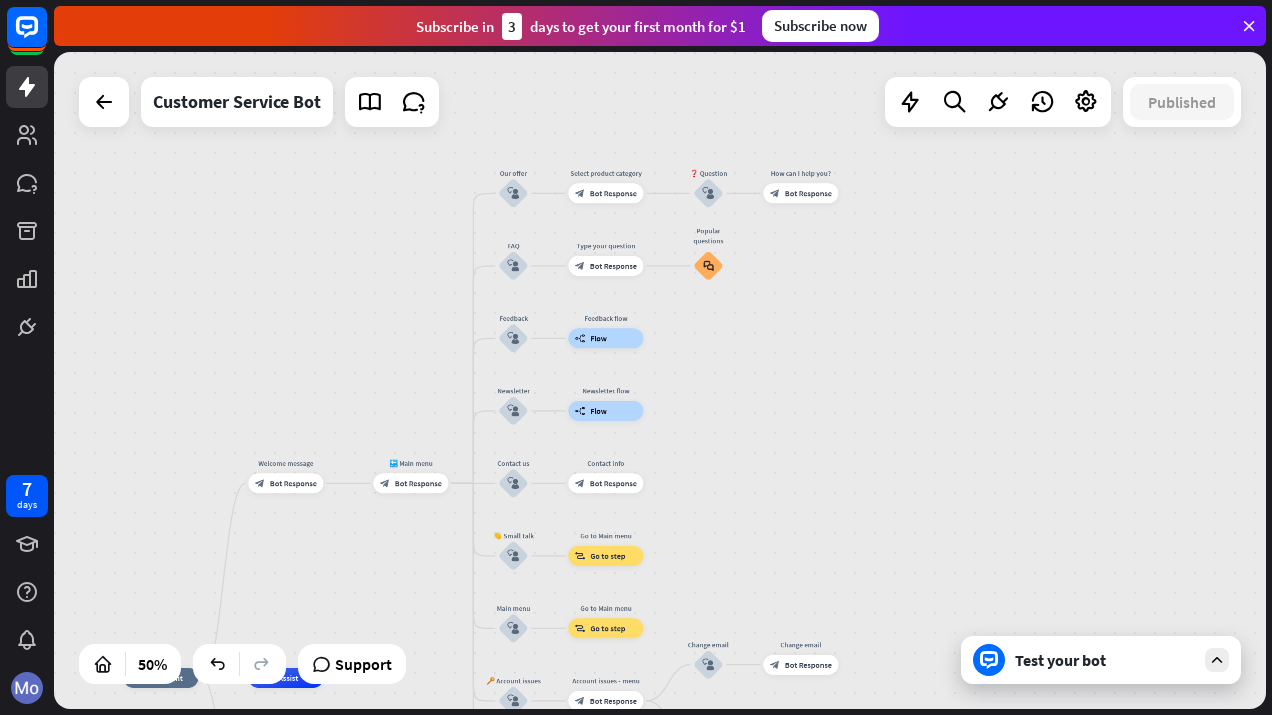 drag, startPoint x: 536, startPoint y: 264, endPoint x: 361, endPoint y: 323, distance: 184.6781 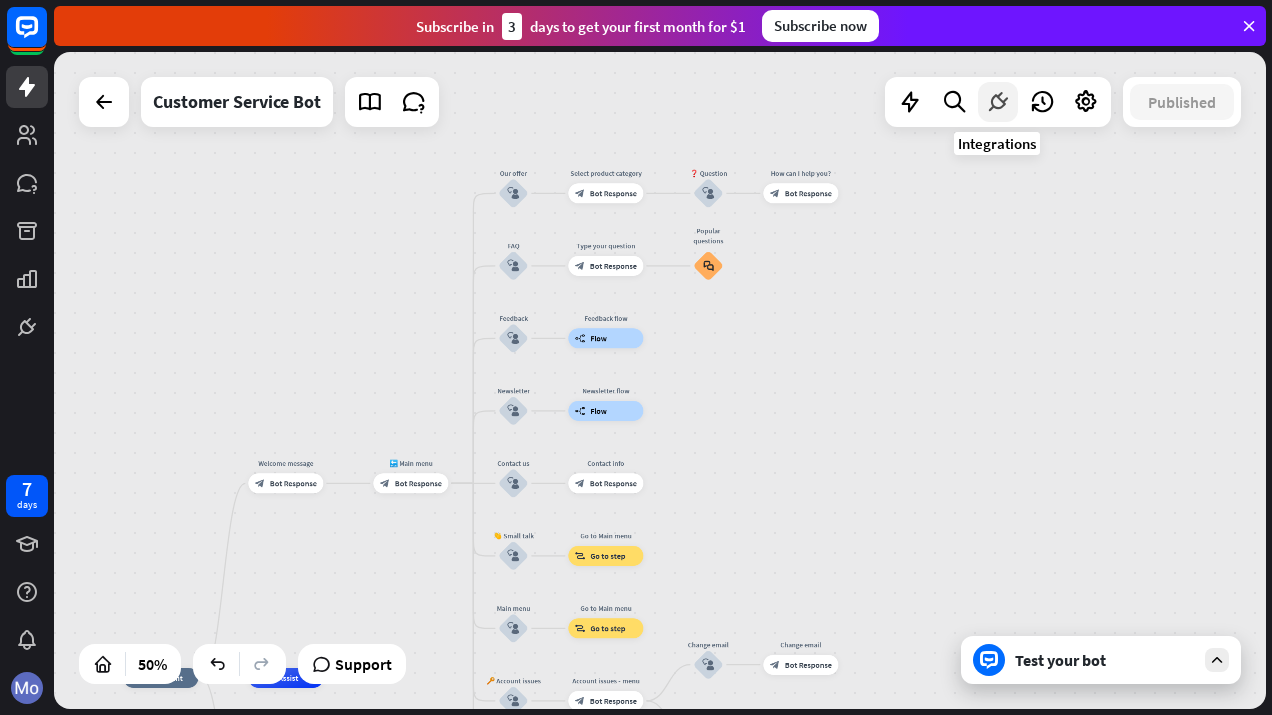 click at bounding box center [998, 102] 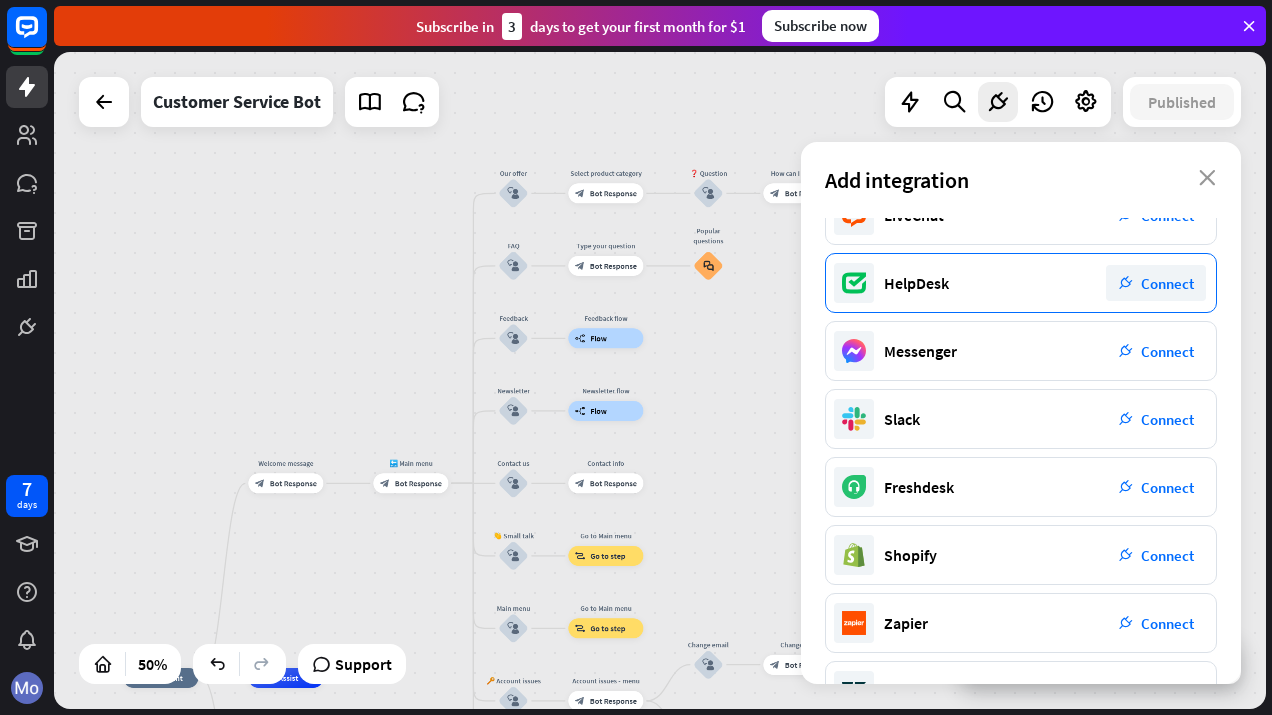 scroll, scrollTop: 0, scrollLeft: 0, axis: both 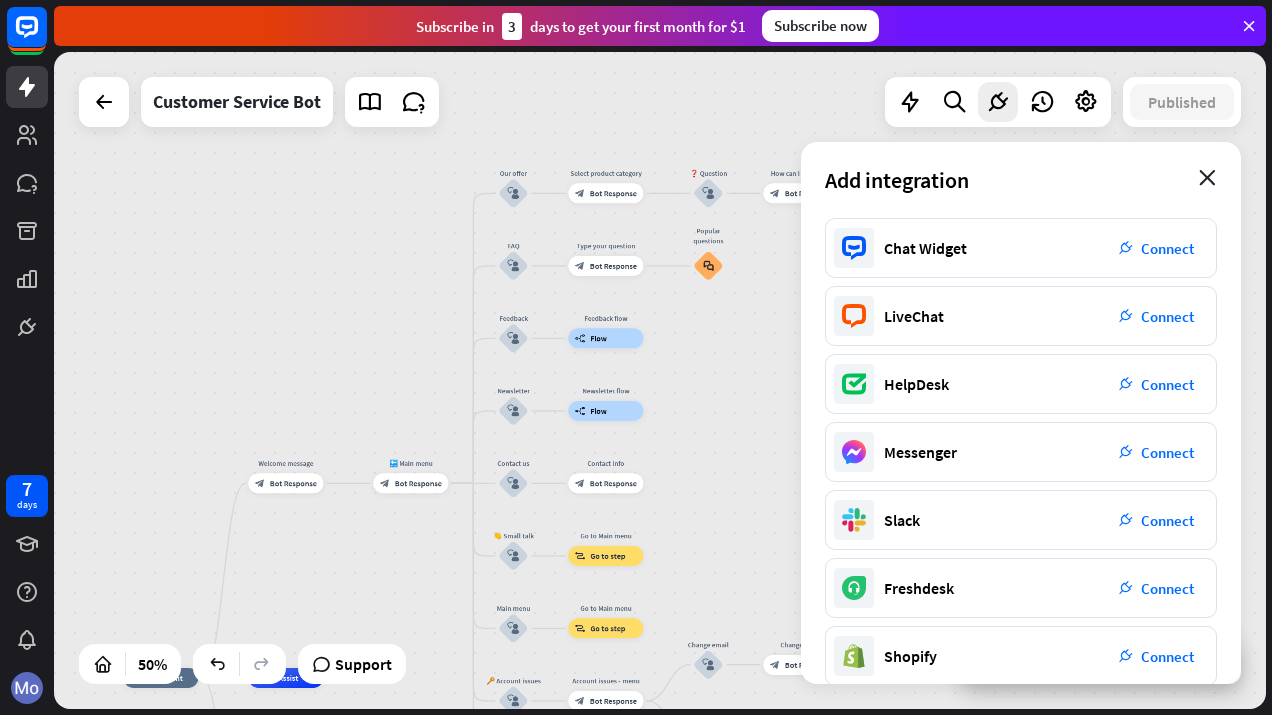 click on "close" at bounding box center (1207, 178) 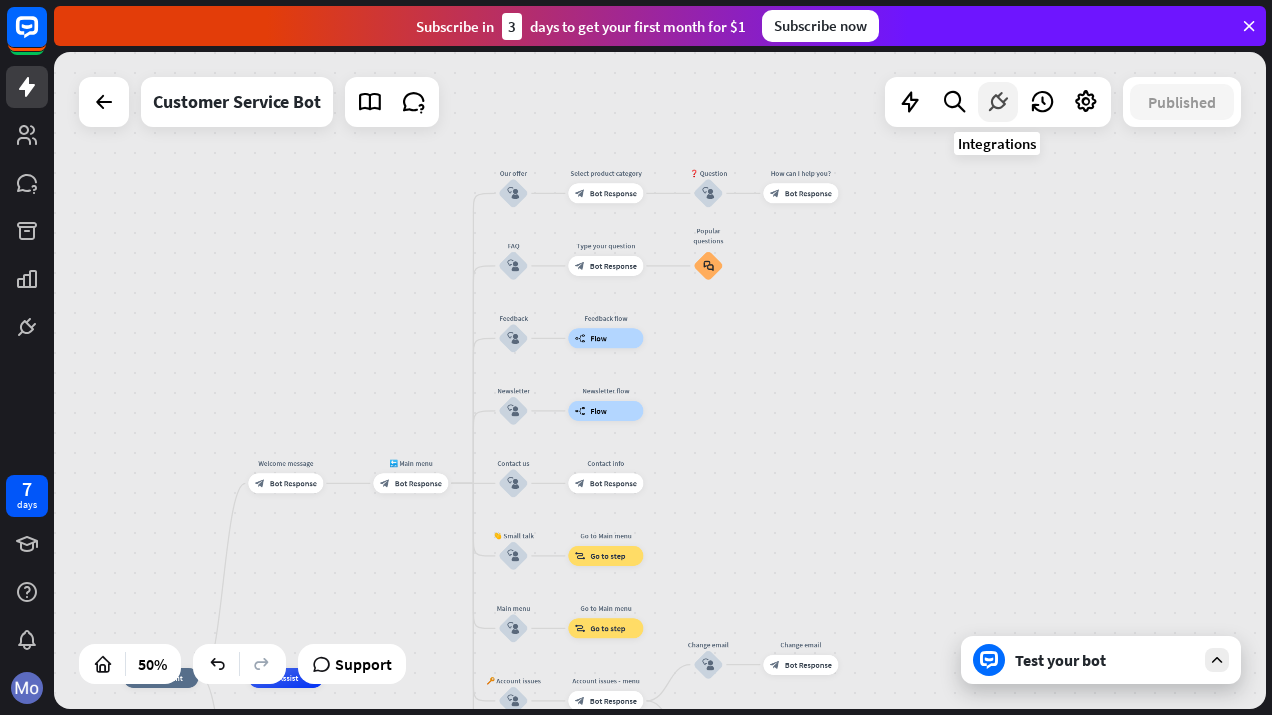 click at bounding box center (998, 102) 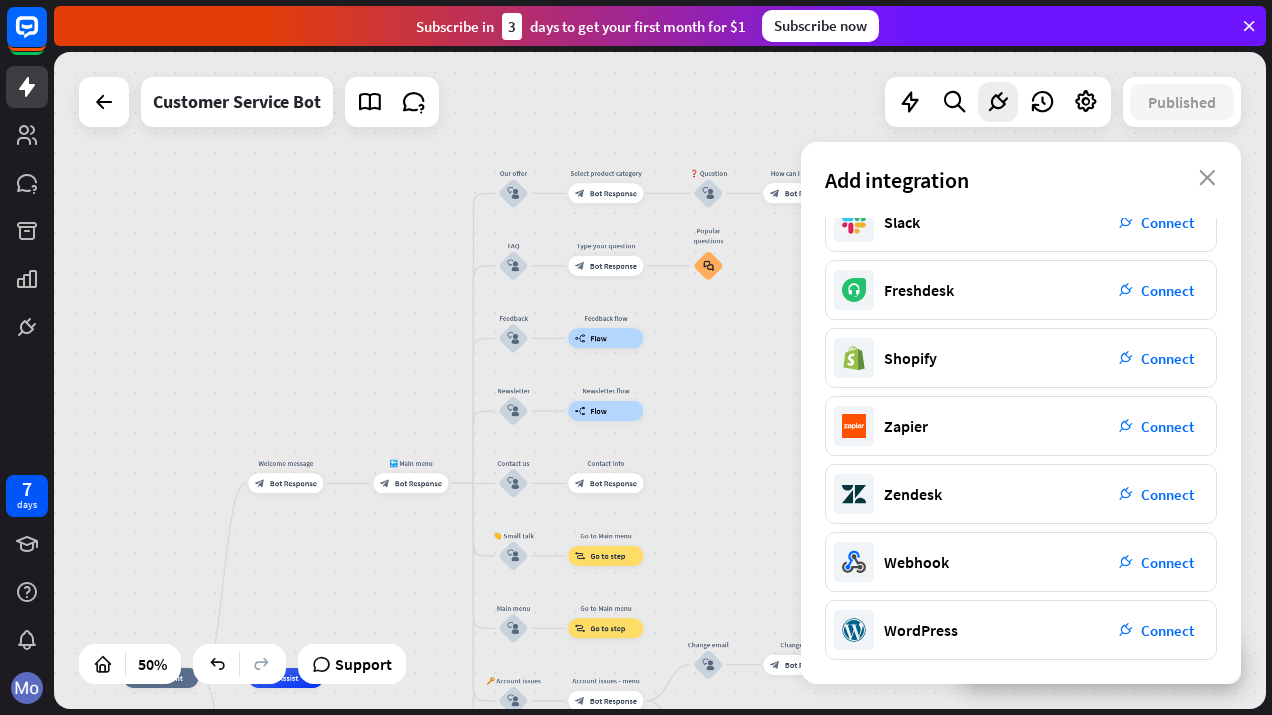 scroll, scrollTop: 0, scrollLeft: 0, axis: both 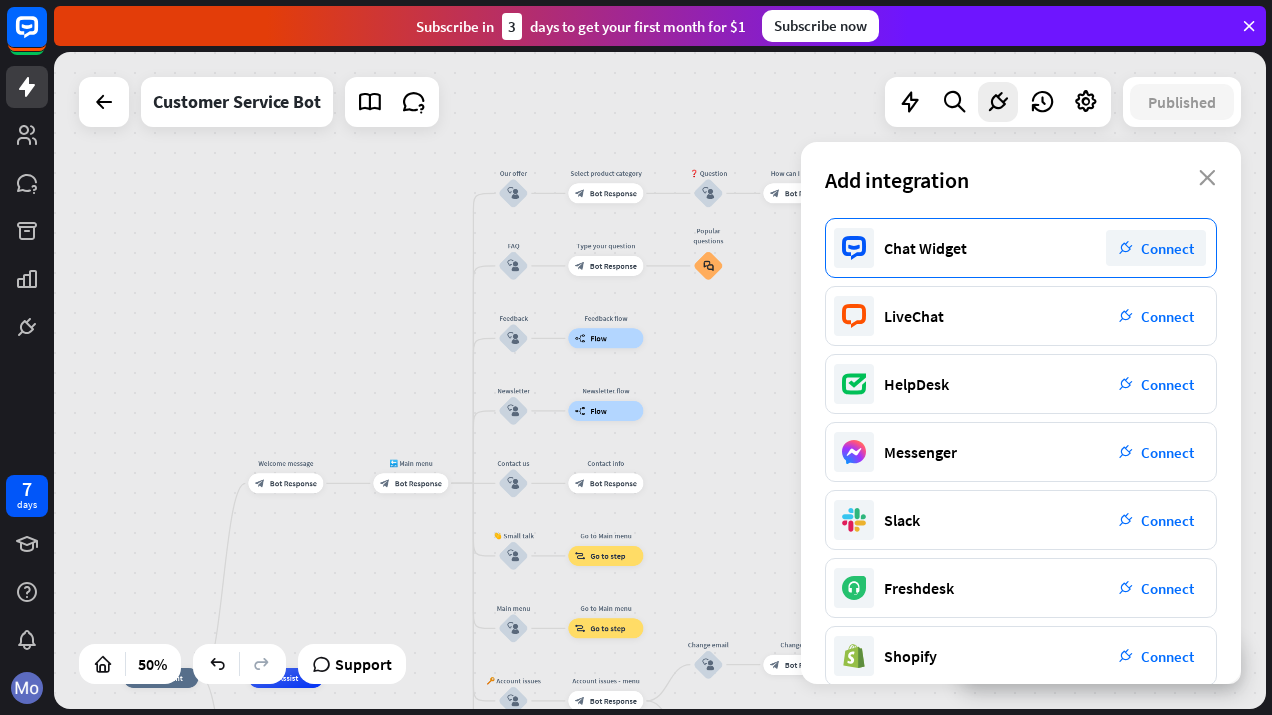 click on "Connect" at bounding box center [1167, 248] 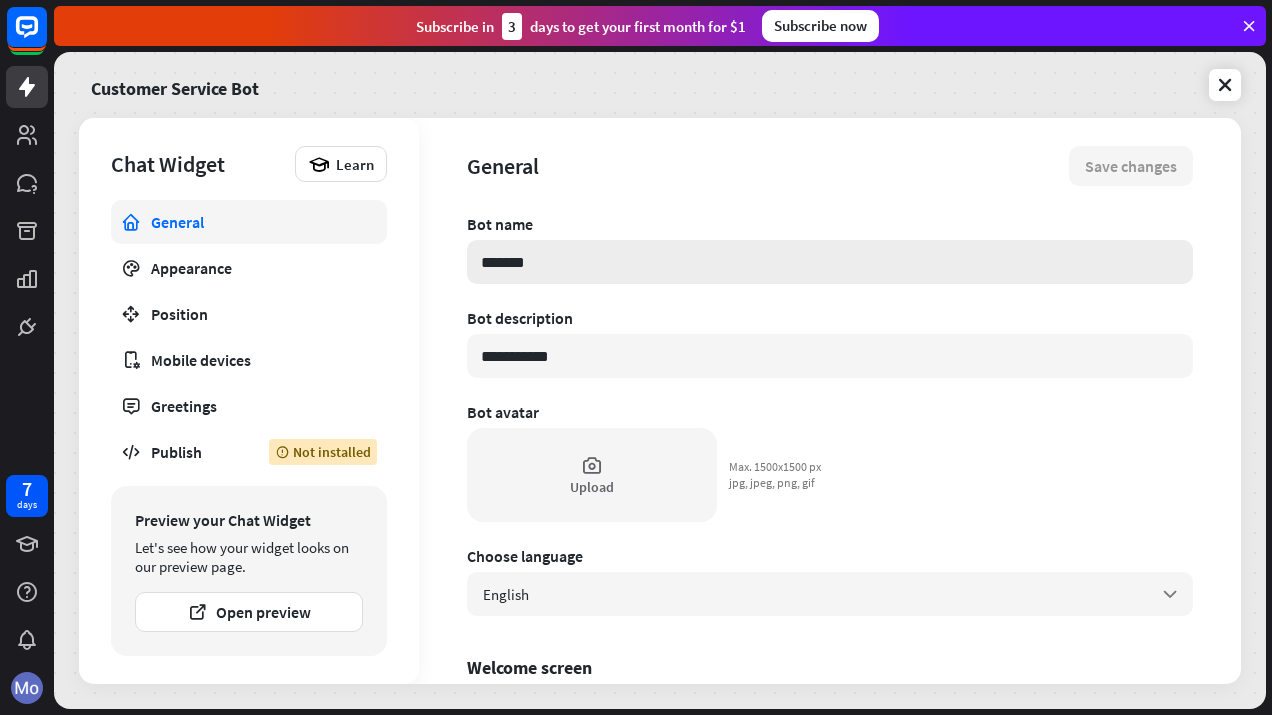 click on "*******" at bounding box center (830, 262) 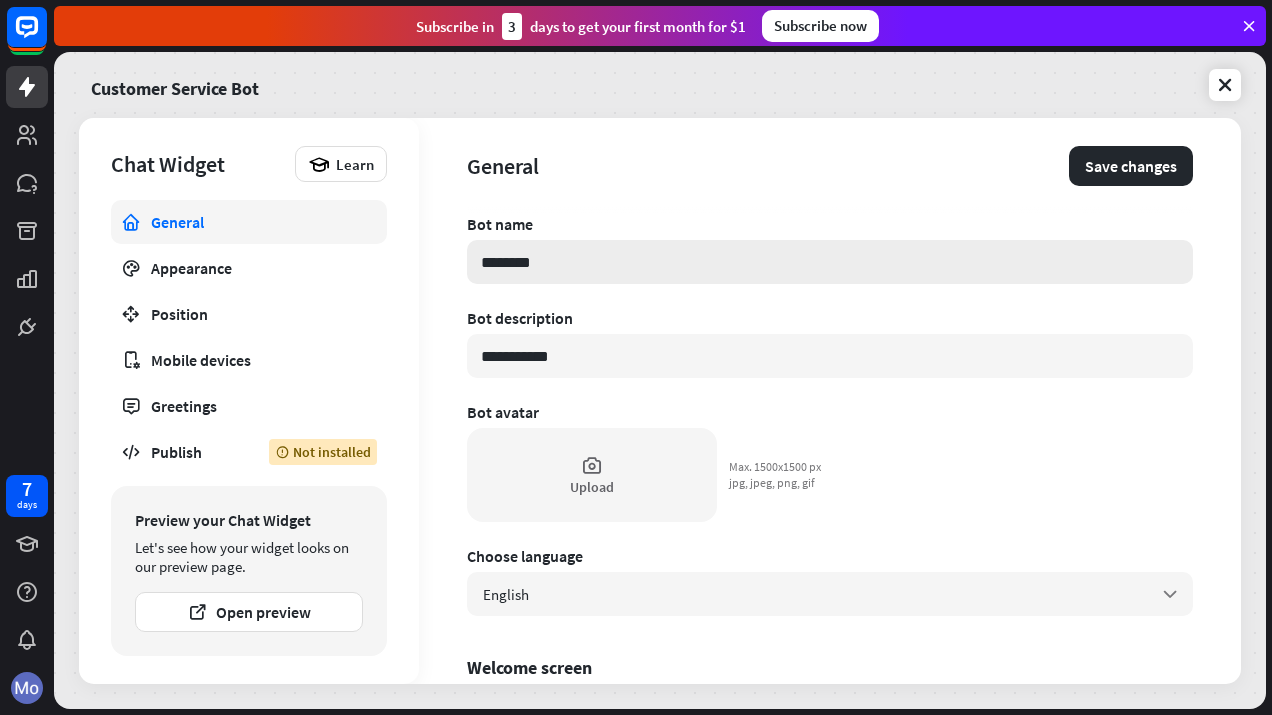 type on "*" 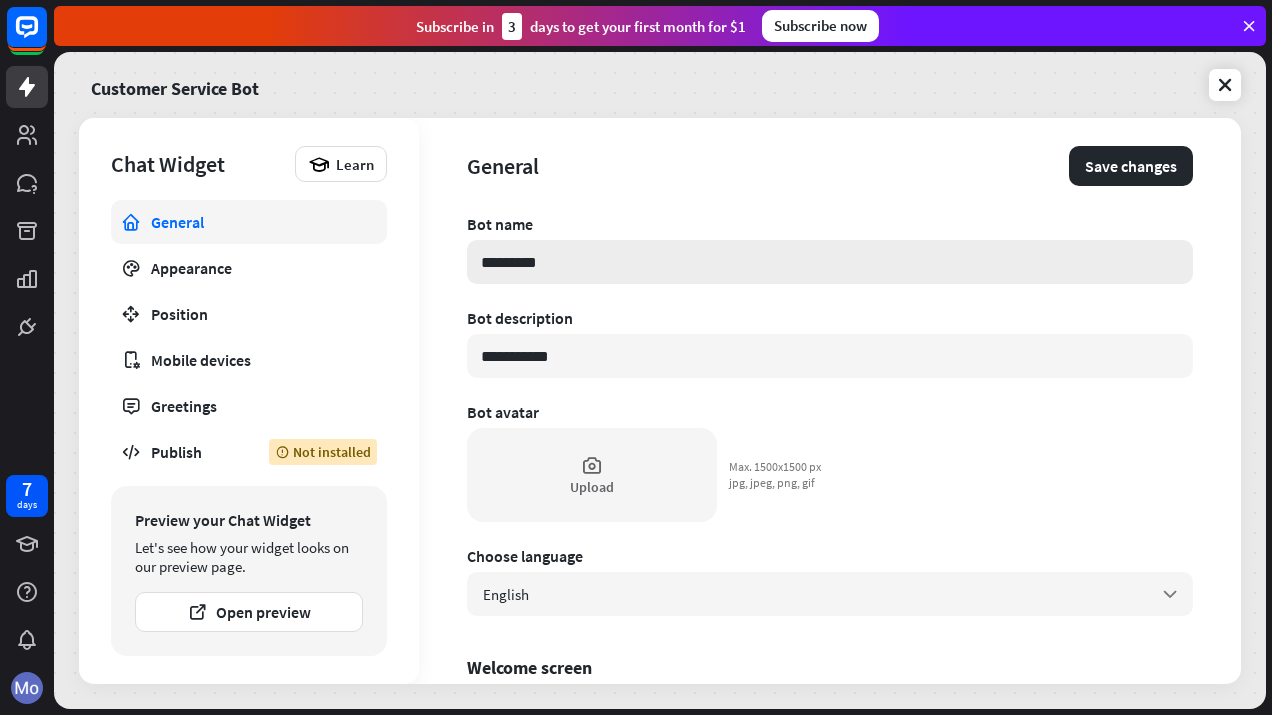 type on "*" 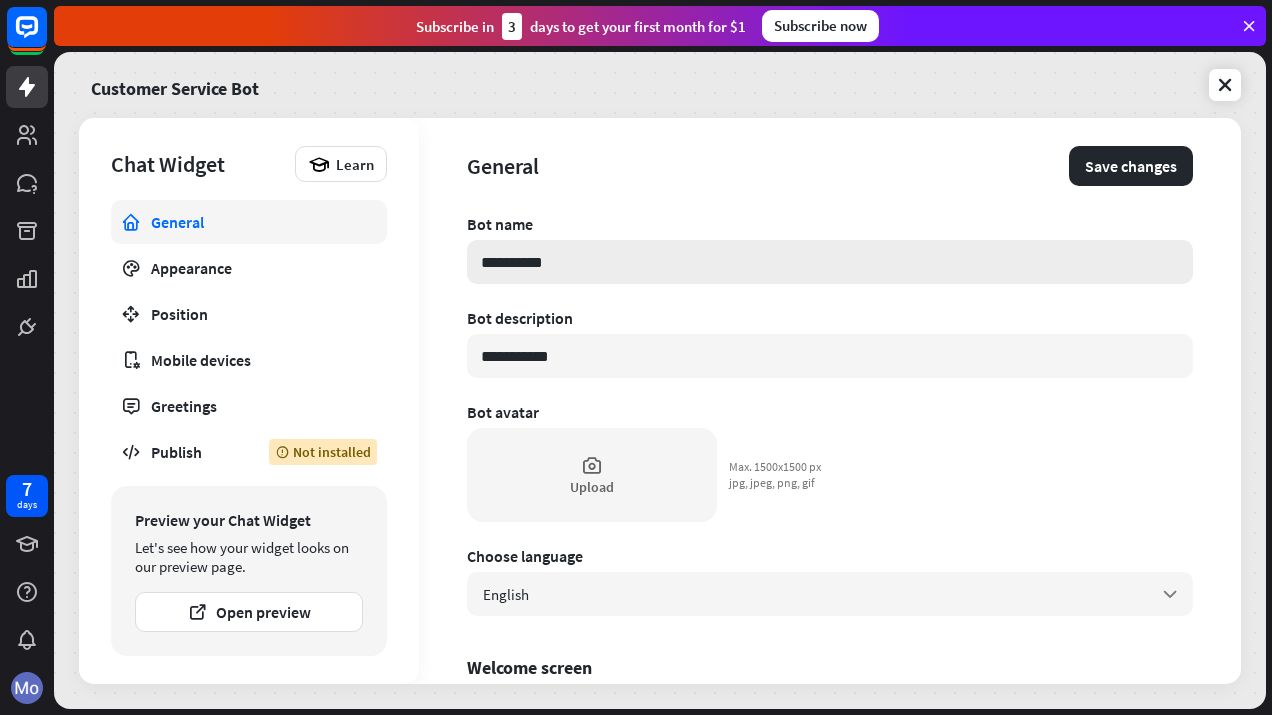 type on "*" 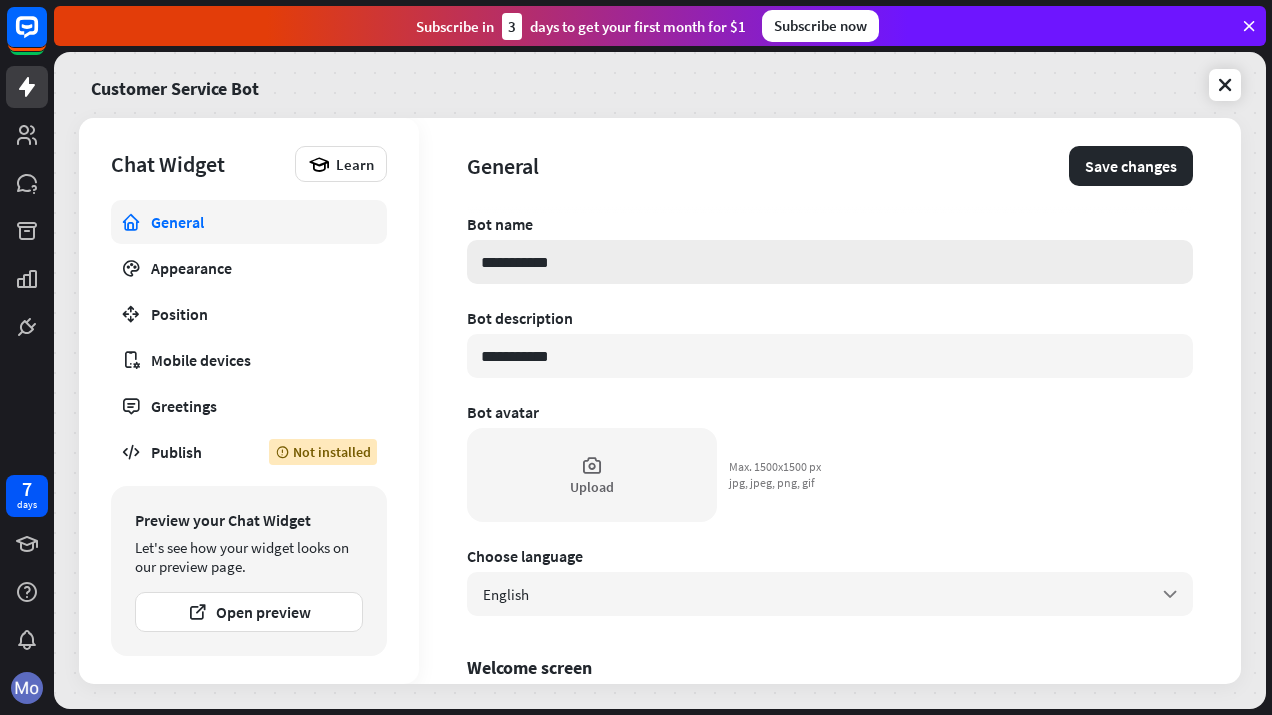 type on "*" 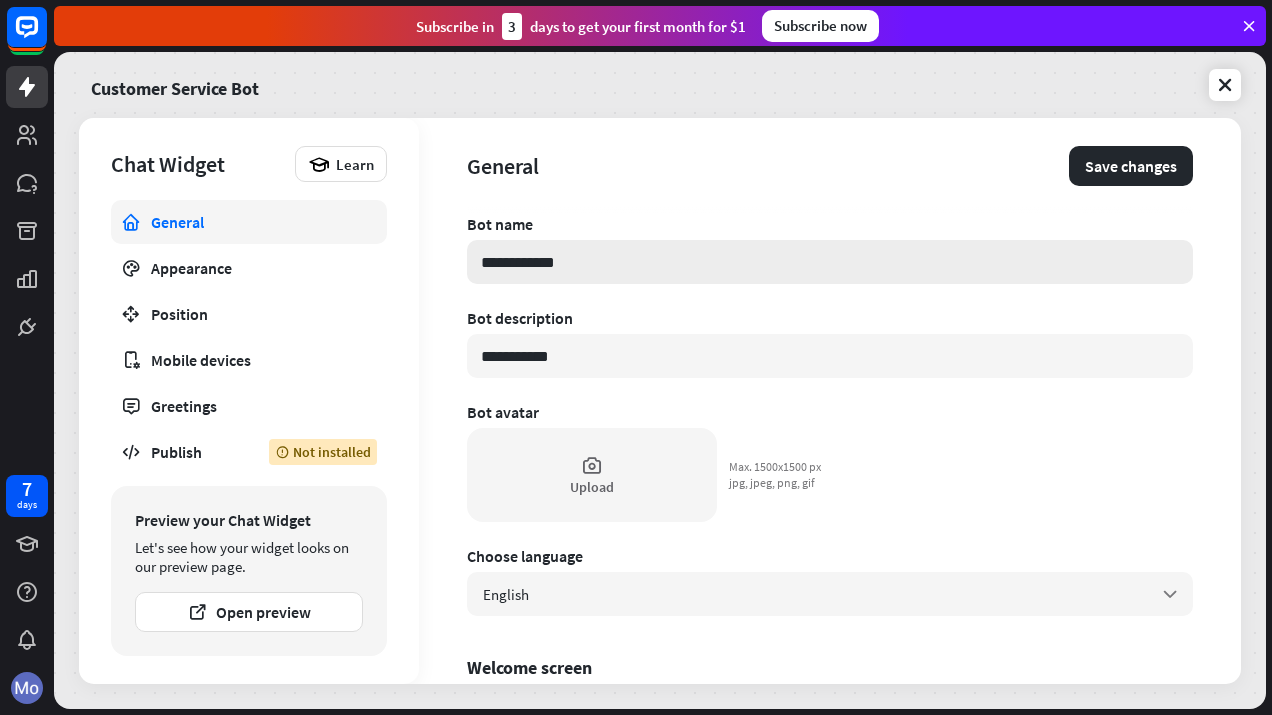 type on "*" 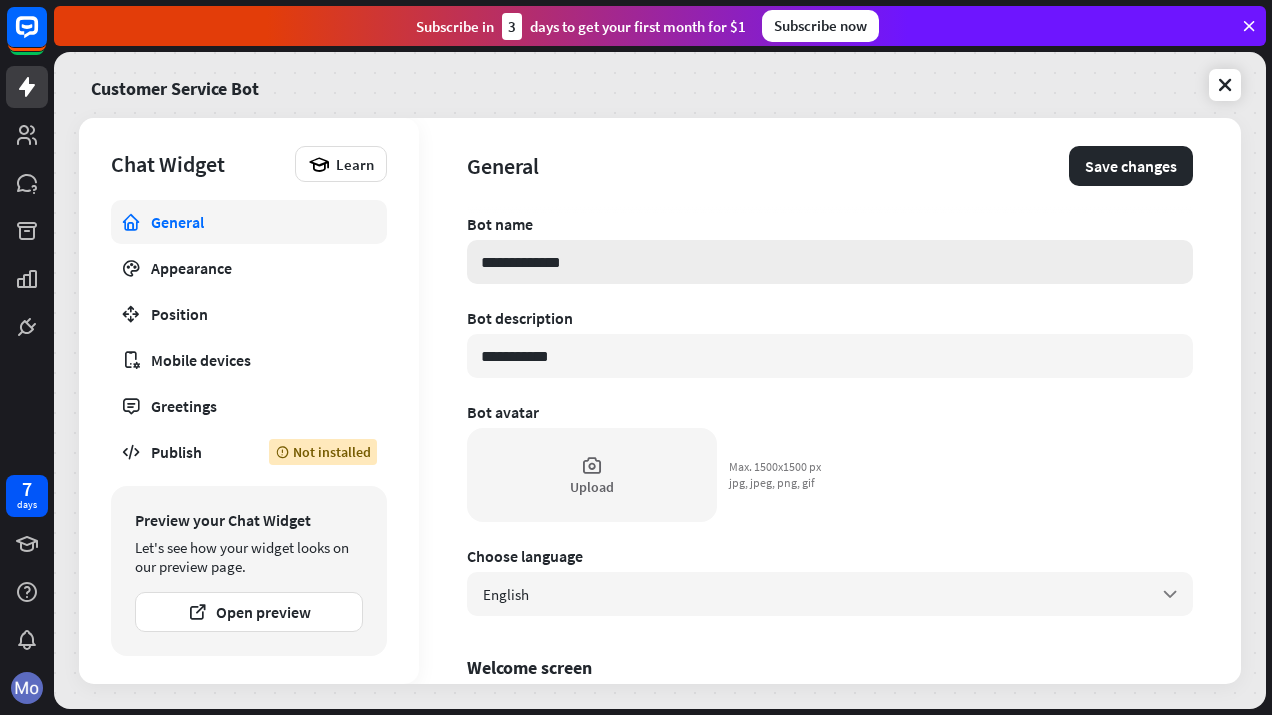 type on "**********" 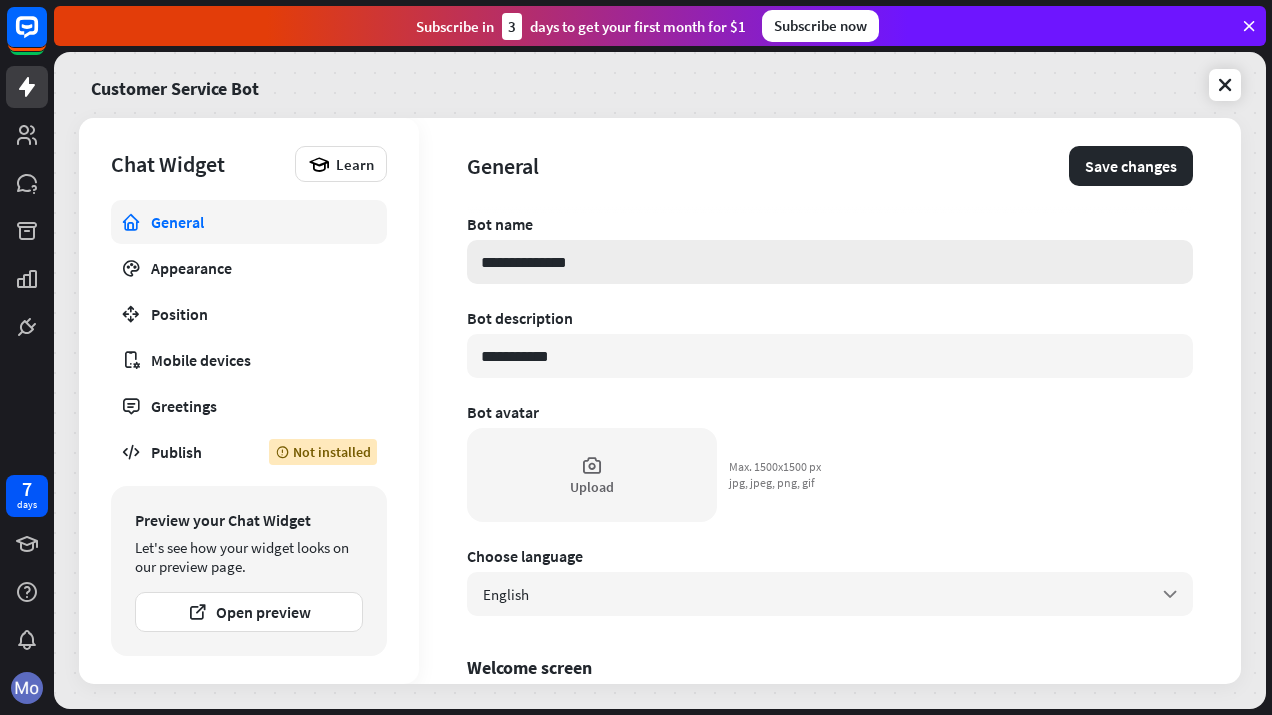 type on "*" 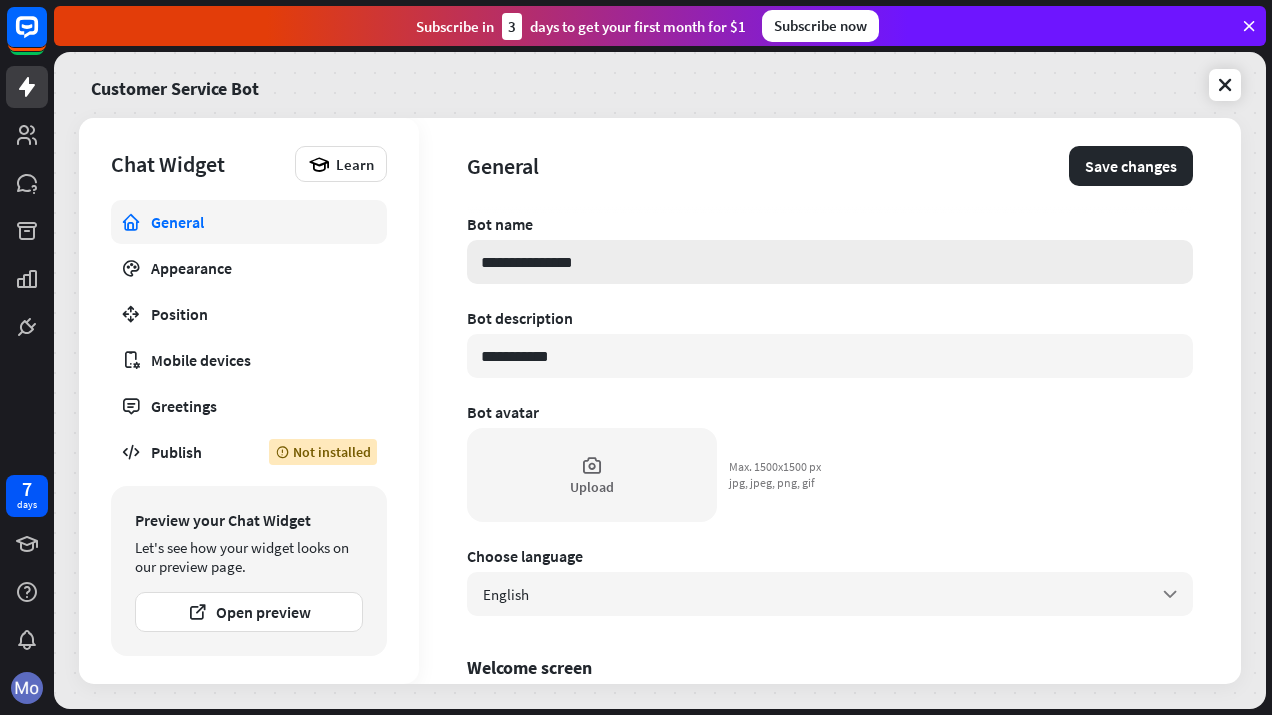 type on "*" 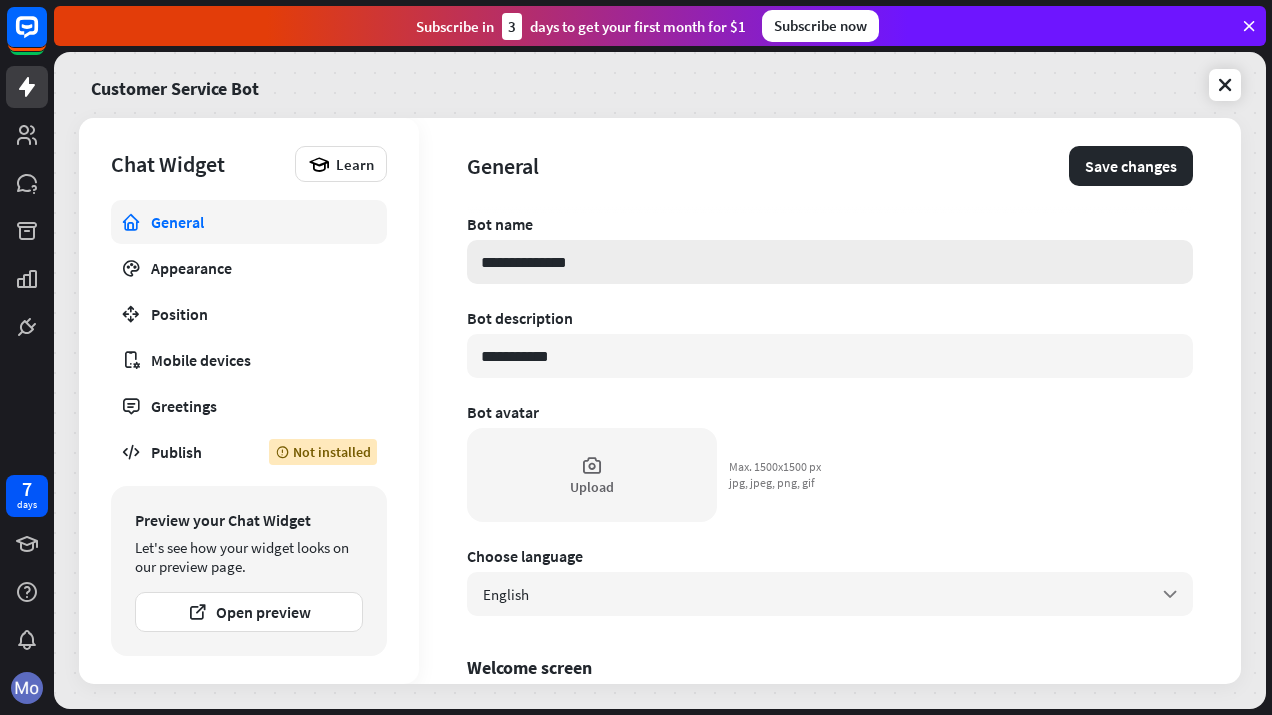 type on "*" 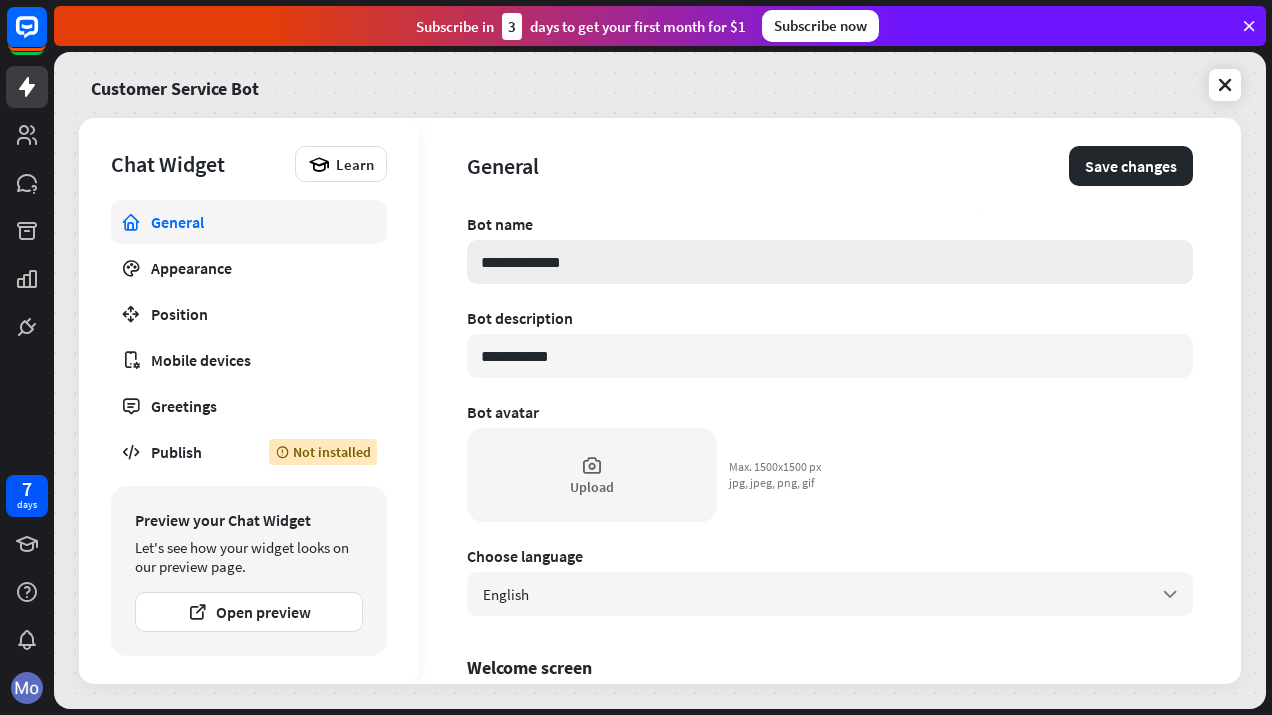 type on "*" 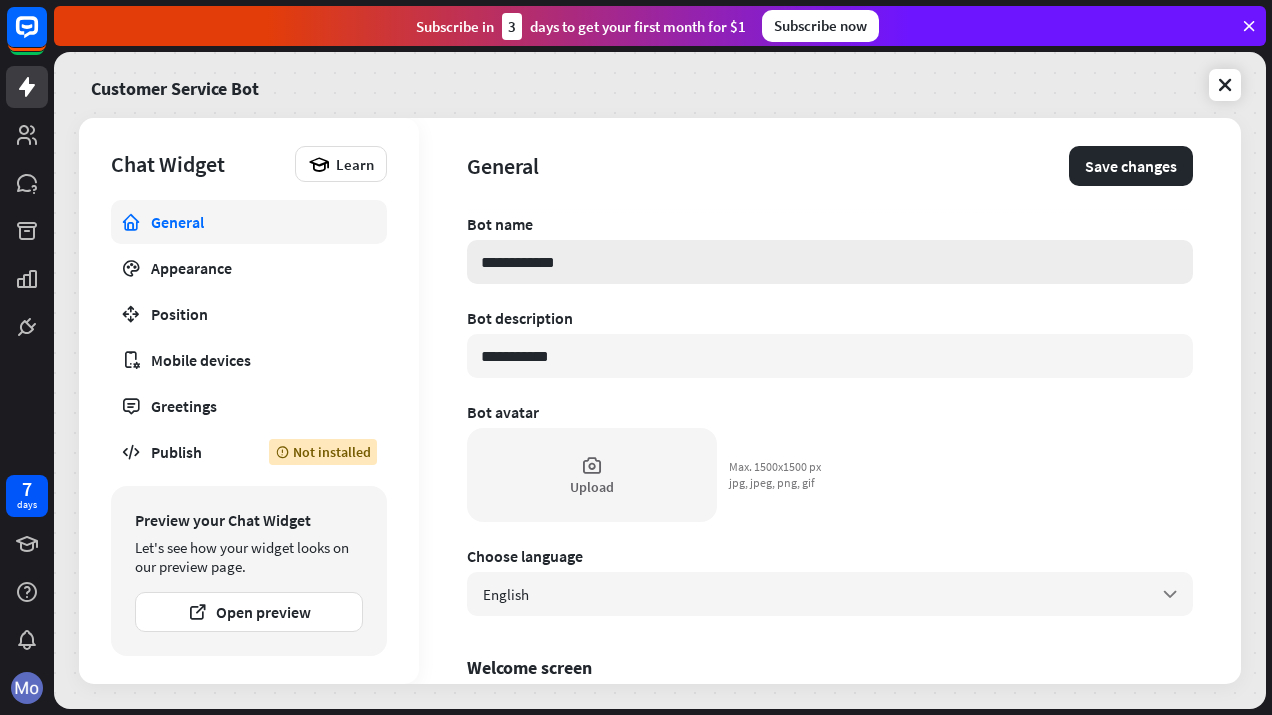 type on "*" 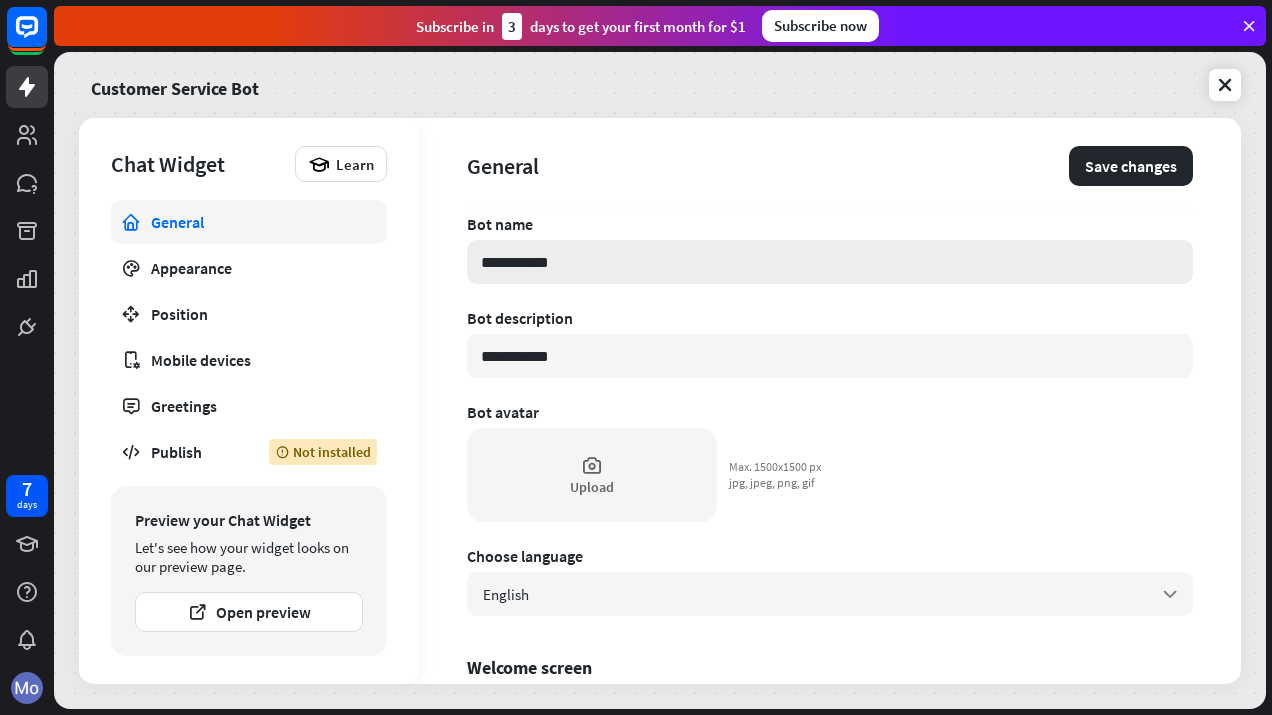 type on "*" 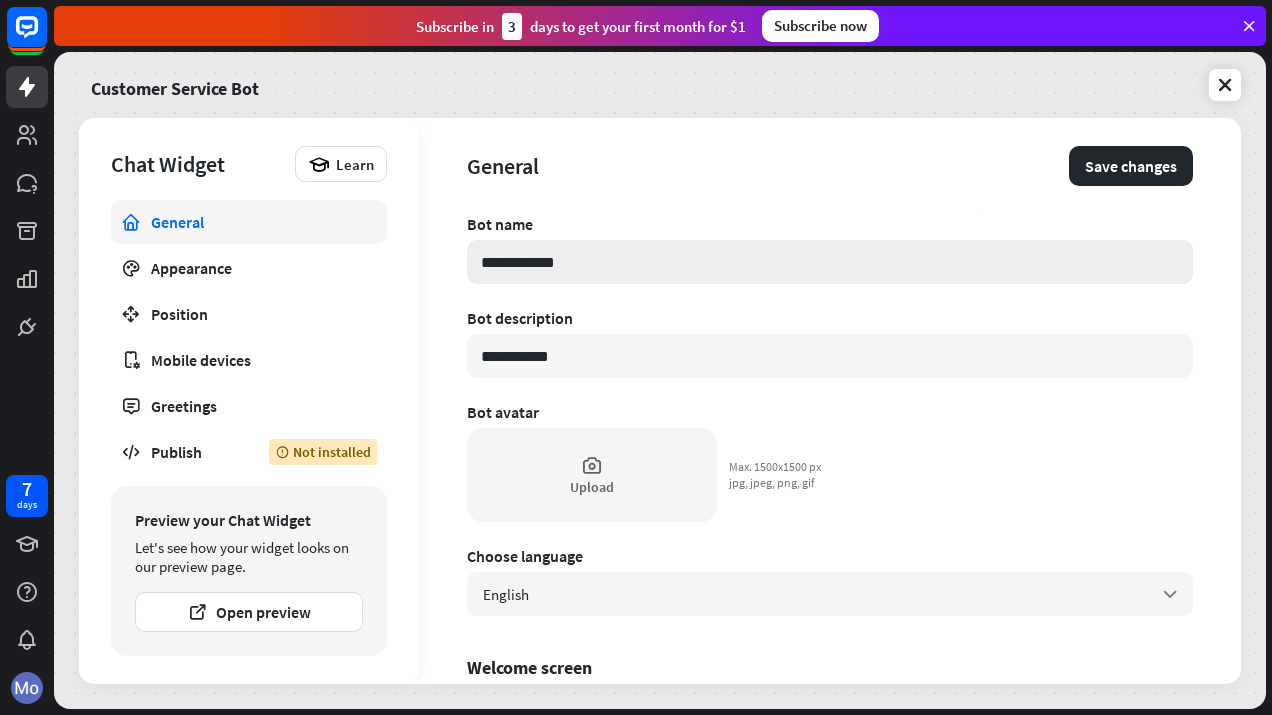 type on "*" 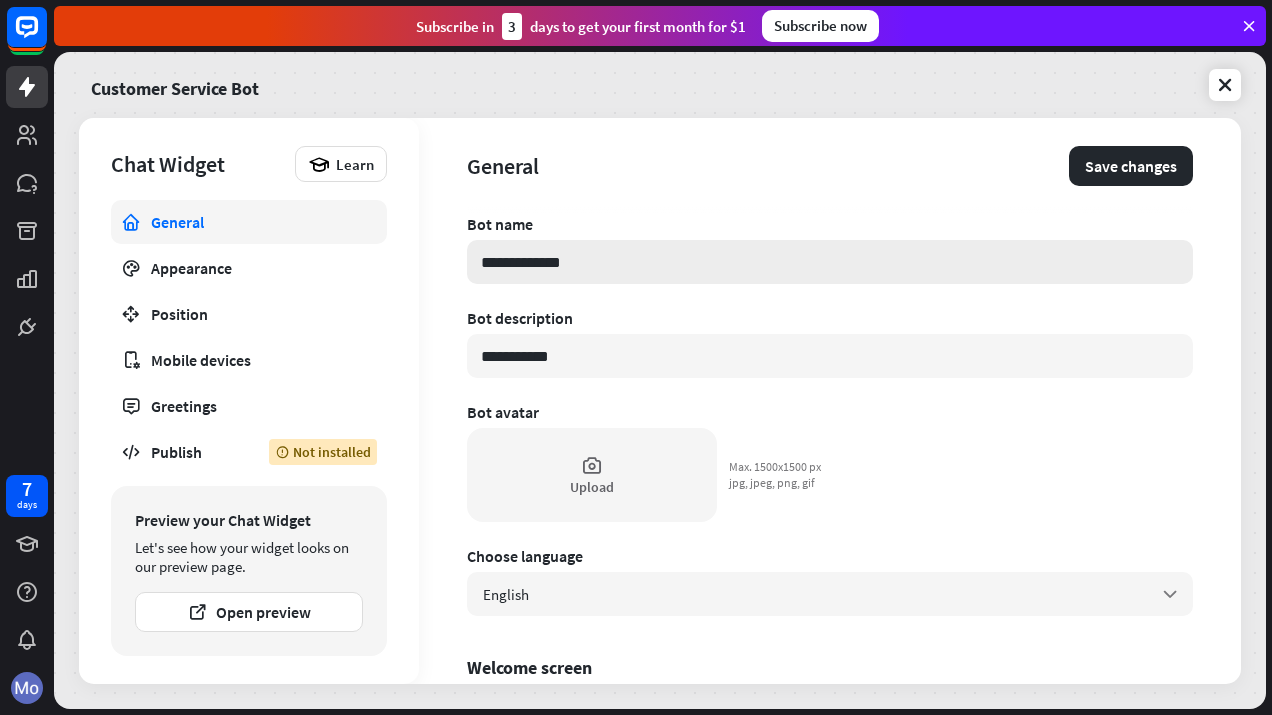 type on "*" 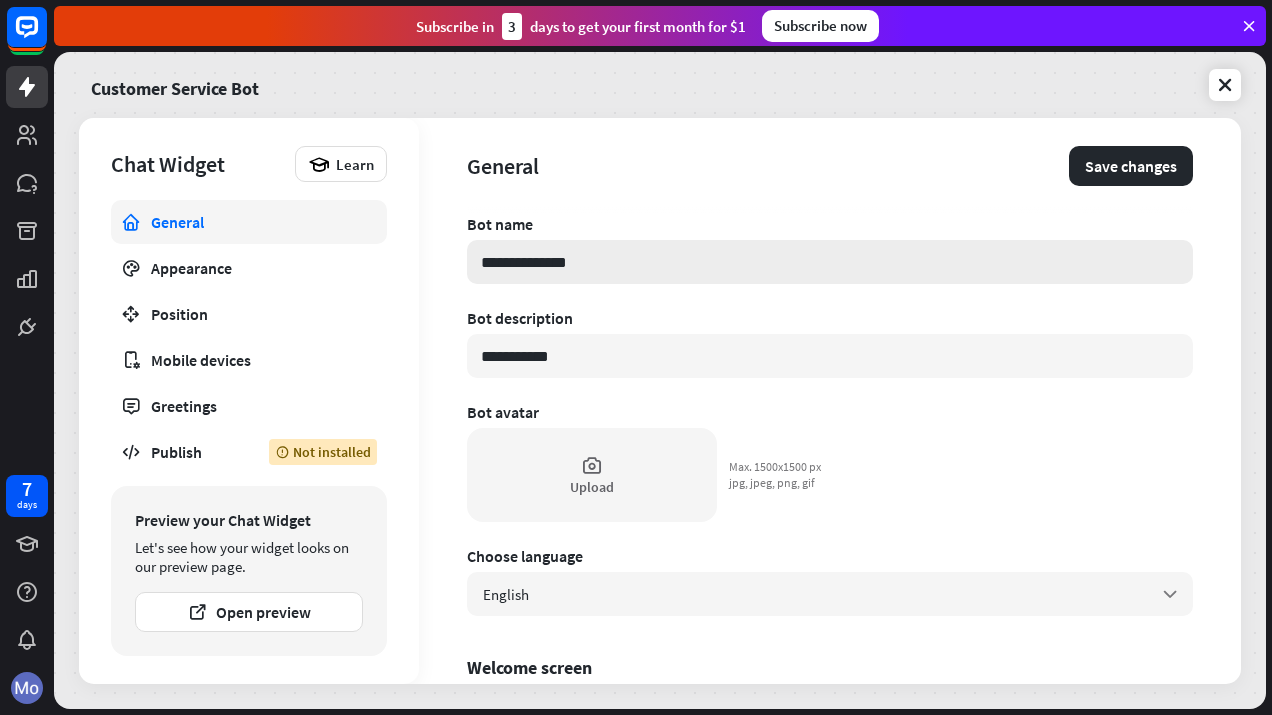 type on "*" 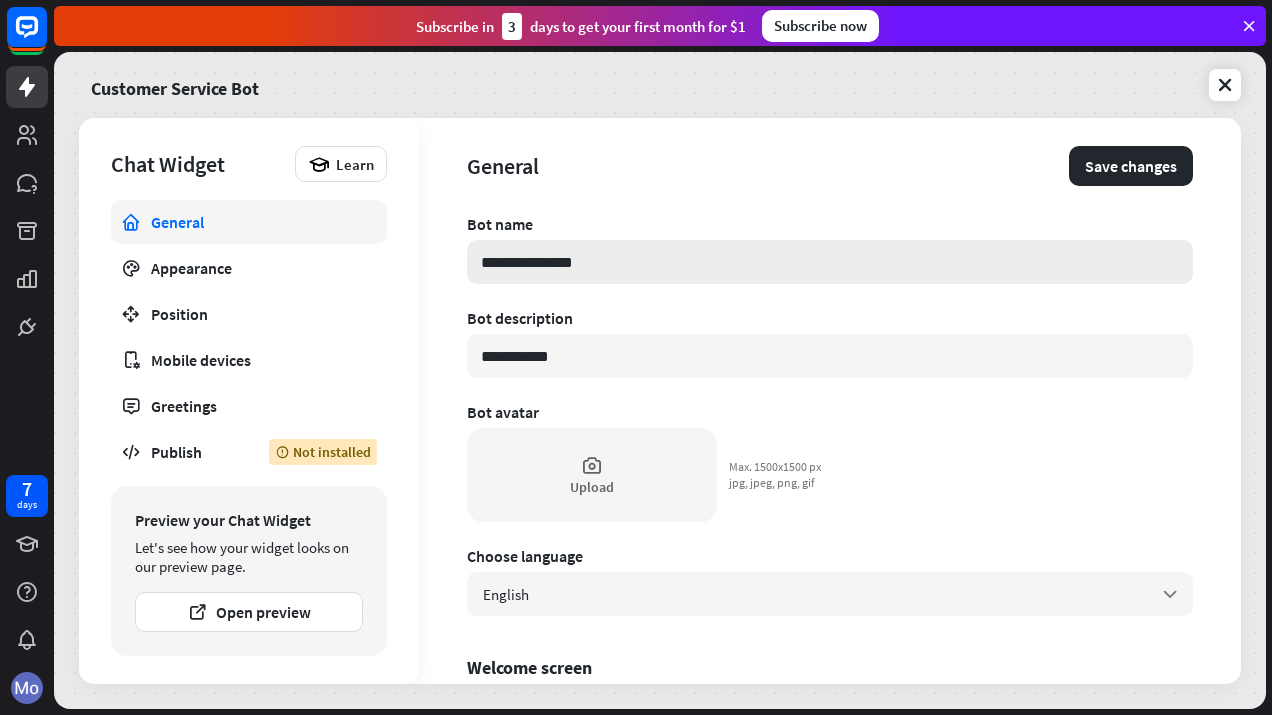 type on "*" 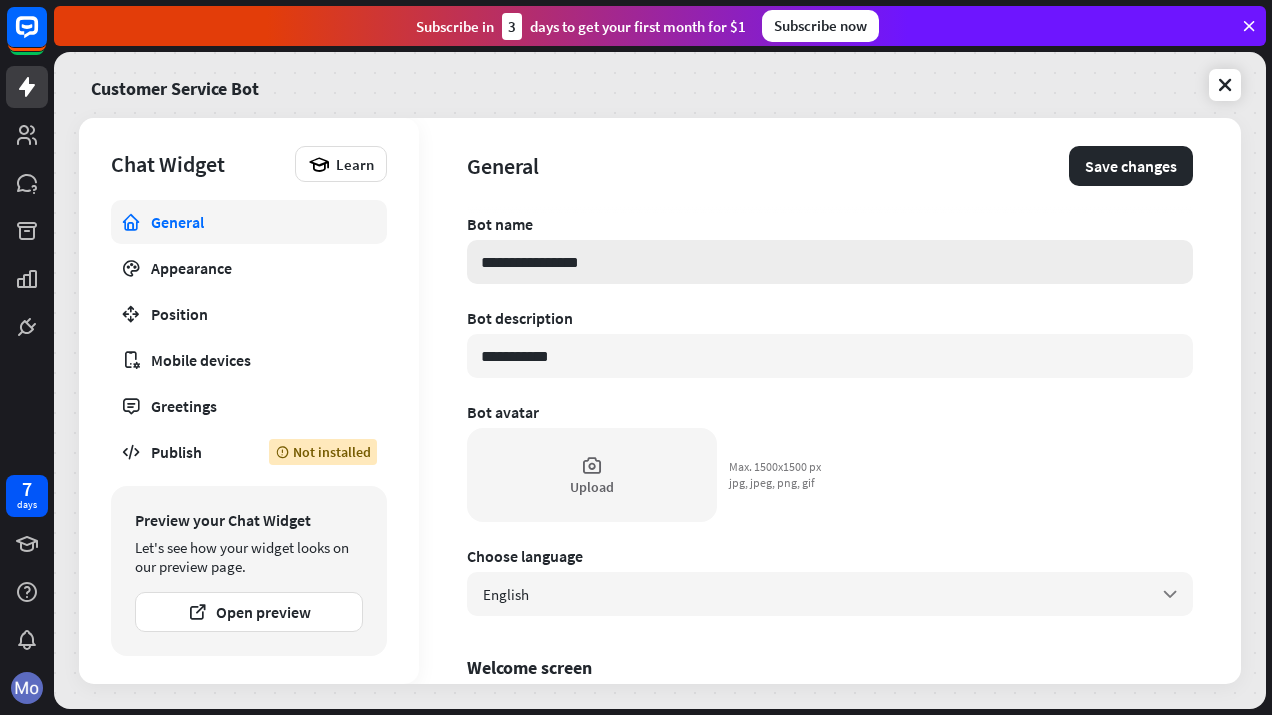 type on "*" 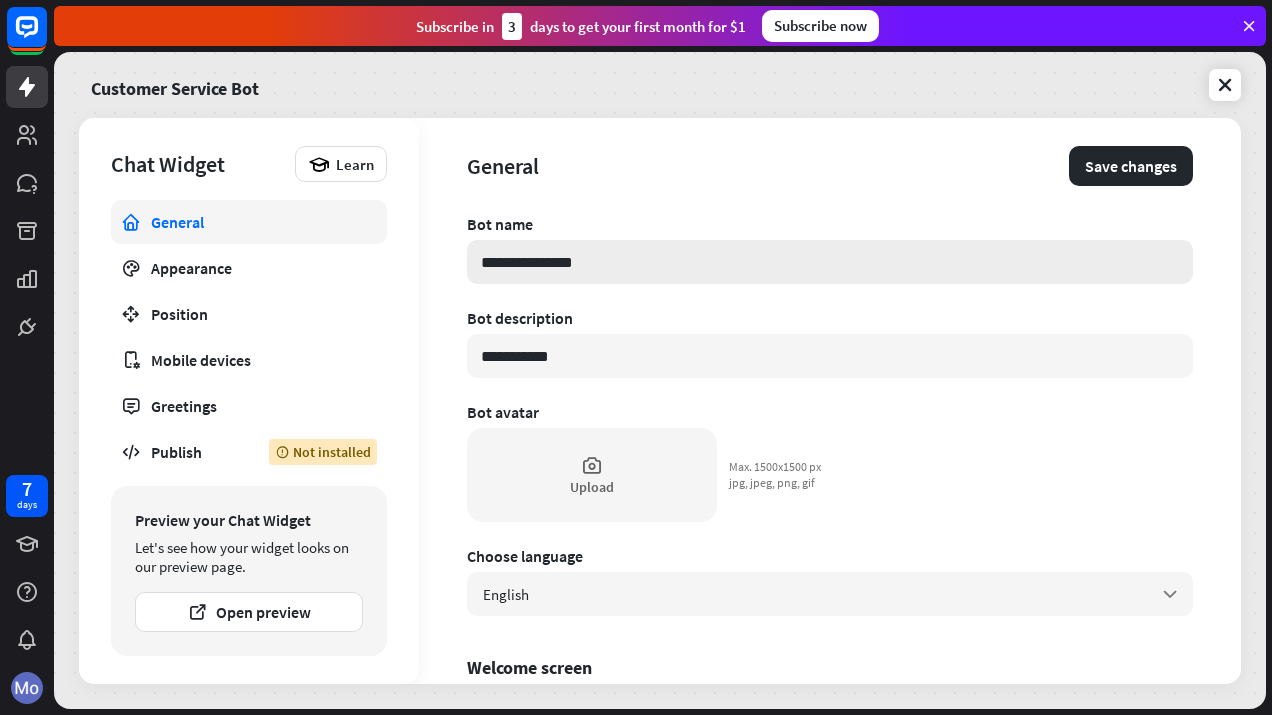 type on "*" 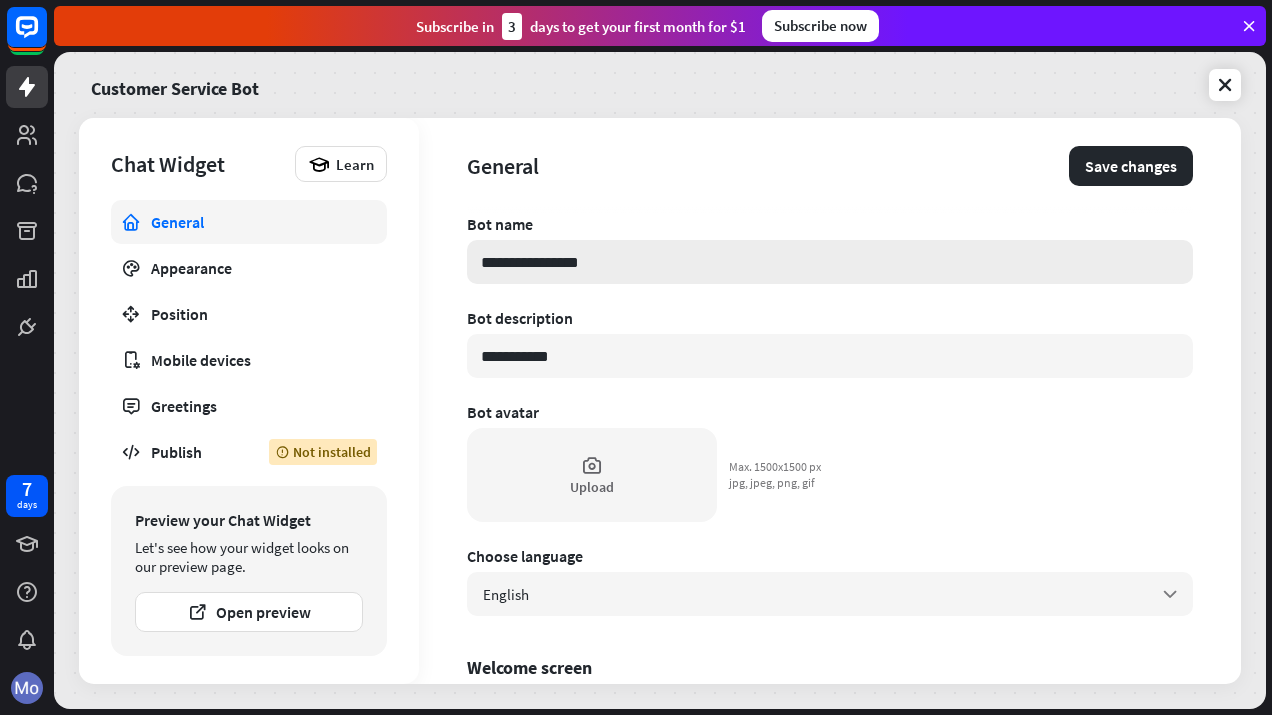 type on "*" 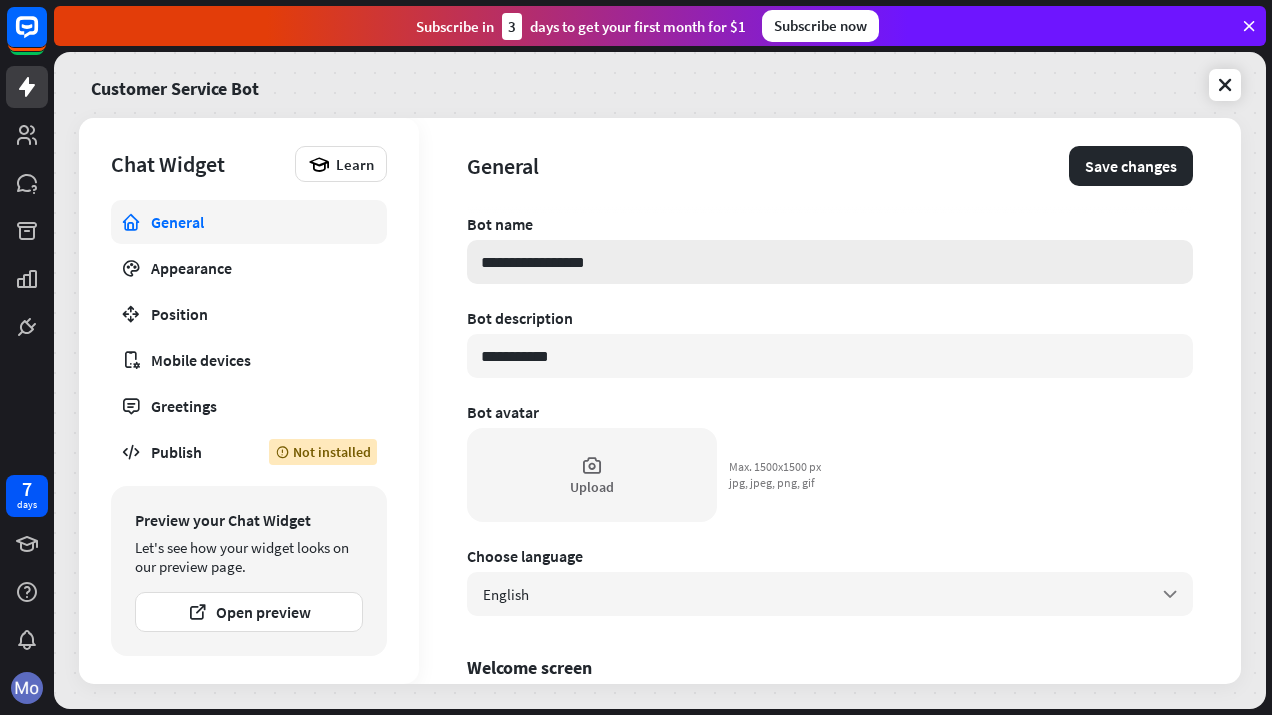 type on "*" 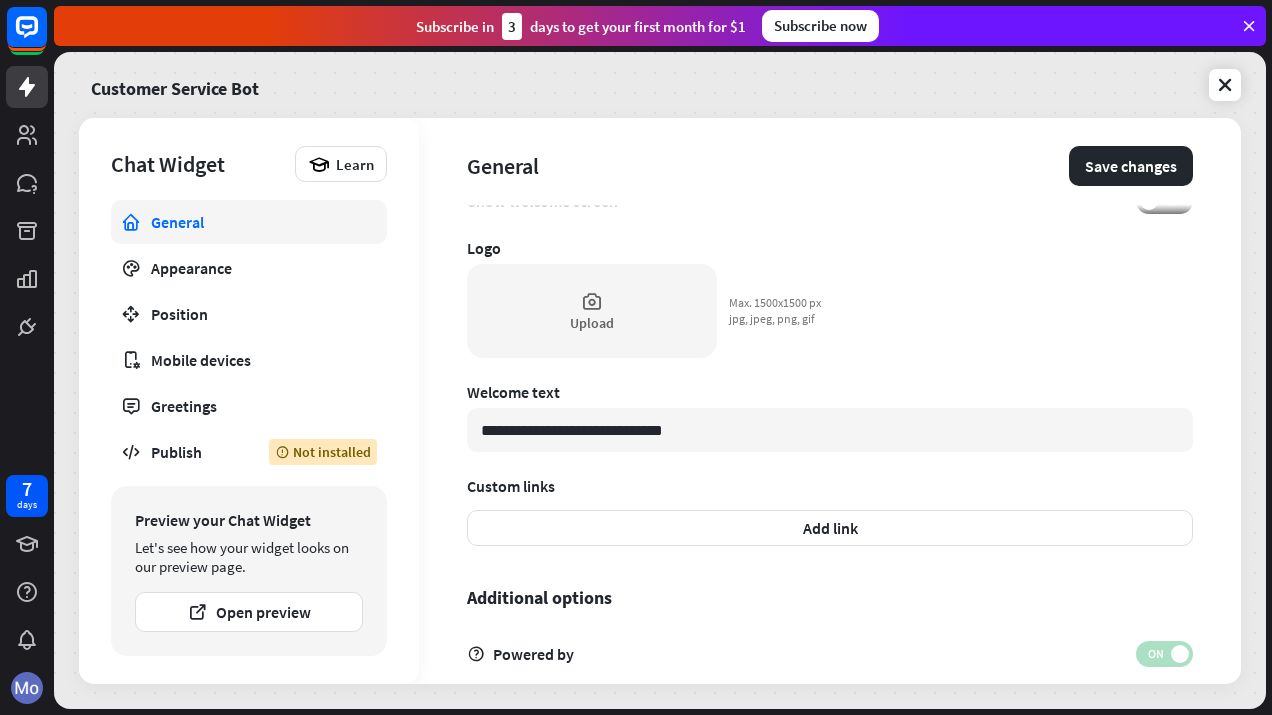 scroll, scrollTop: 602, scrollLeft: 0, axis: vertical 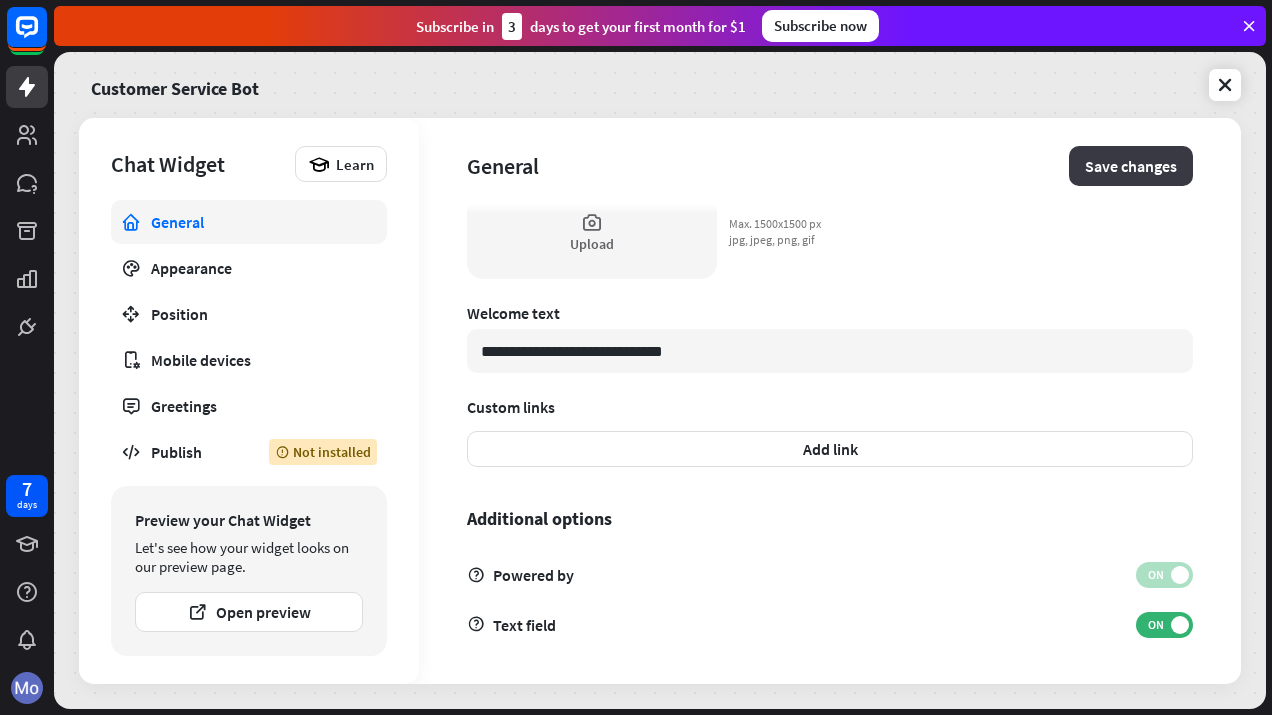 type on "**********" 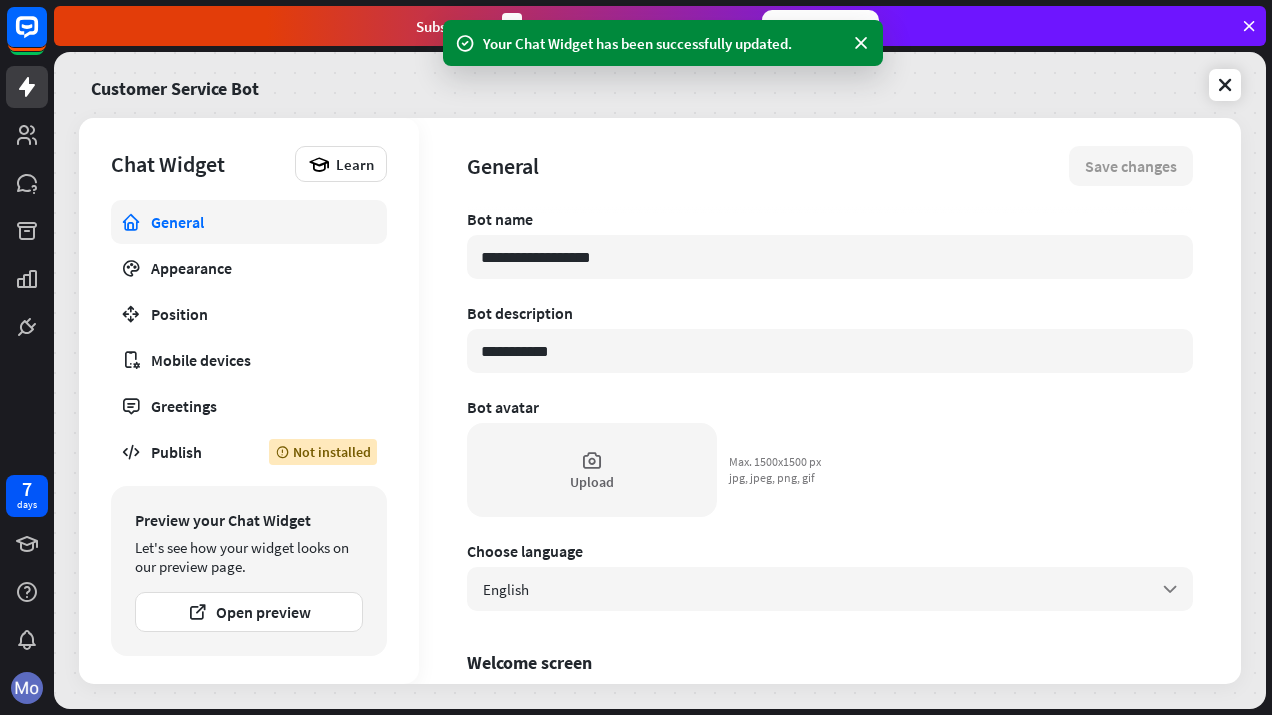 scroll, scrollTop: 0, scrollLeft: 0, axis: both 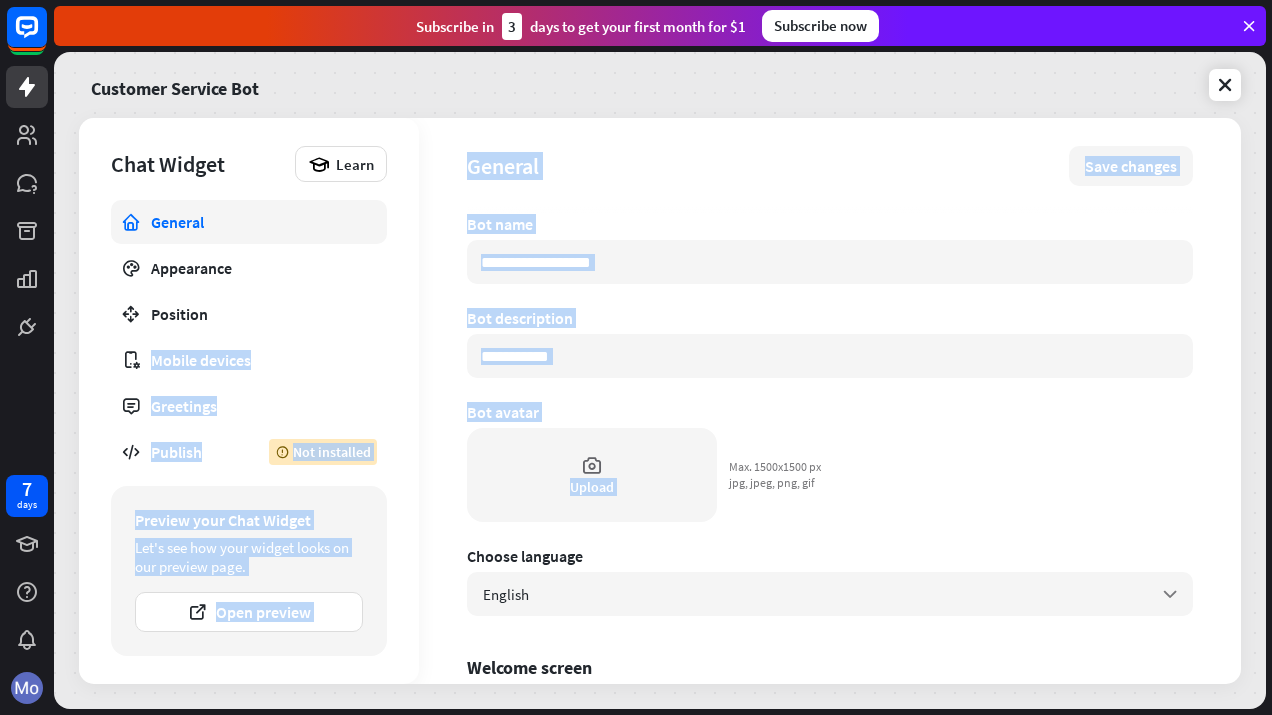 drag, startPoint x: 913, startPoint y: 425, endPoint x: 404, endPoint y: 347, distance: 514.9418 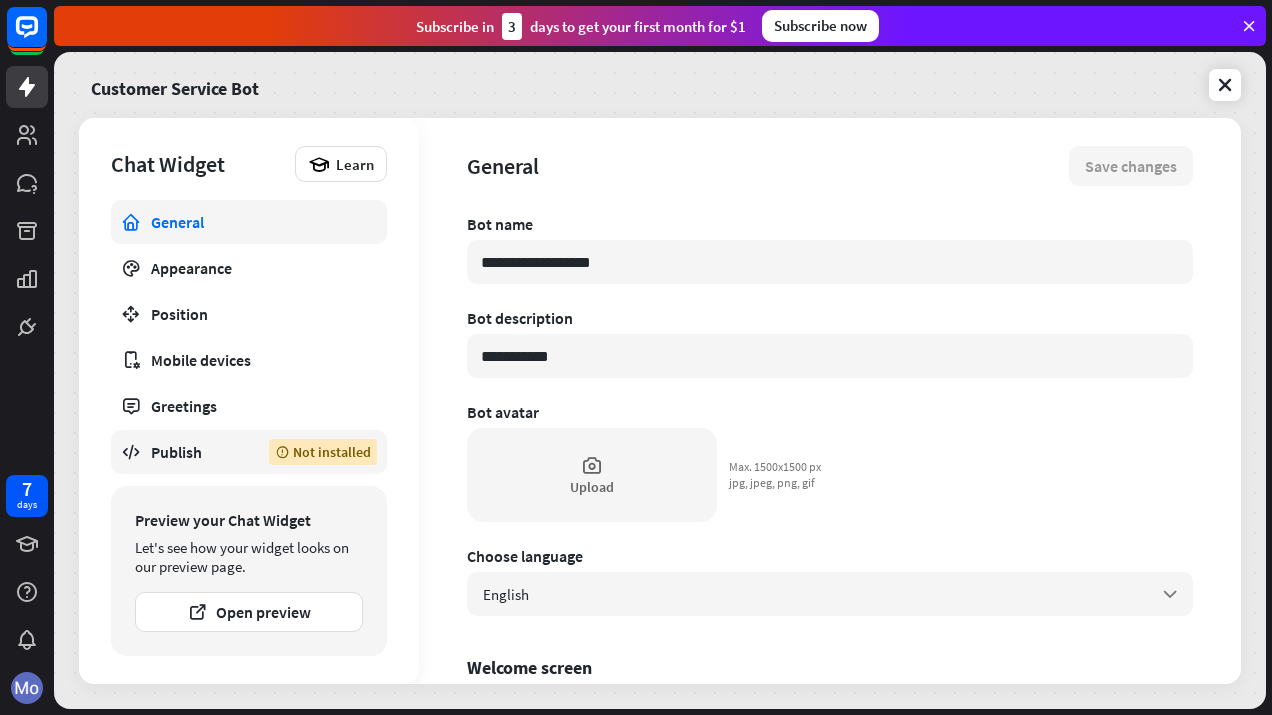 click on "Not installed" at bounding box center (323, 452) 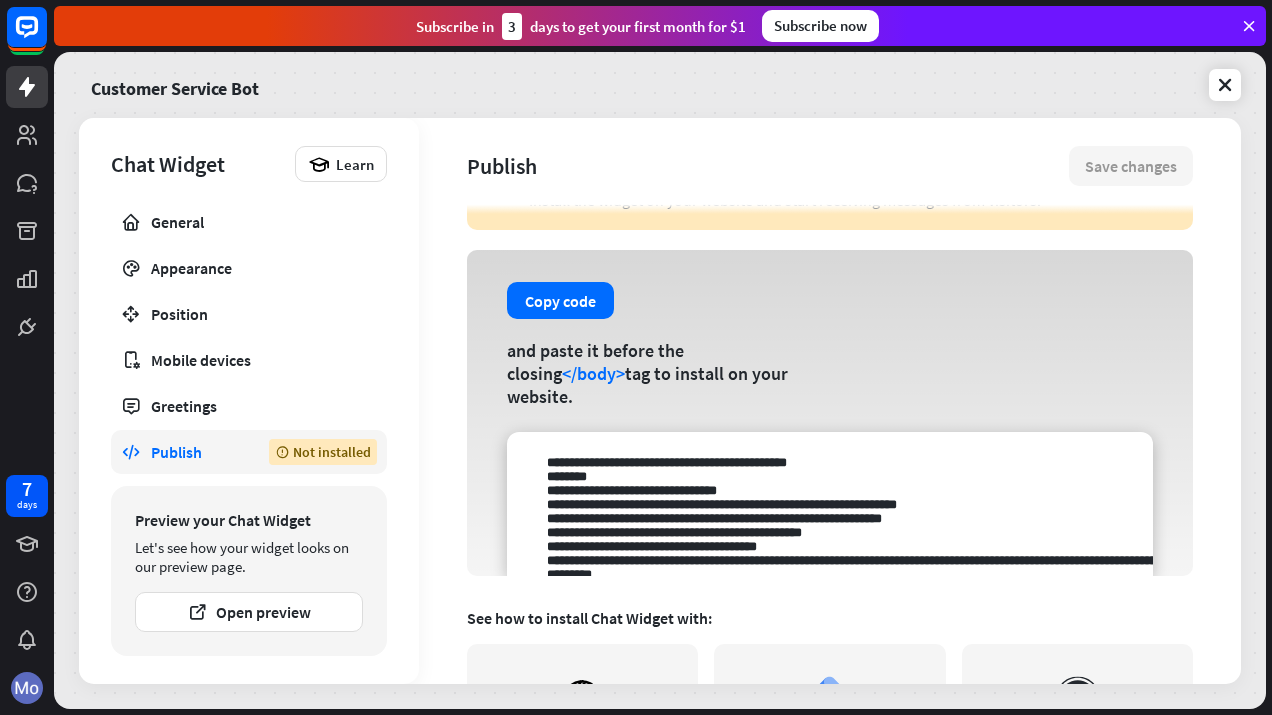scroll, scrollTop: 135, scrollLeft: 0, axis: vertical 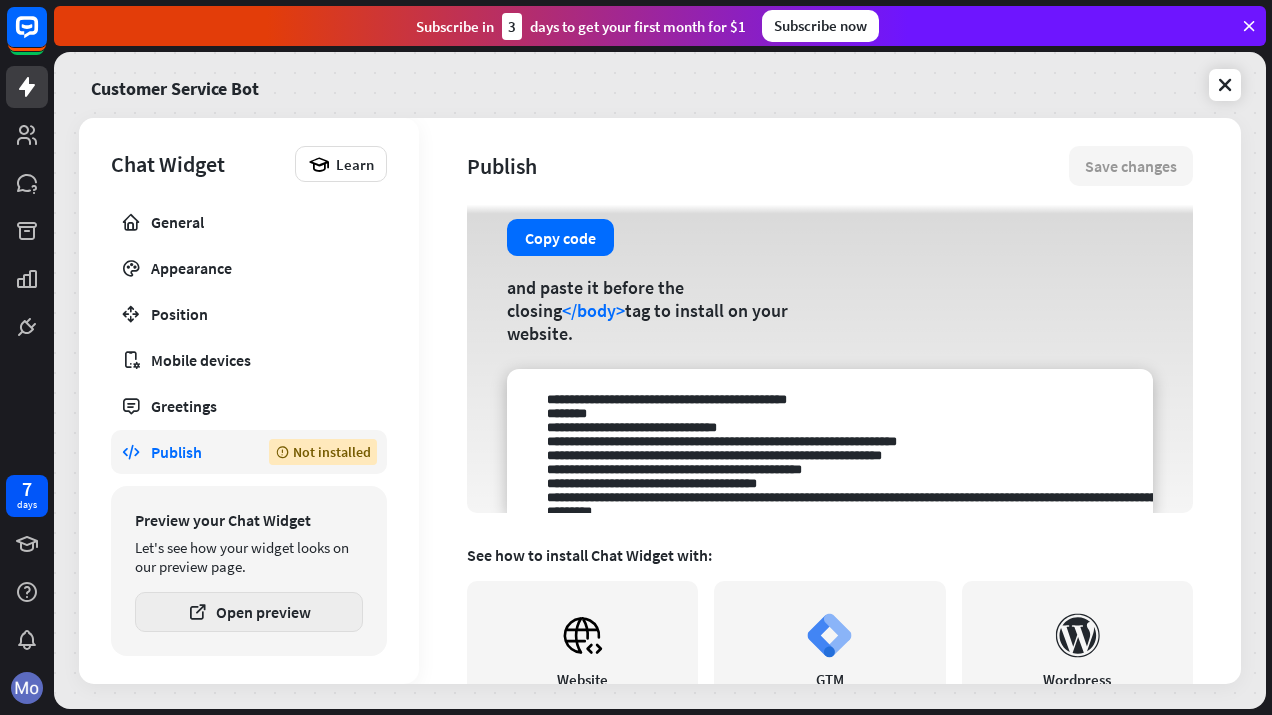 click on "Open preview" at bounding box center [249, 612] 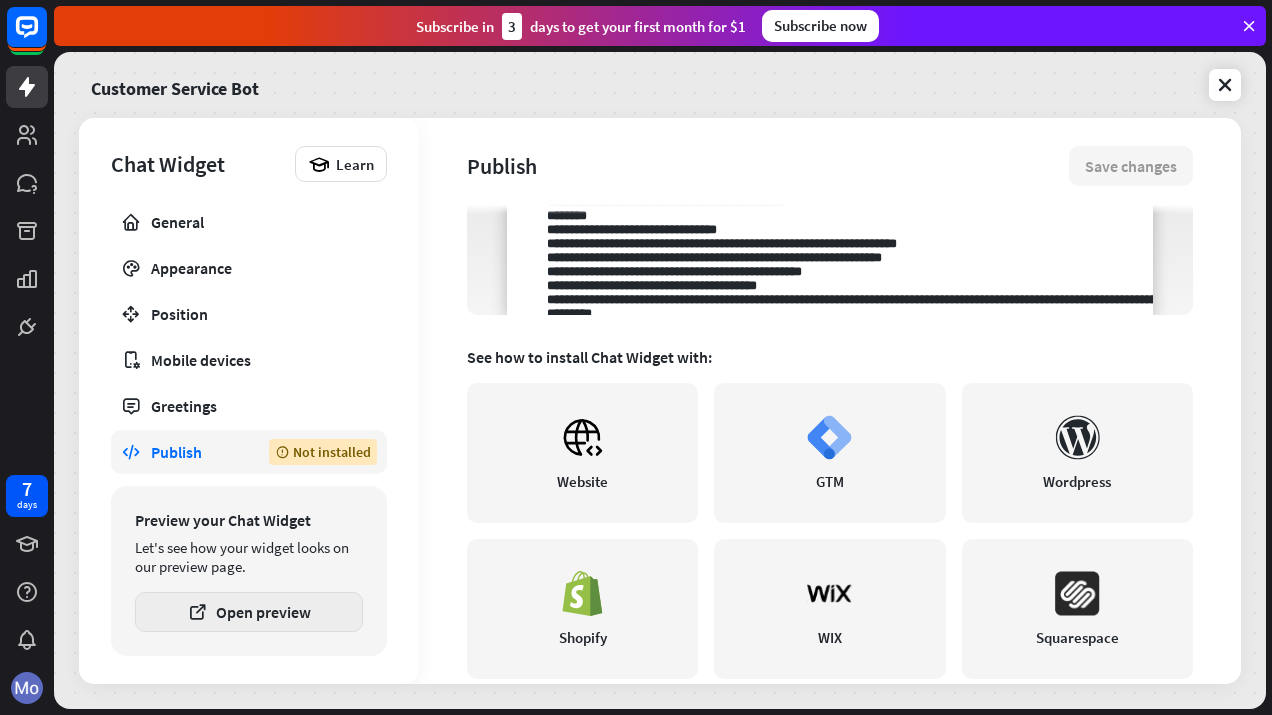 scroll, scrollTop: 439, scrollLeft: 0, axis: vertical 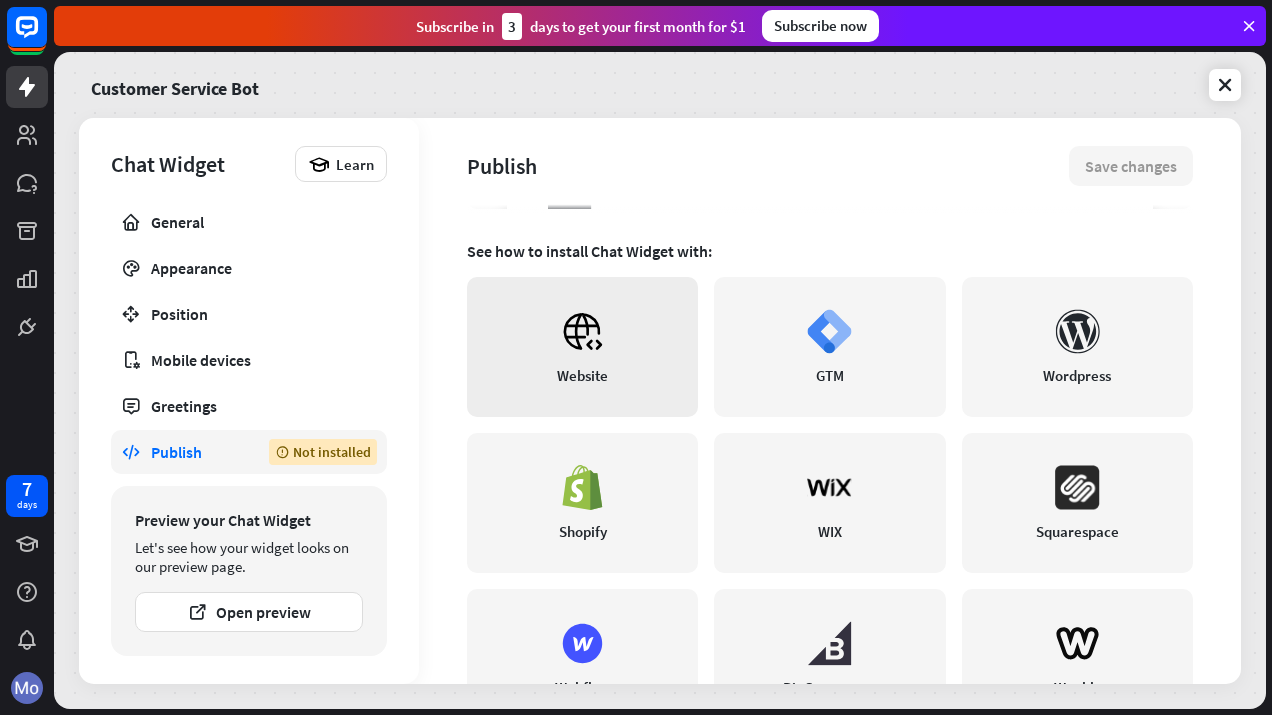 click 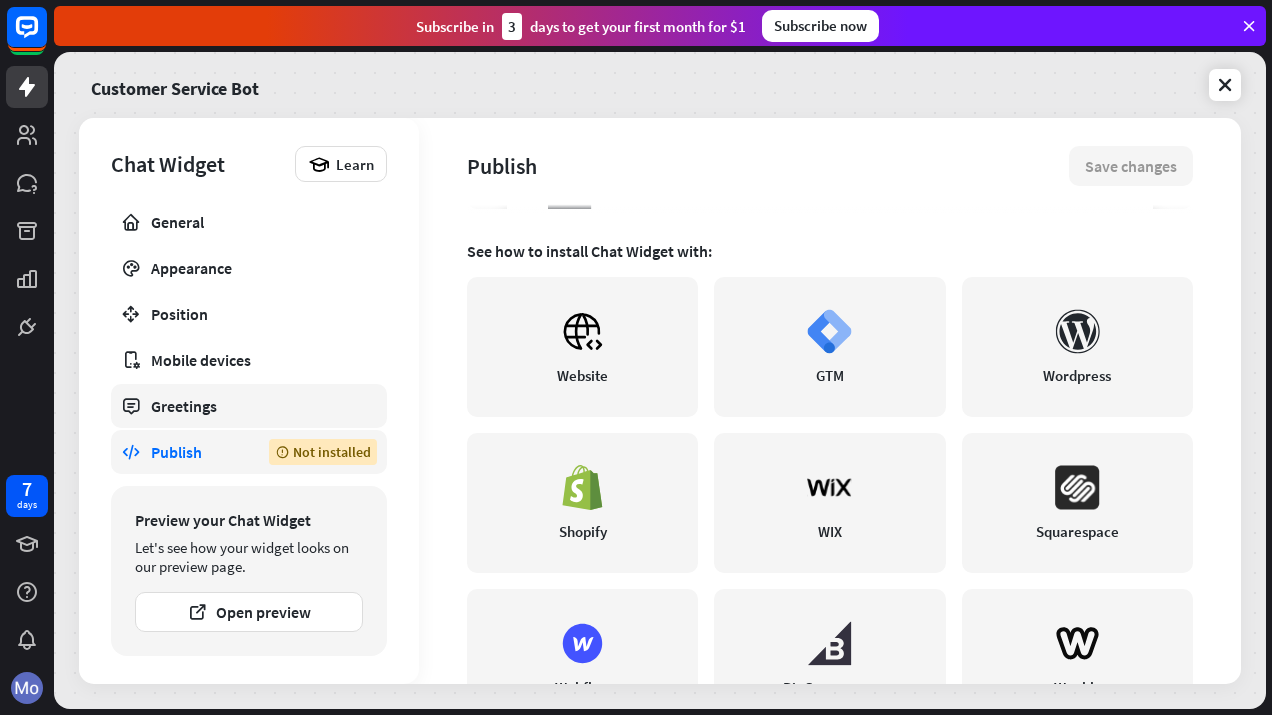 click on "Greetings" at bounding box center (249, 406) 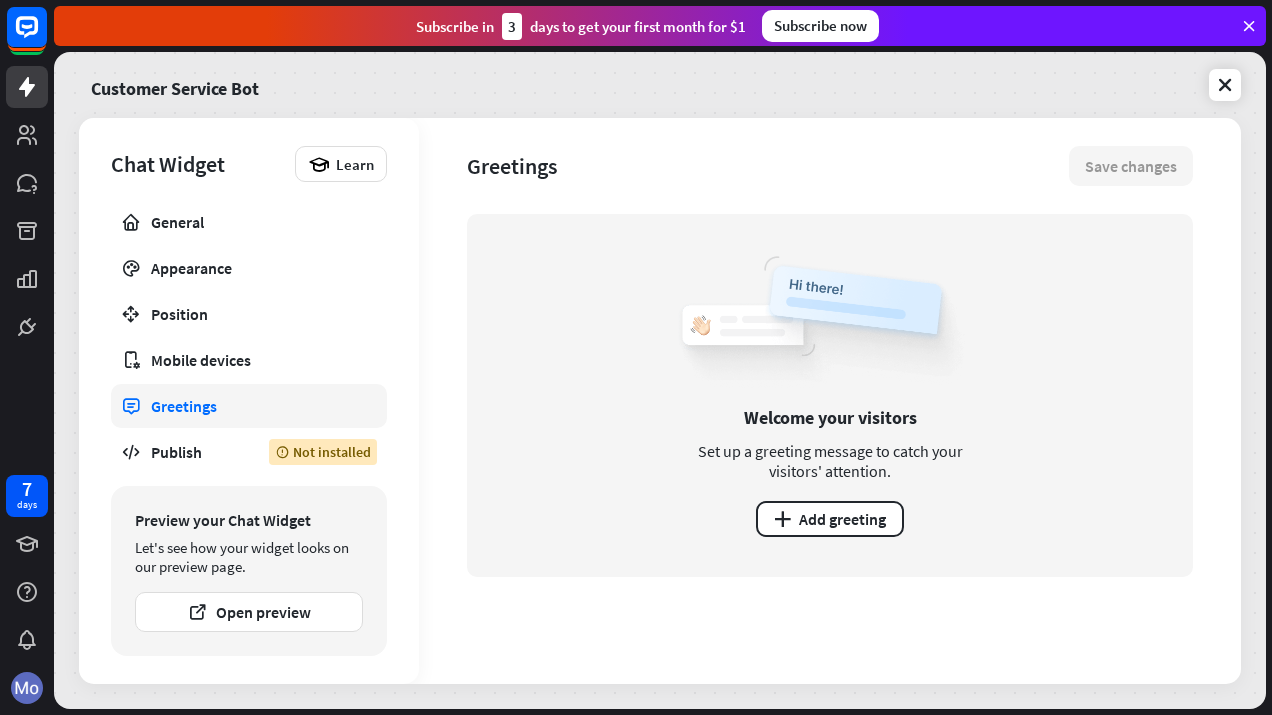 scroll, scrollTop: 0, scrollLeft: 0, axis: both 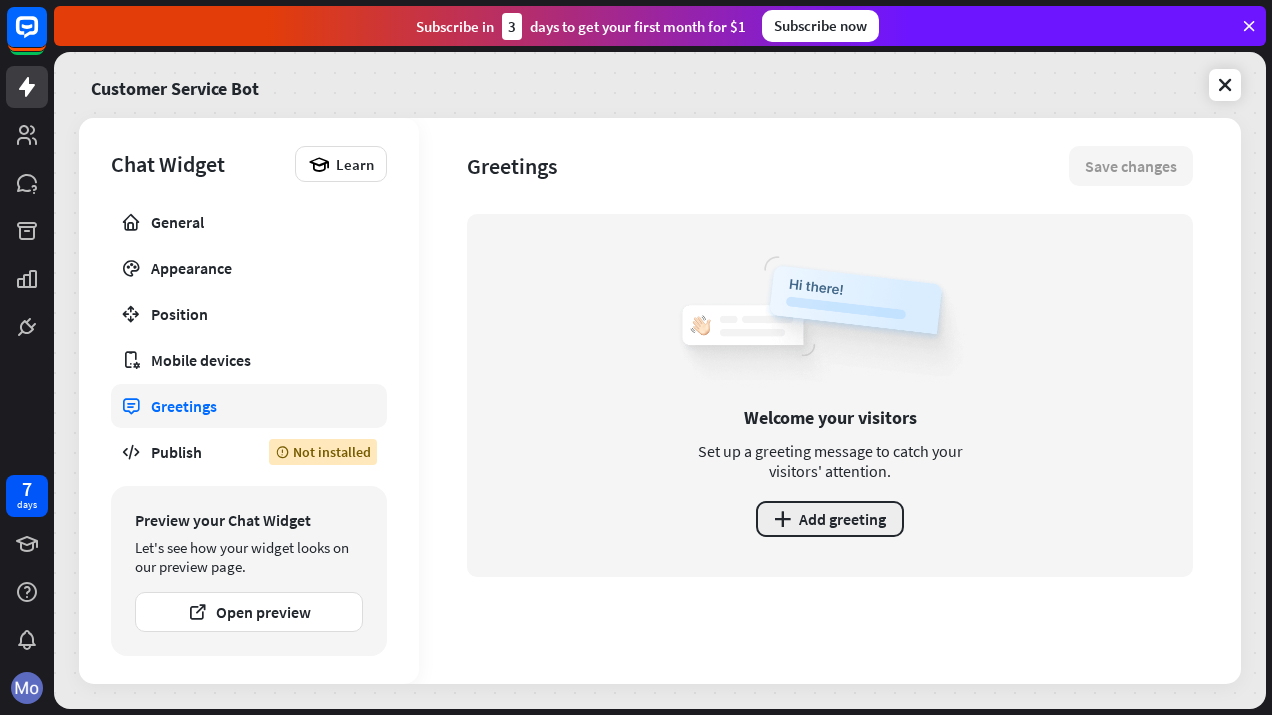 click on "plus
Add greeting" at bounding box center [830, 519] 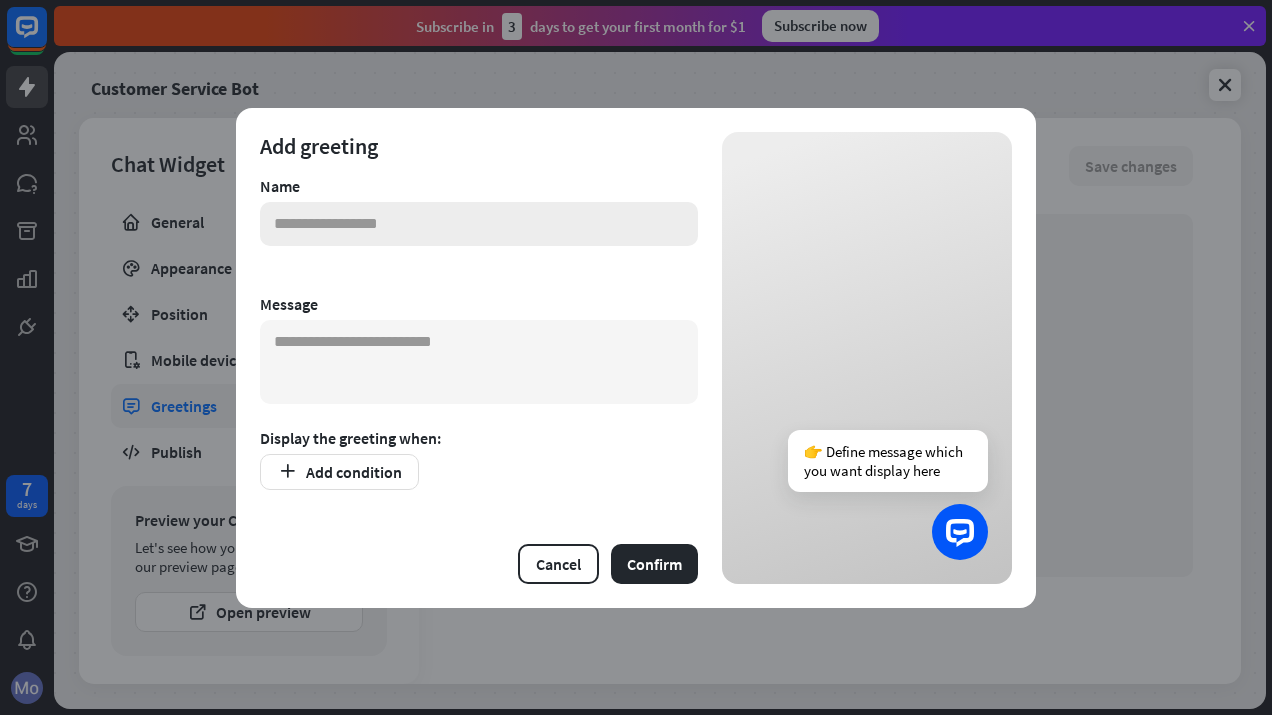 click at bounding box center [479, 224] 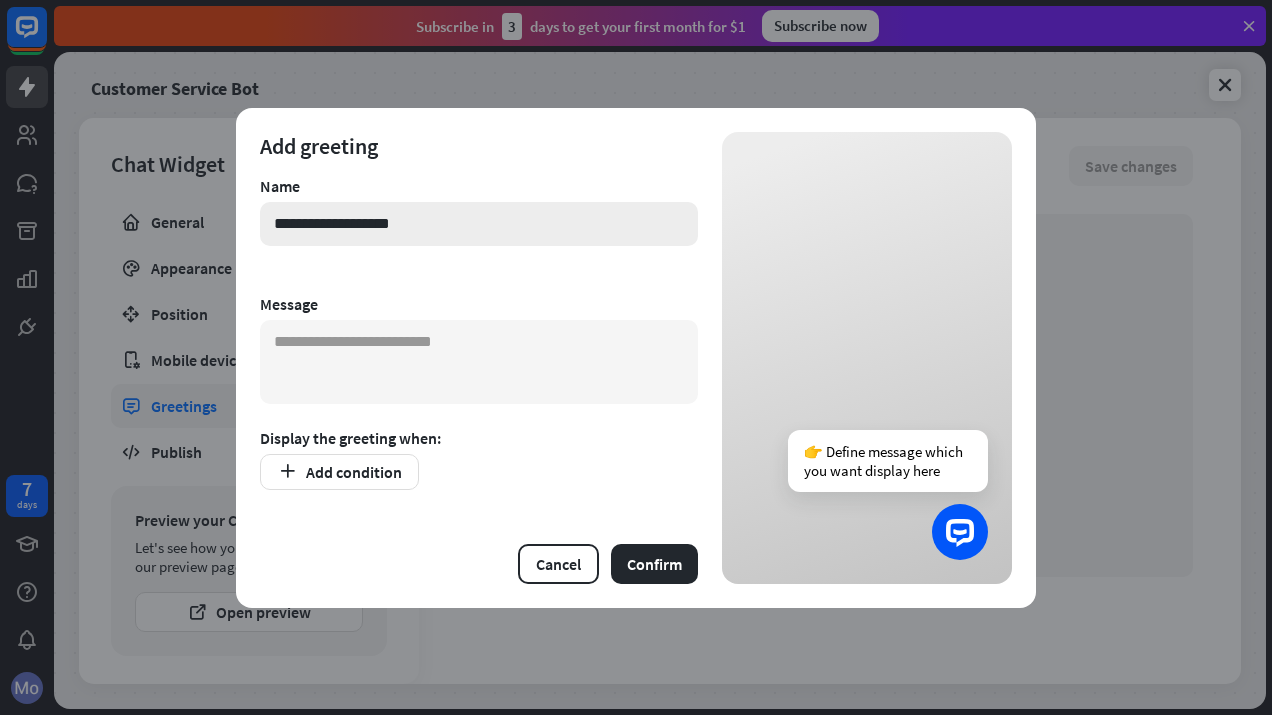 type on "**********" 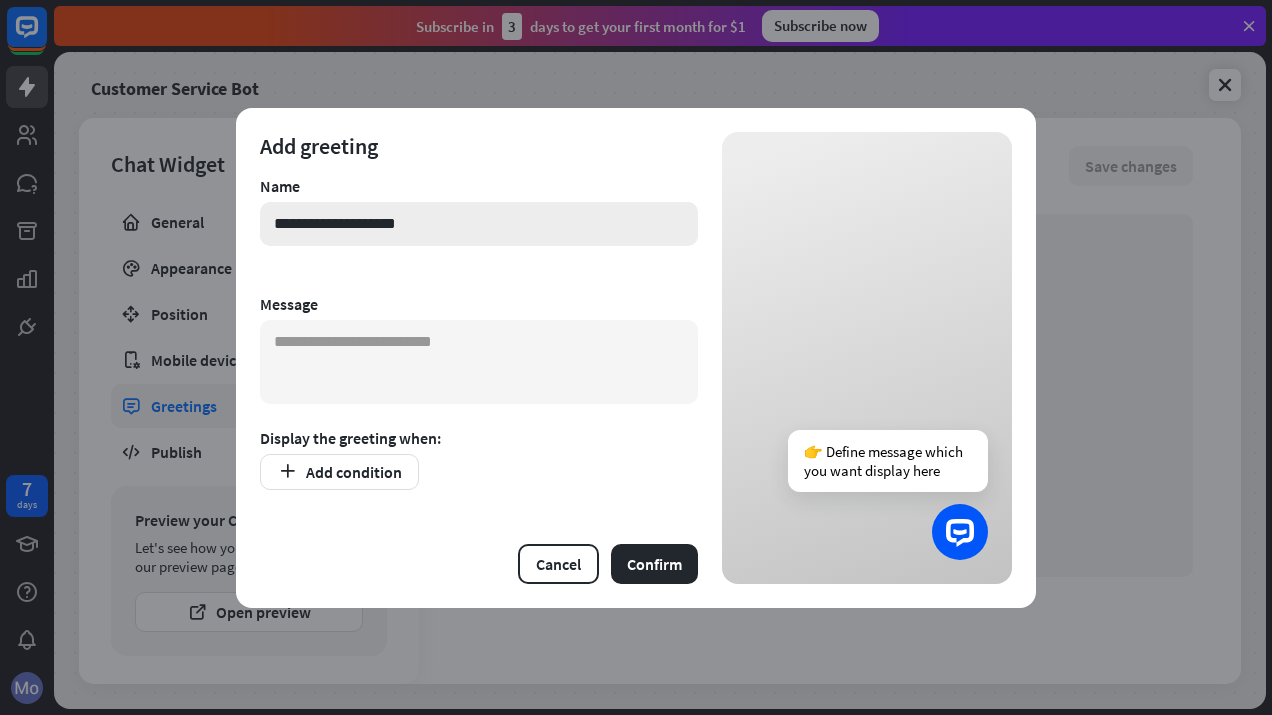 click on "**********" at bounding box center [479, 224] 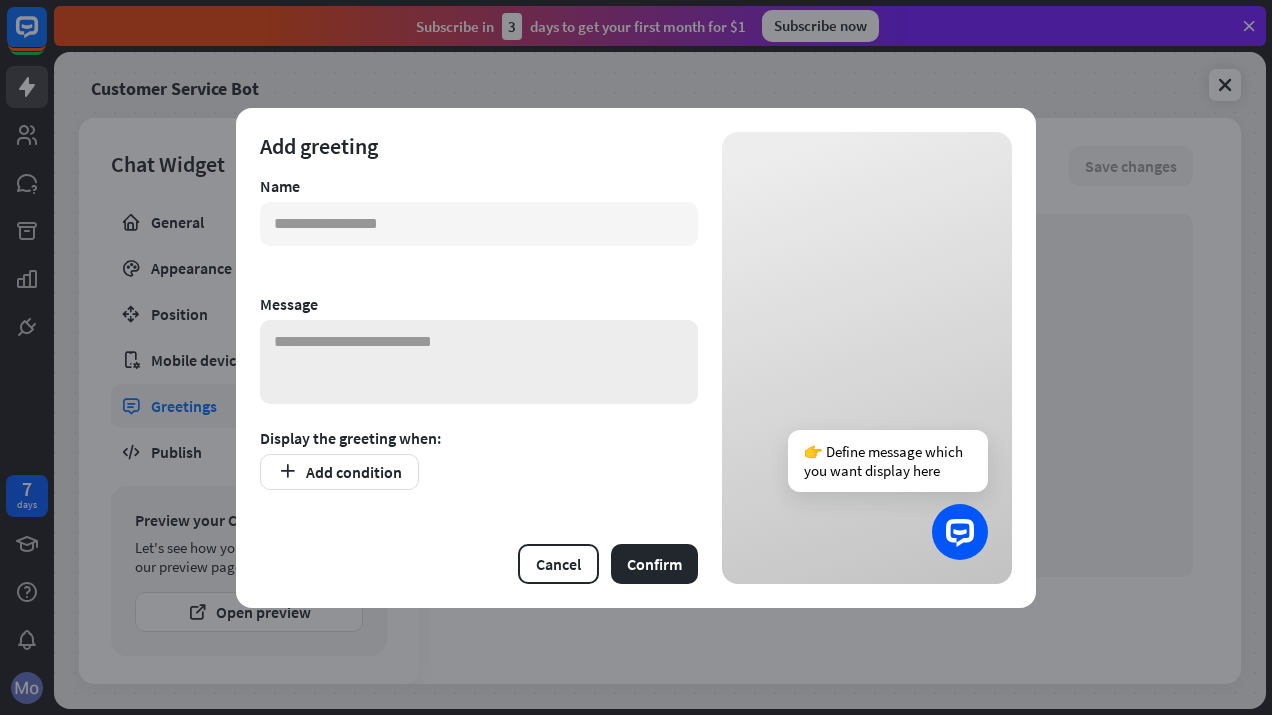 click at bounding box center (479, 362) 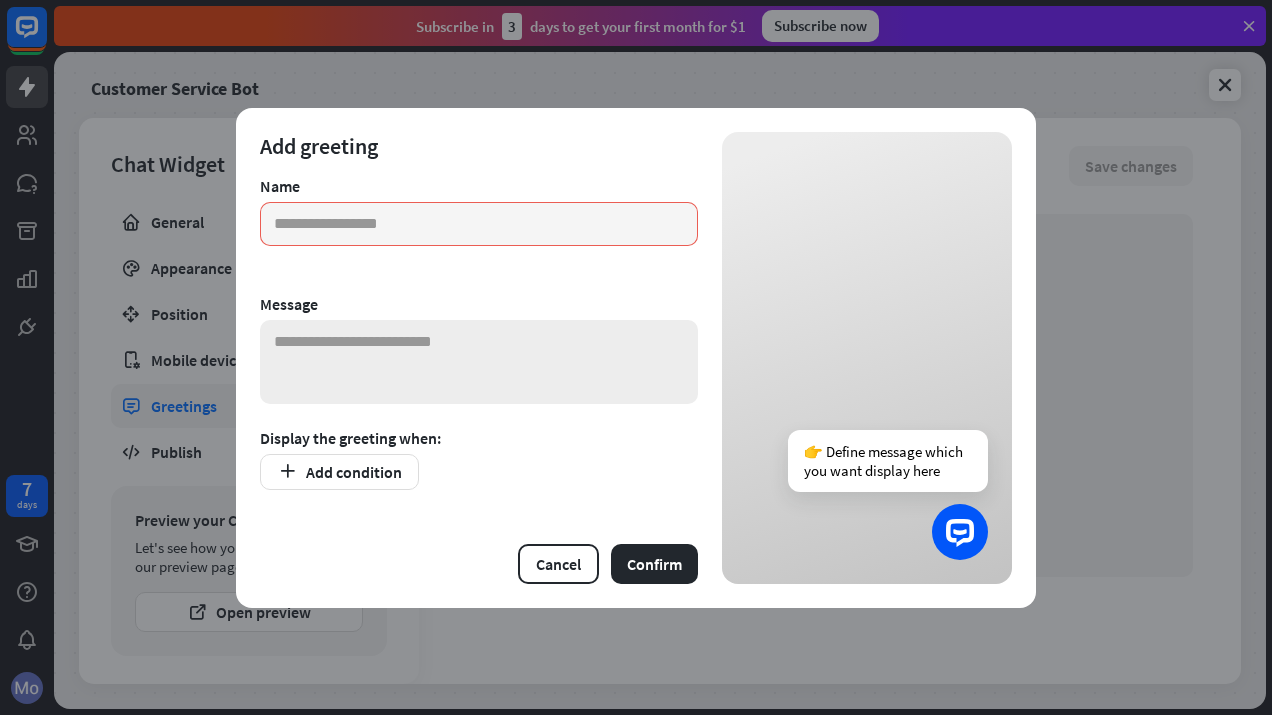 paste on "**********" 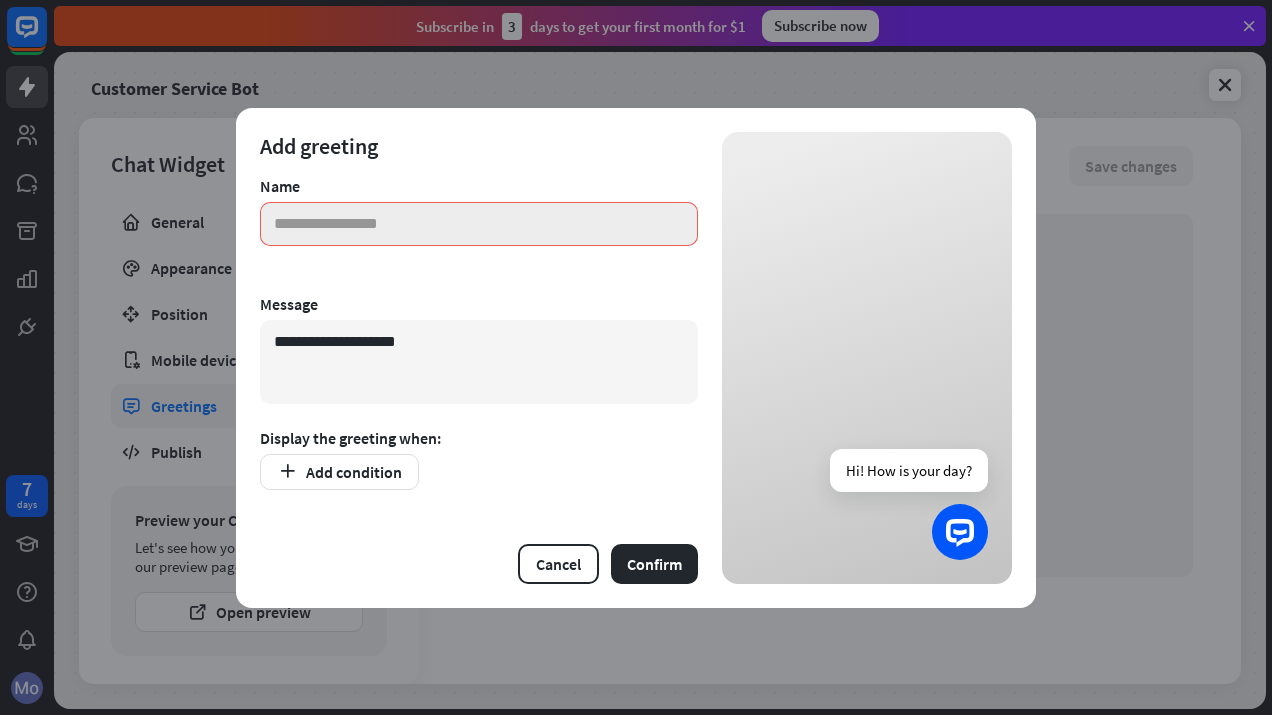 type on "**********" 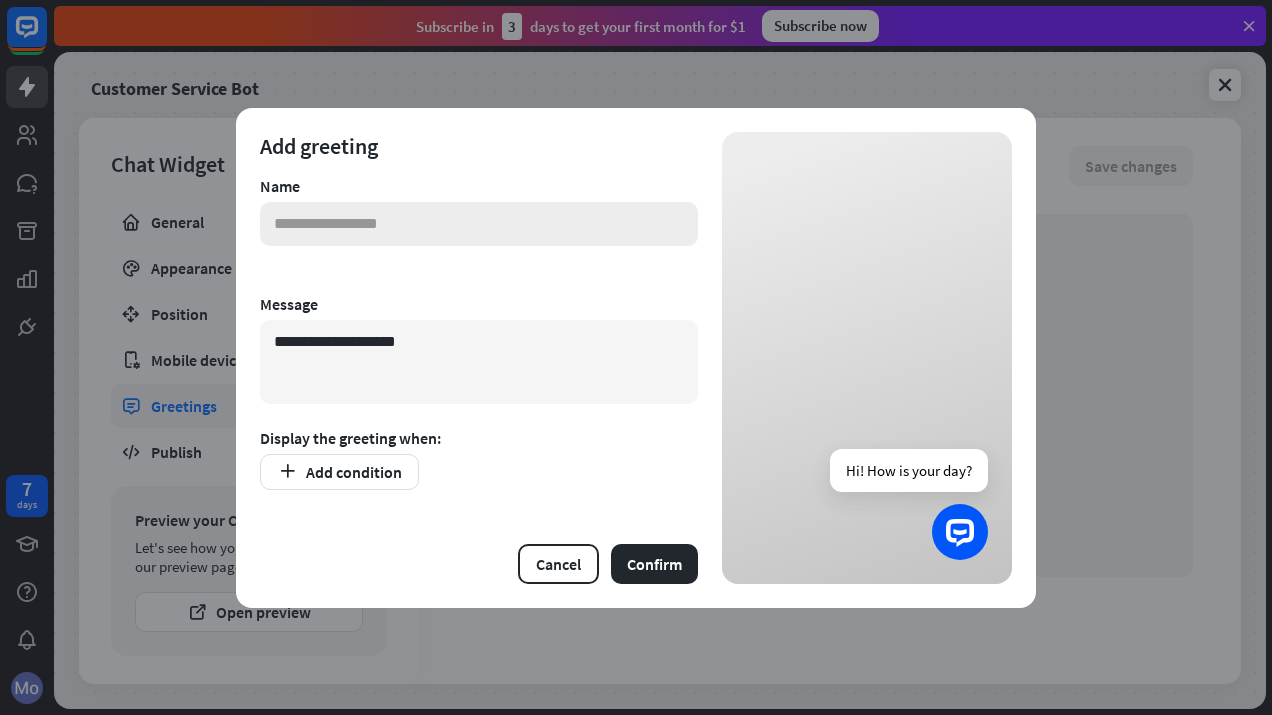 click at bounding box center (479, 224) 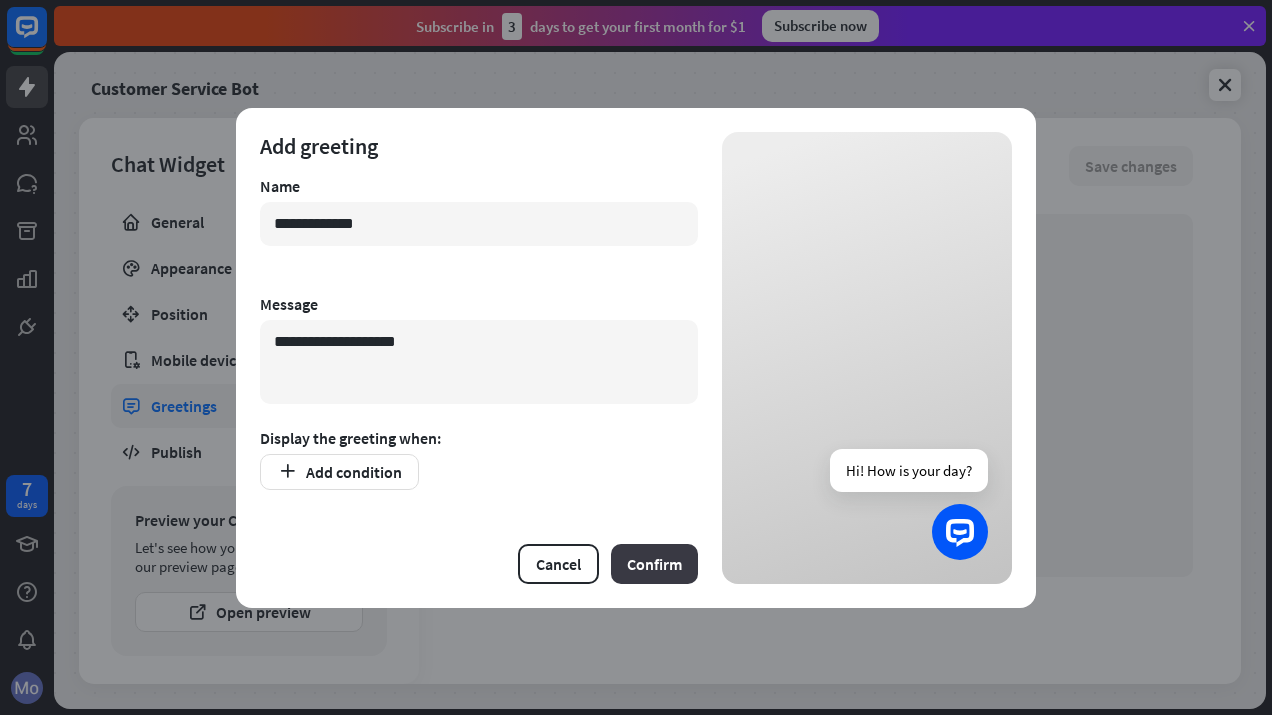 type on "**********" 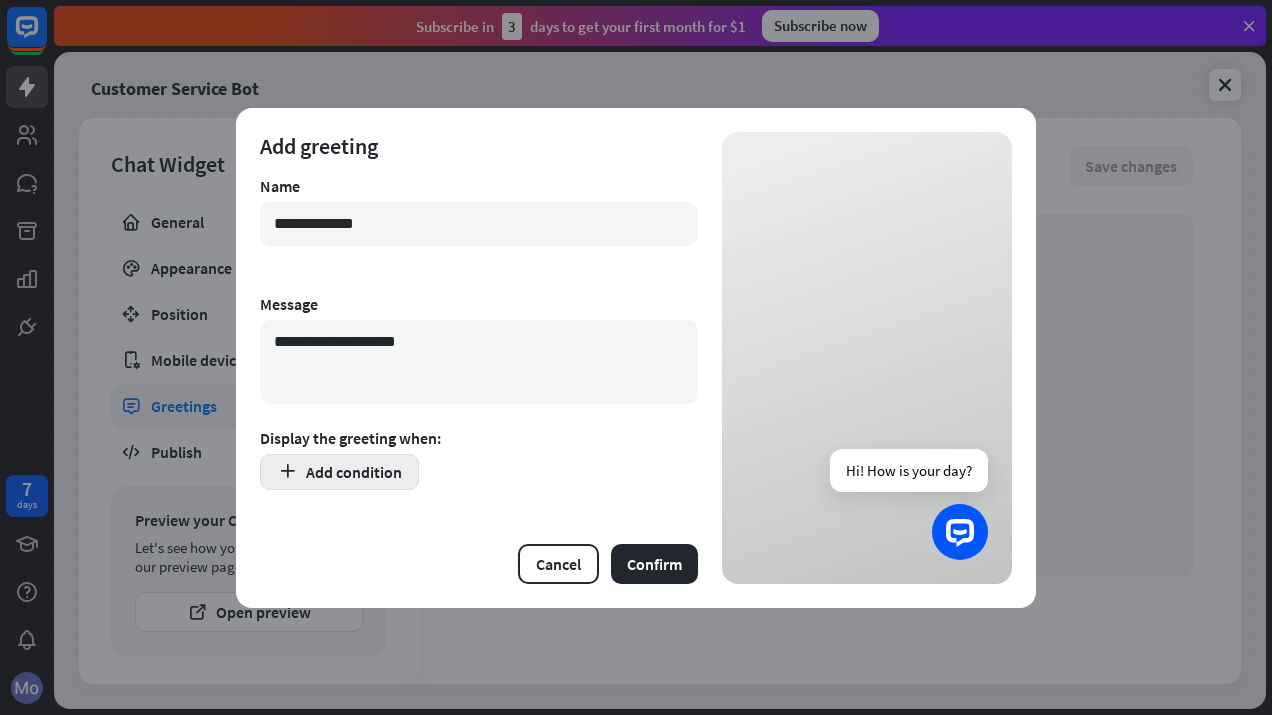 click at bounding box center [287, 471] 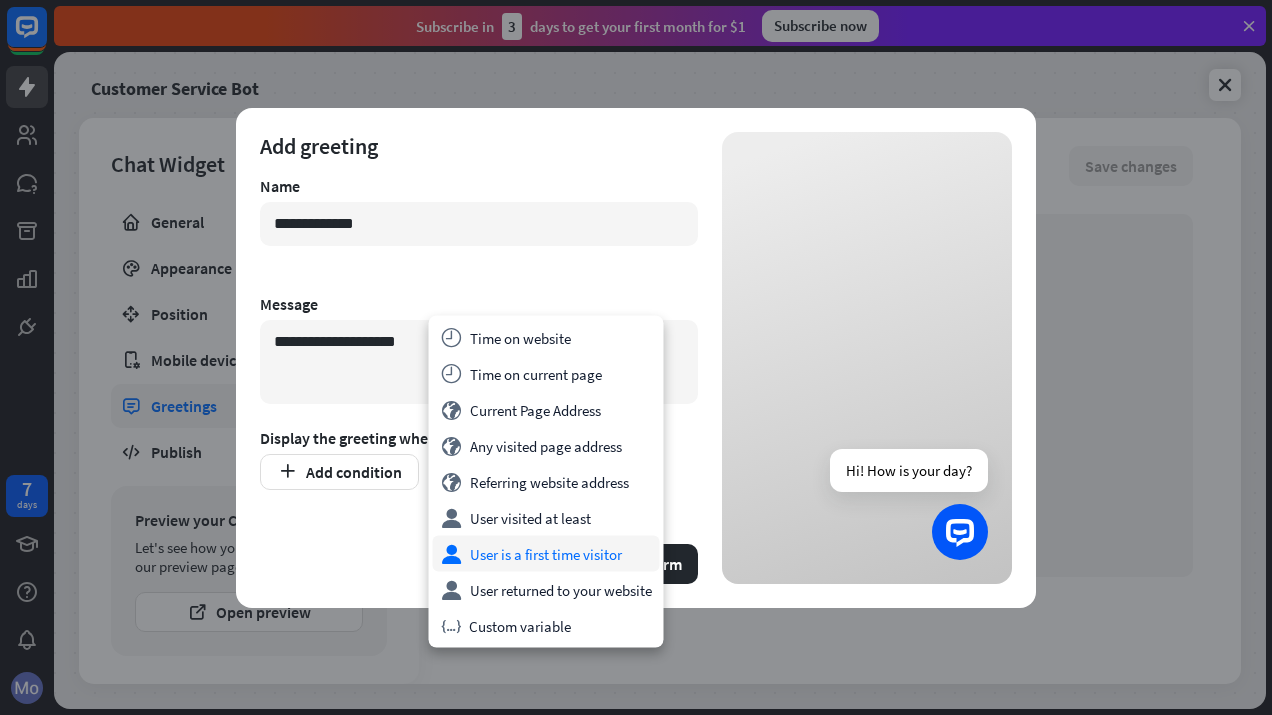 click on "user
User is a first time visitor" at bounding box center (546, 554) 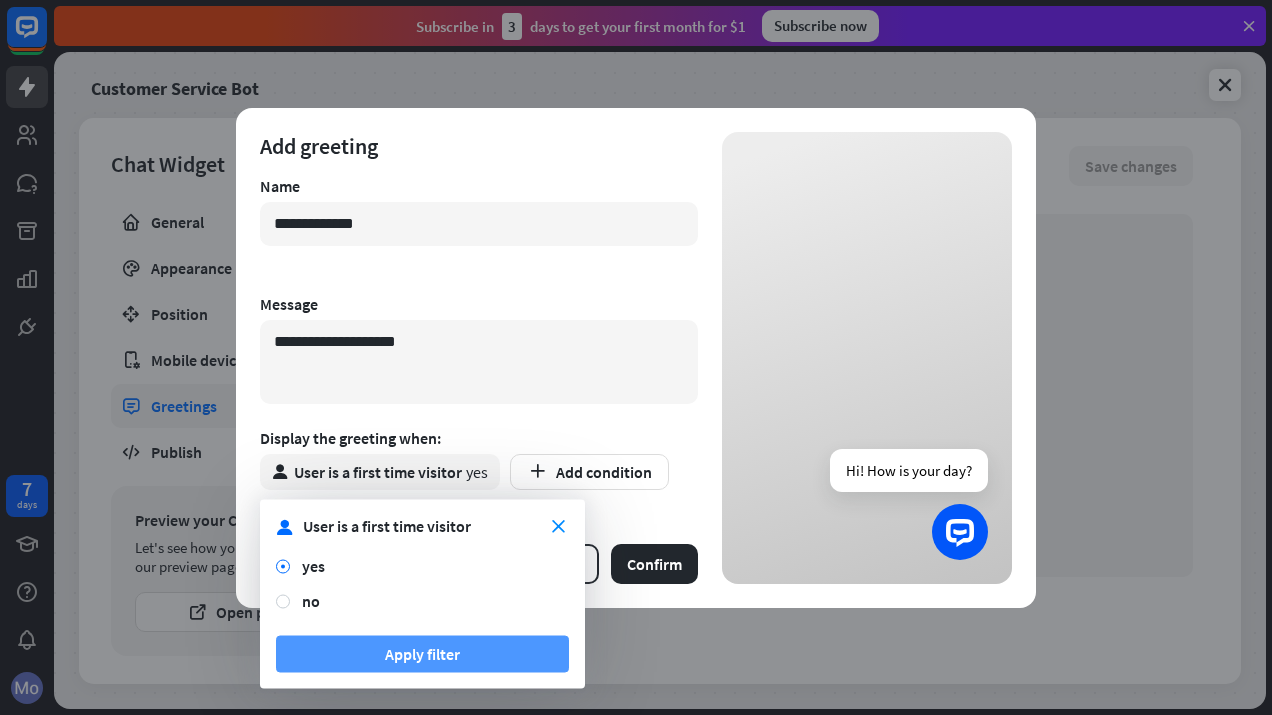 click on "Apply filter" at bounding box center (422, 654) 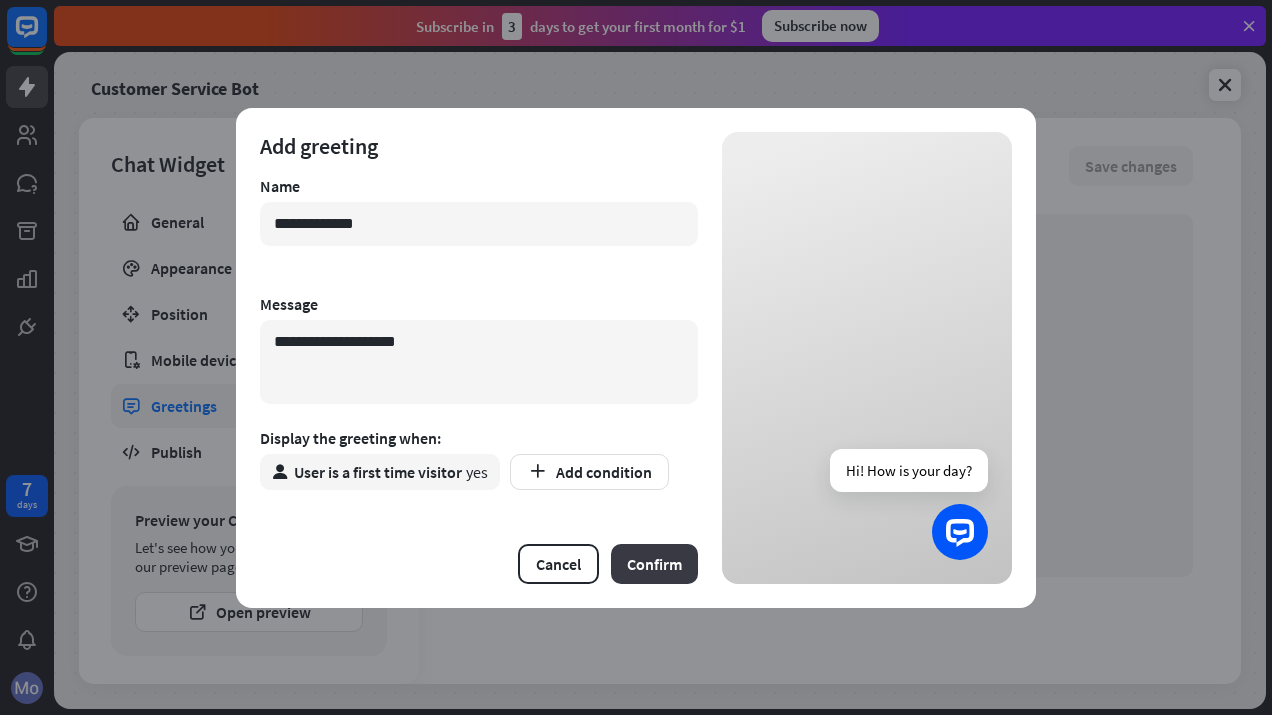 click on "Confirm" at bounding box center [654, 564] 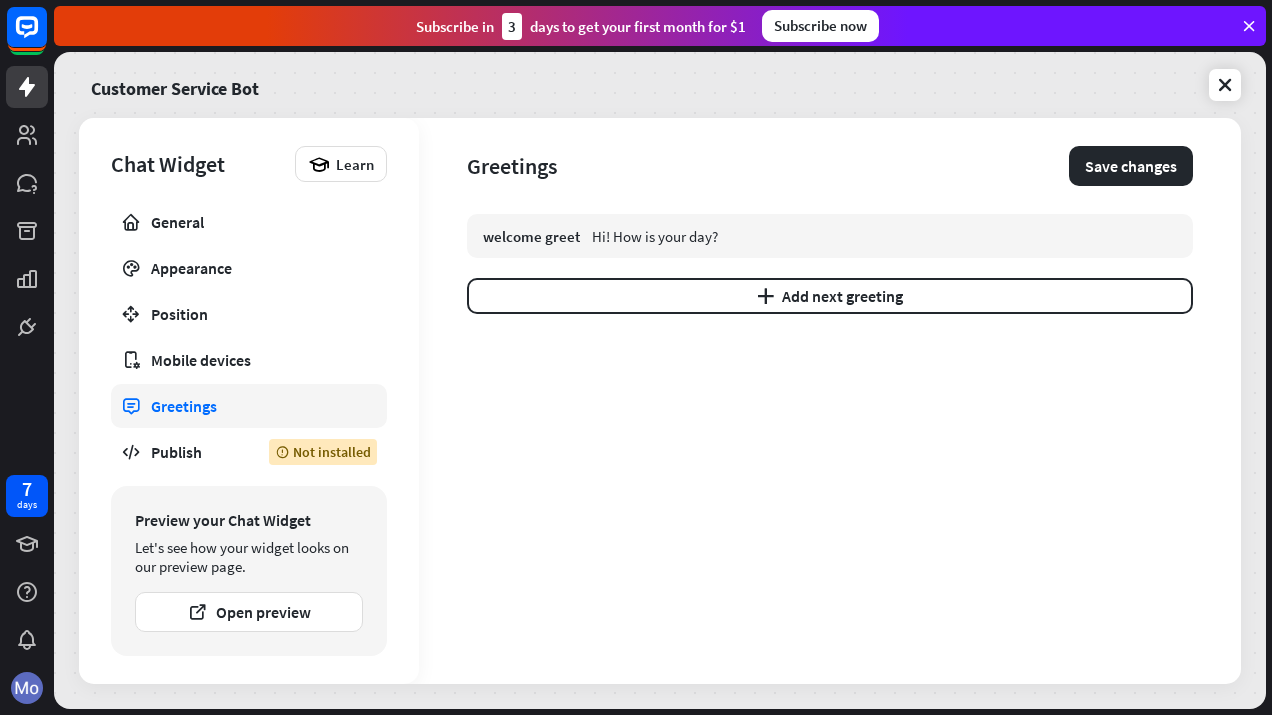 type on "*" 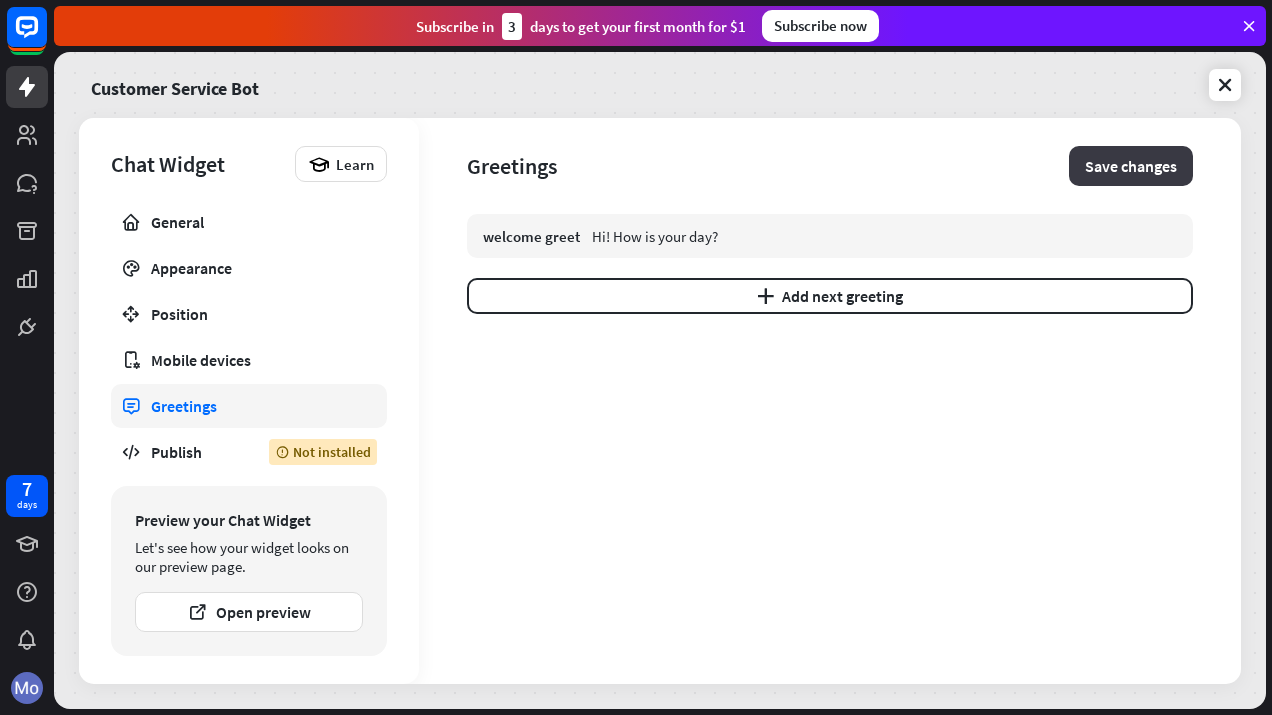 click on "Save changes" at bounding box center (1131, 166) 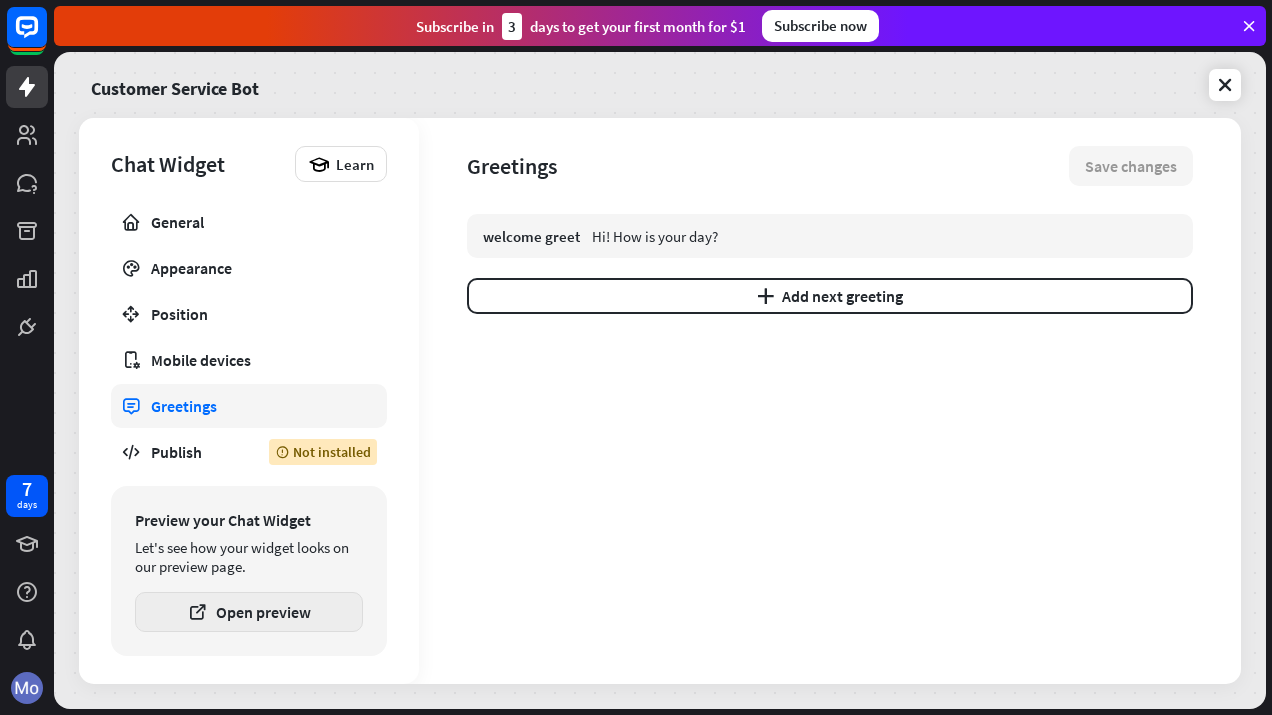 click on "Open preview" at bounding box center [249, 612] 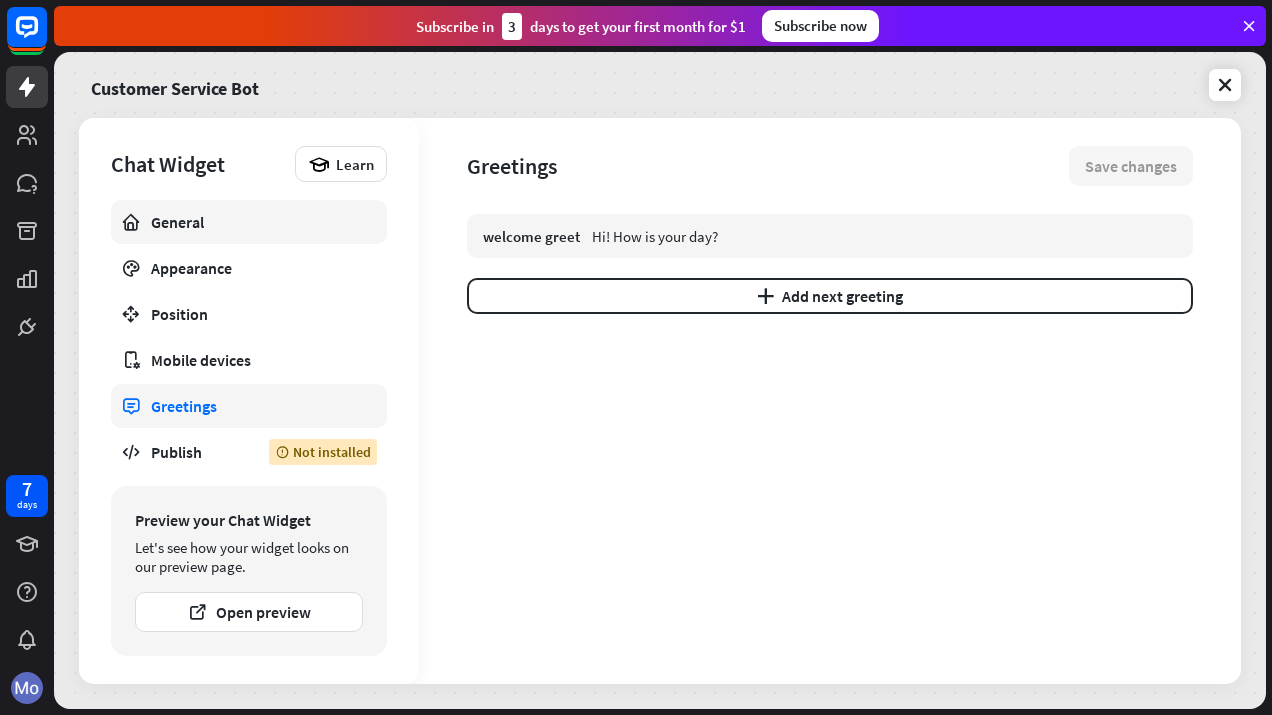 click on "General" at bounding box center [249, 222] 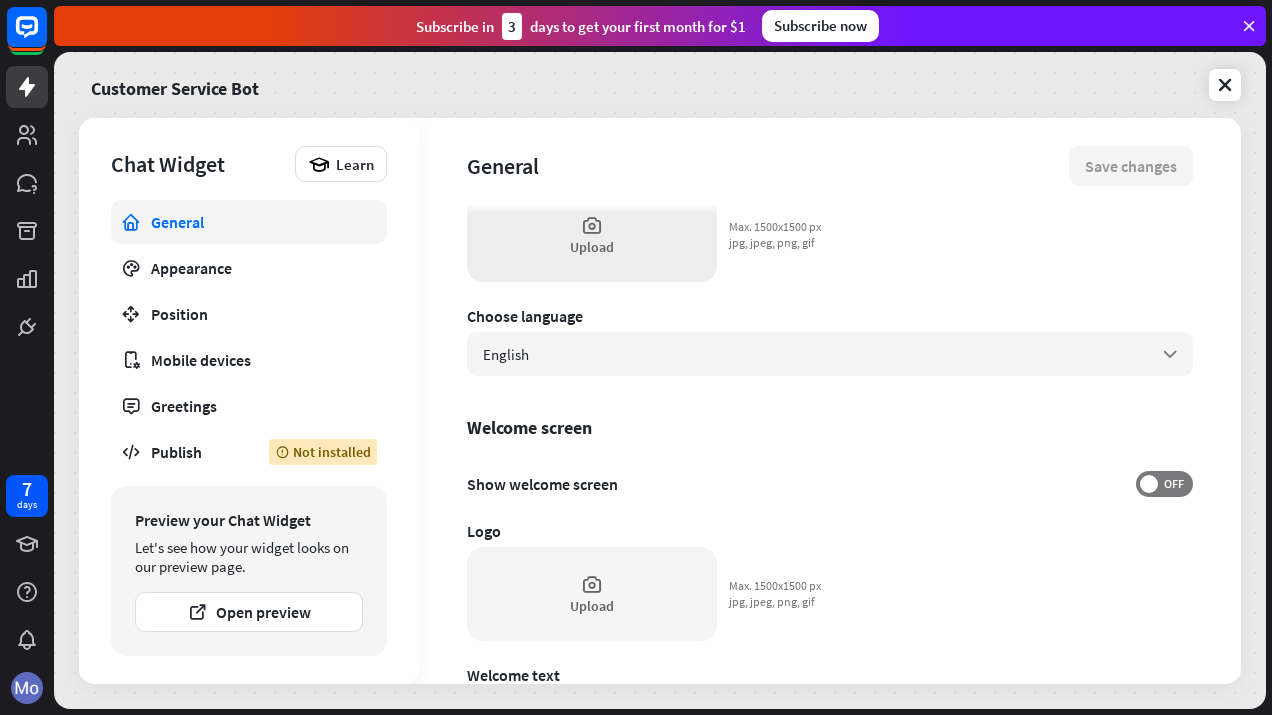 scroll, scrollTop: 0, scrollLeft: 0, axis: both 